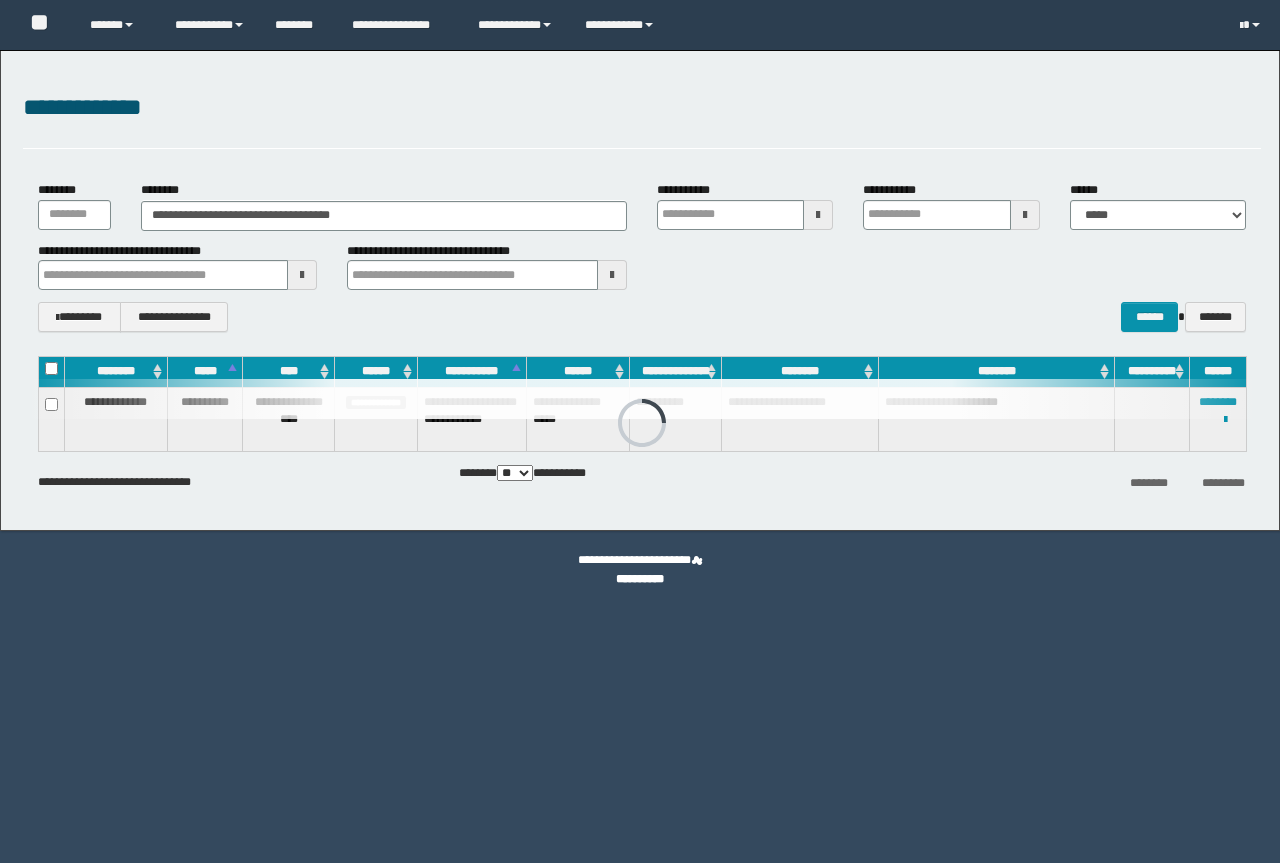 scroll, scrollTop: 0, scrollLeft: 0, axis: both 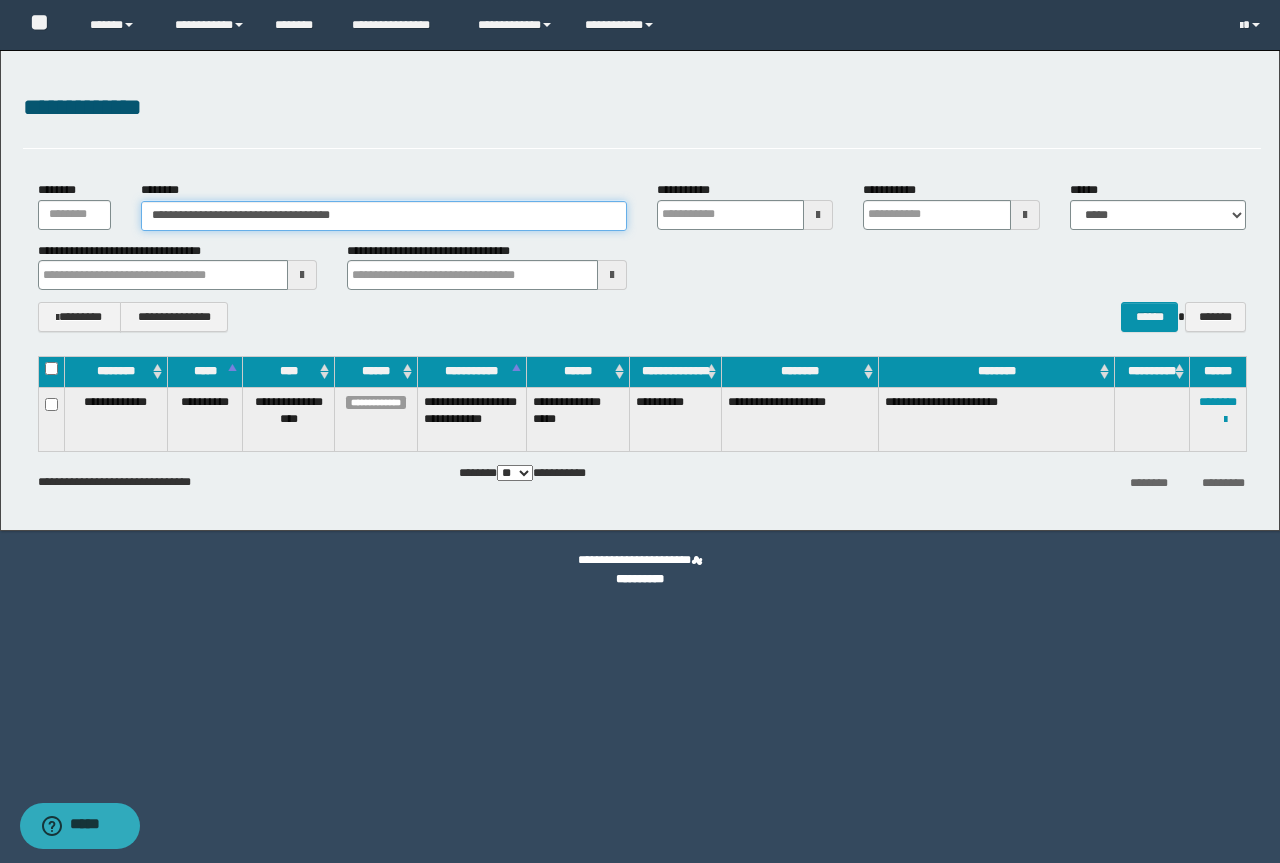 drag, startPoint x: 420, startPoint y: 216, endPoint x: 0, endPoint y: 208, distance: 420.07617 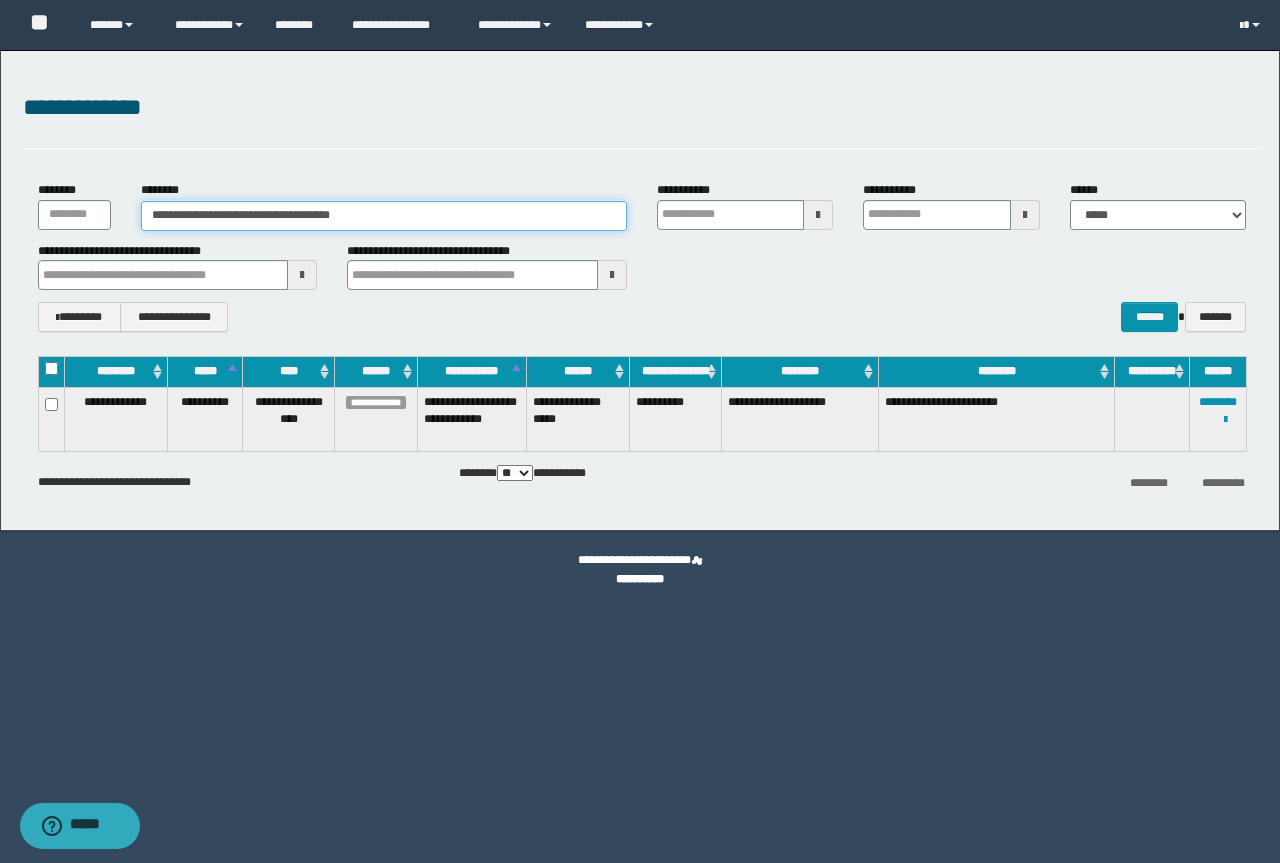 paste 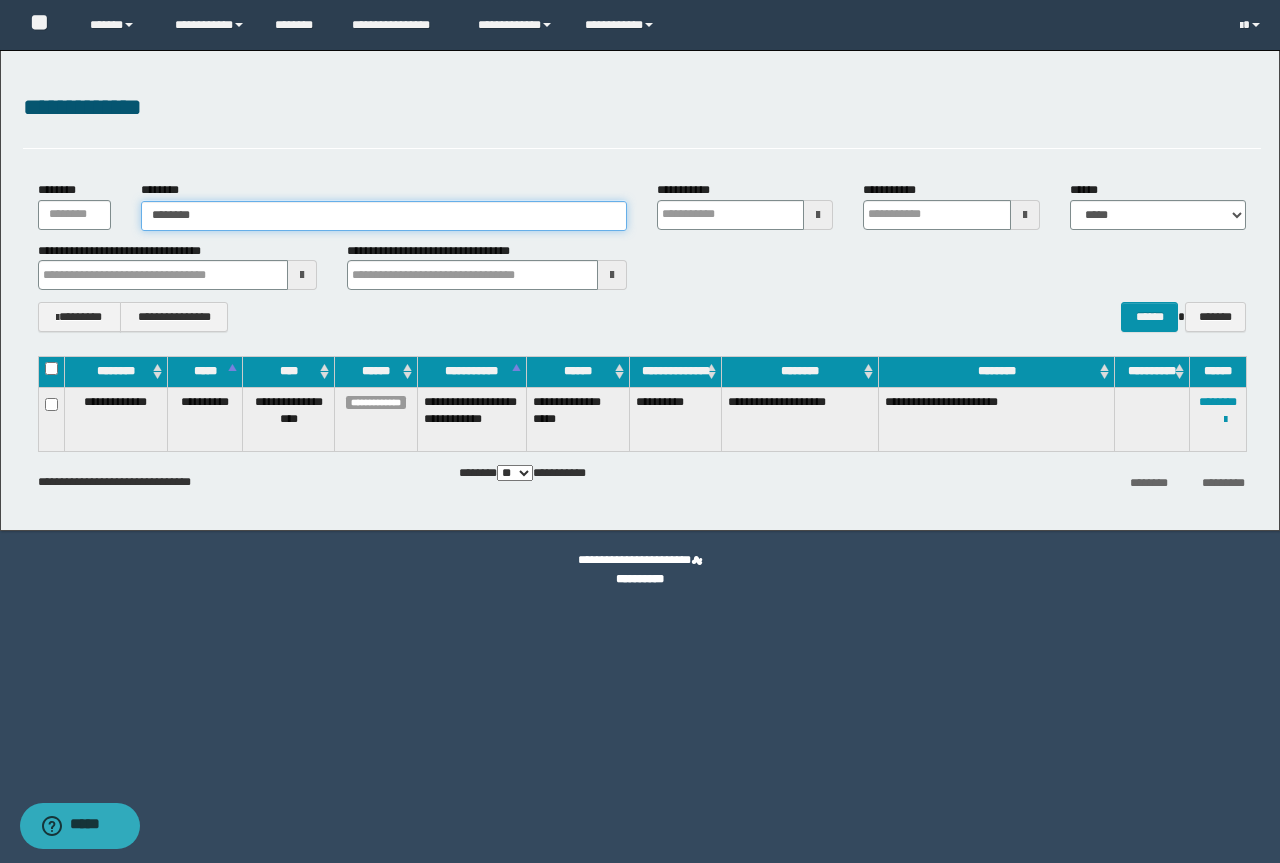 type on "********" 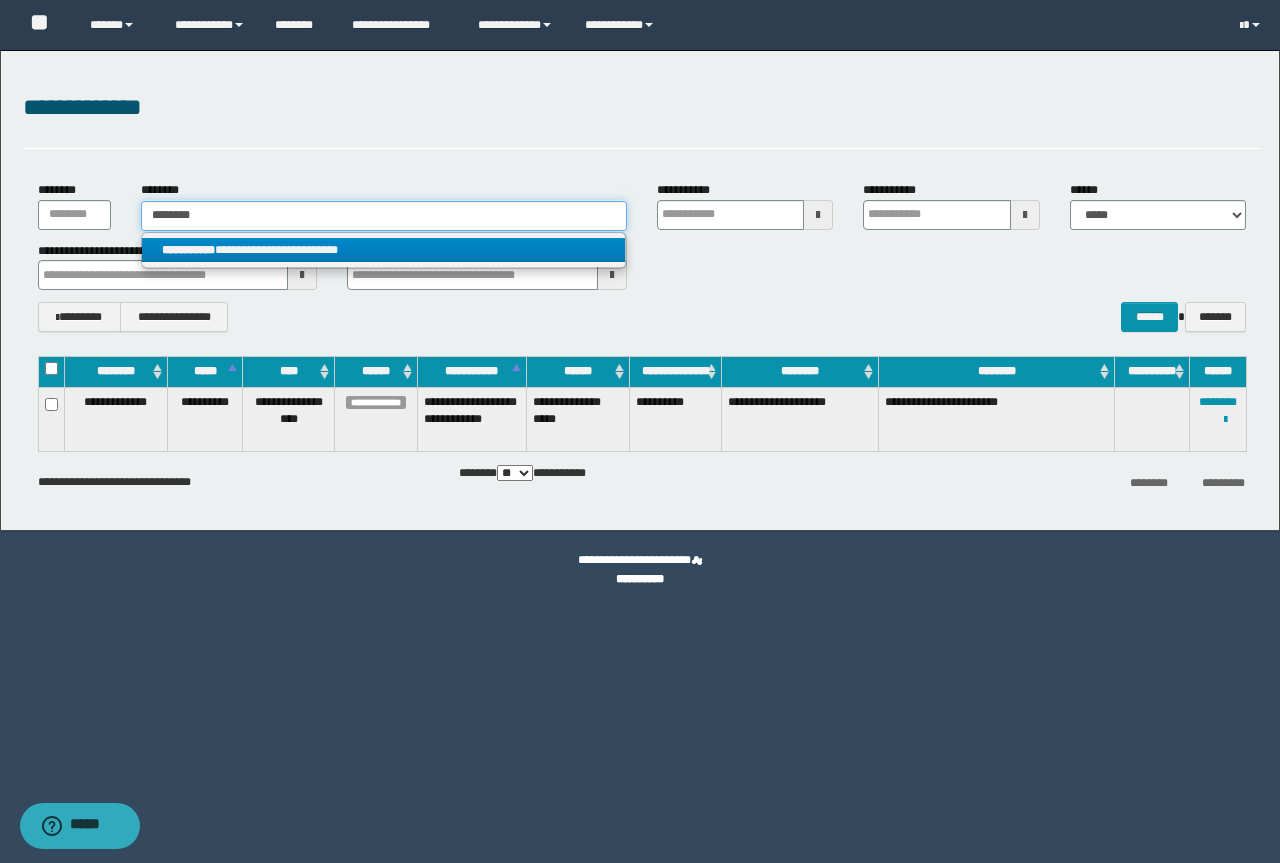 type on "********" 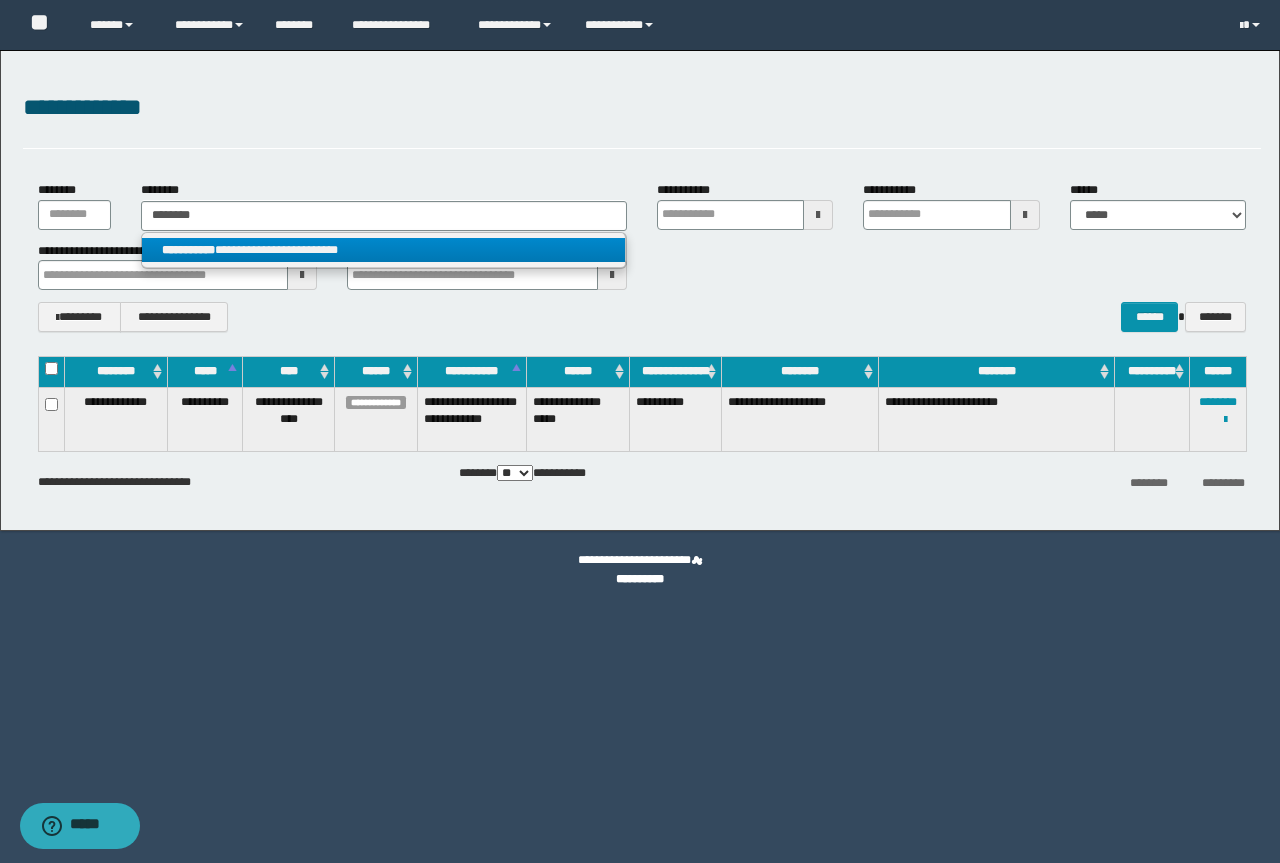 click on "**********" at bounding box center [383, 250] 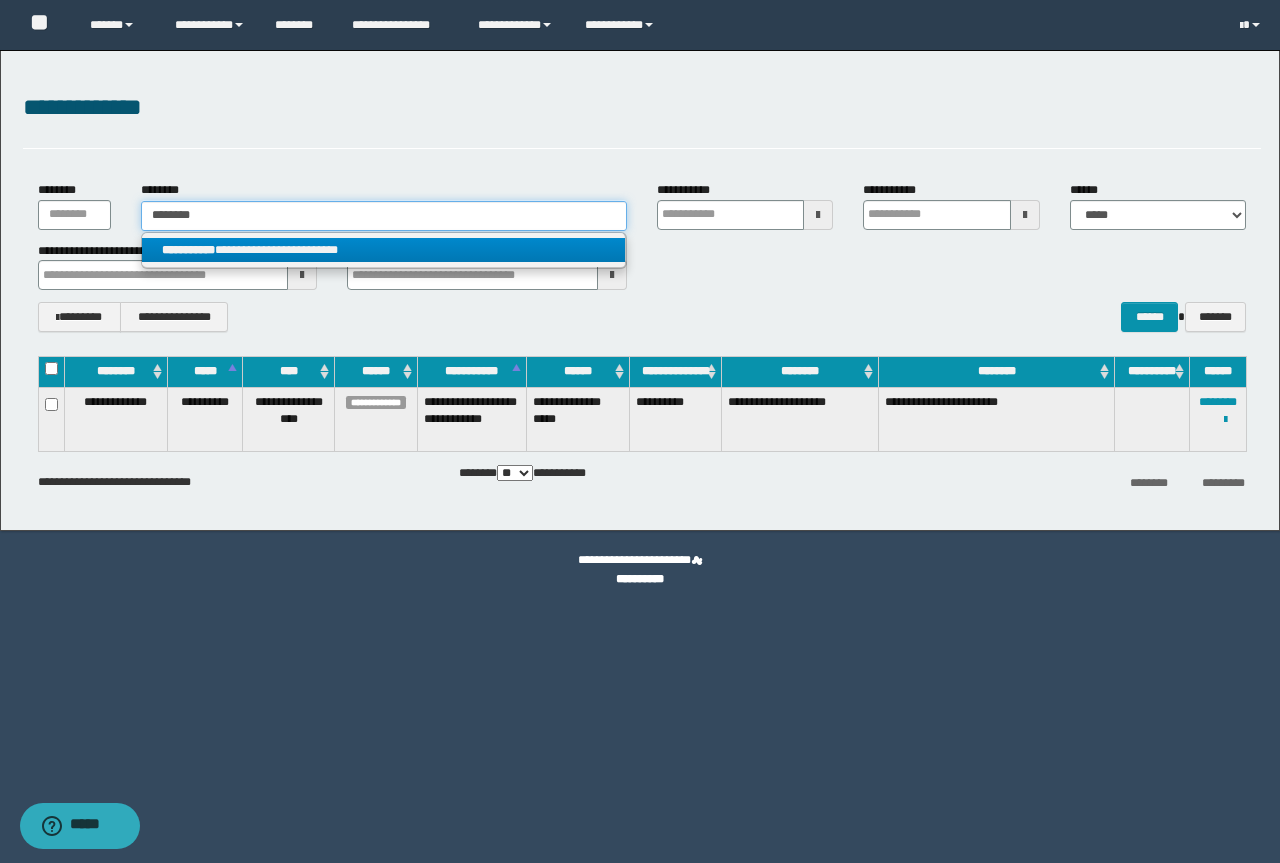 type 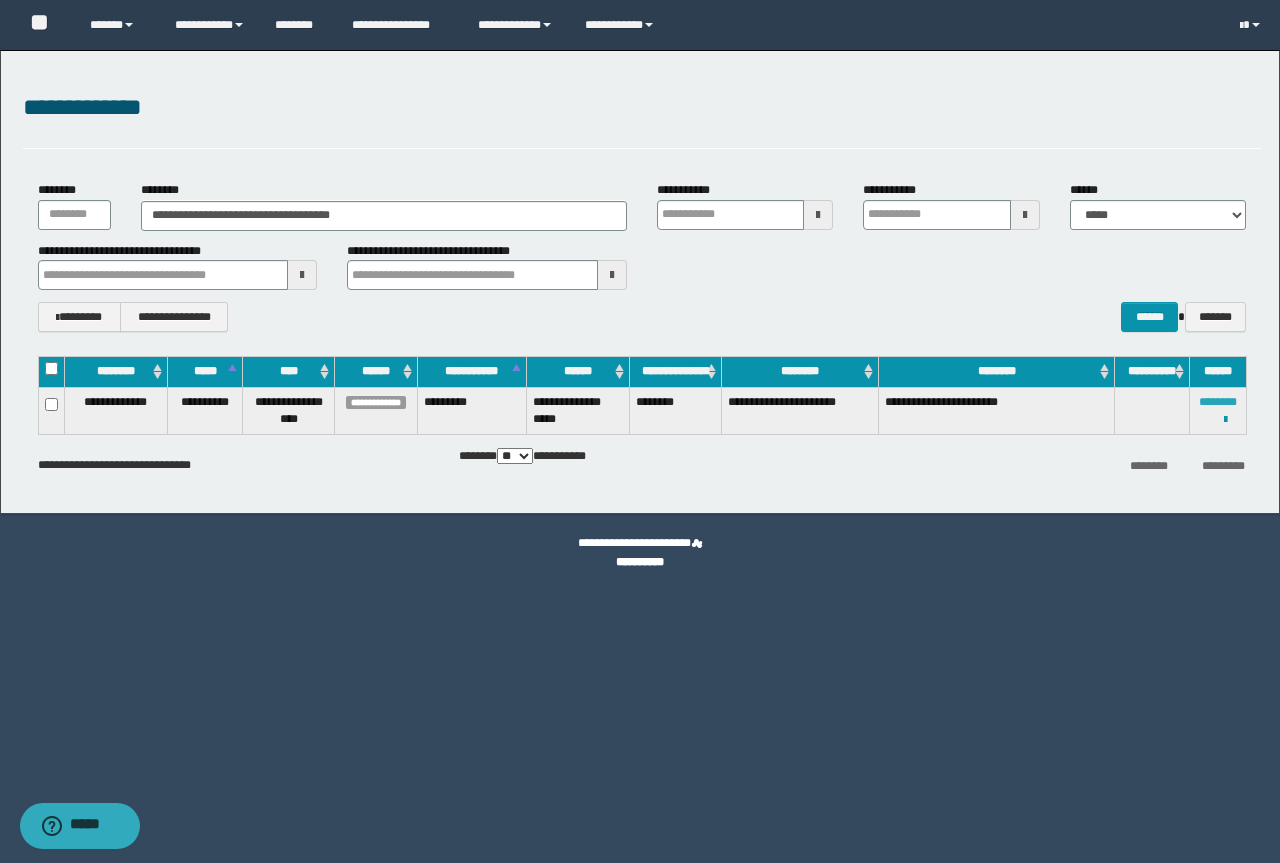 click on "********" at bounding box center [1218, 402] 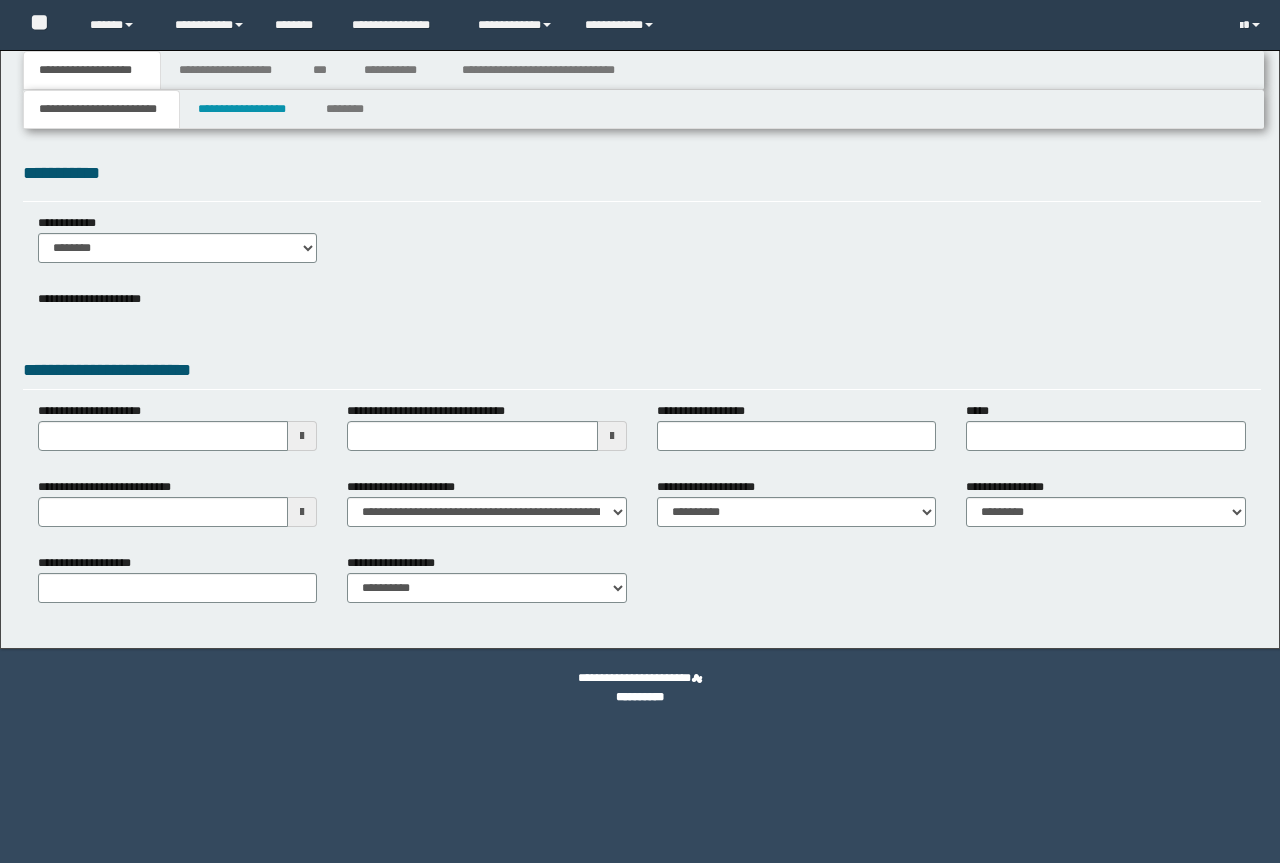 scroll, scrollTop: 0, scrollLeft: 0, axis: both 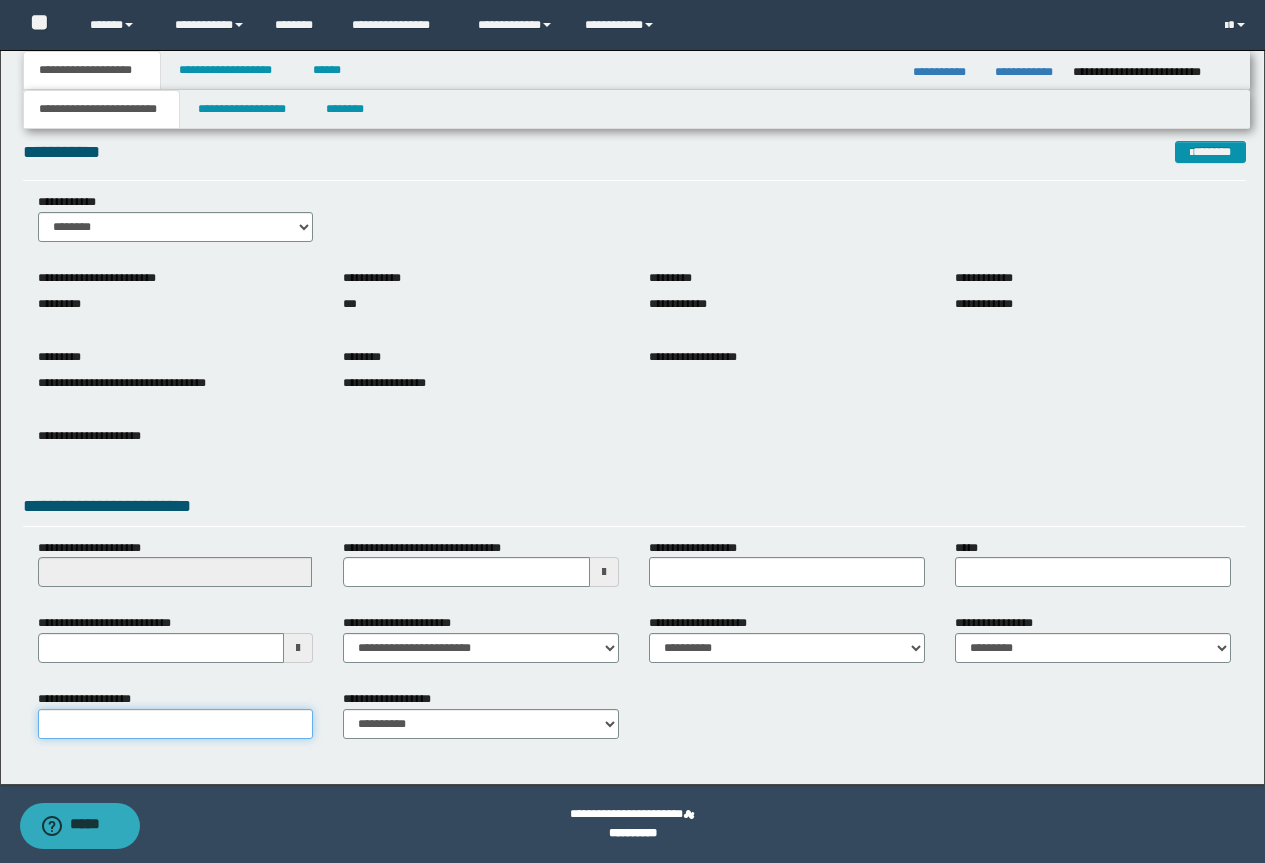 click on "**********" at bounding box center (176, 724) 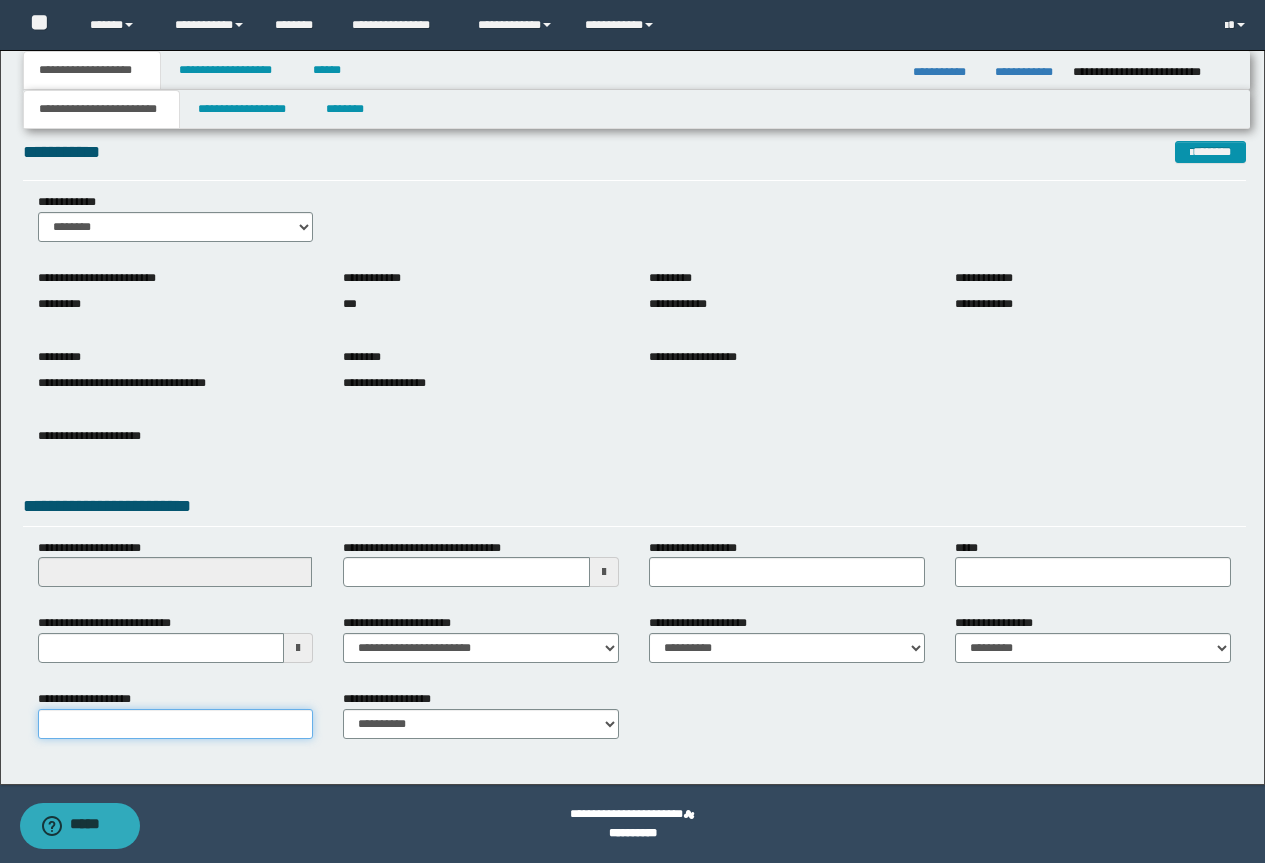 paste on "********" 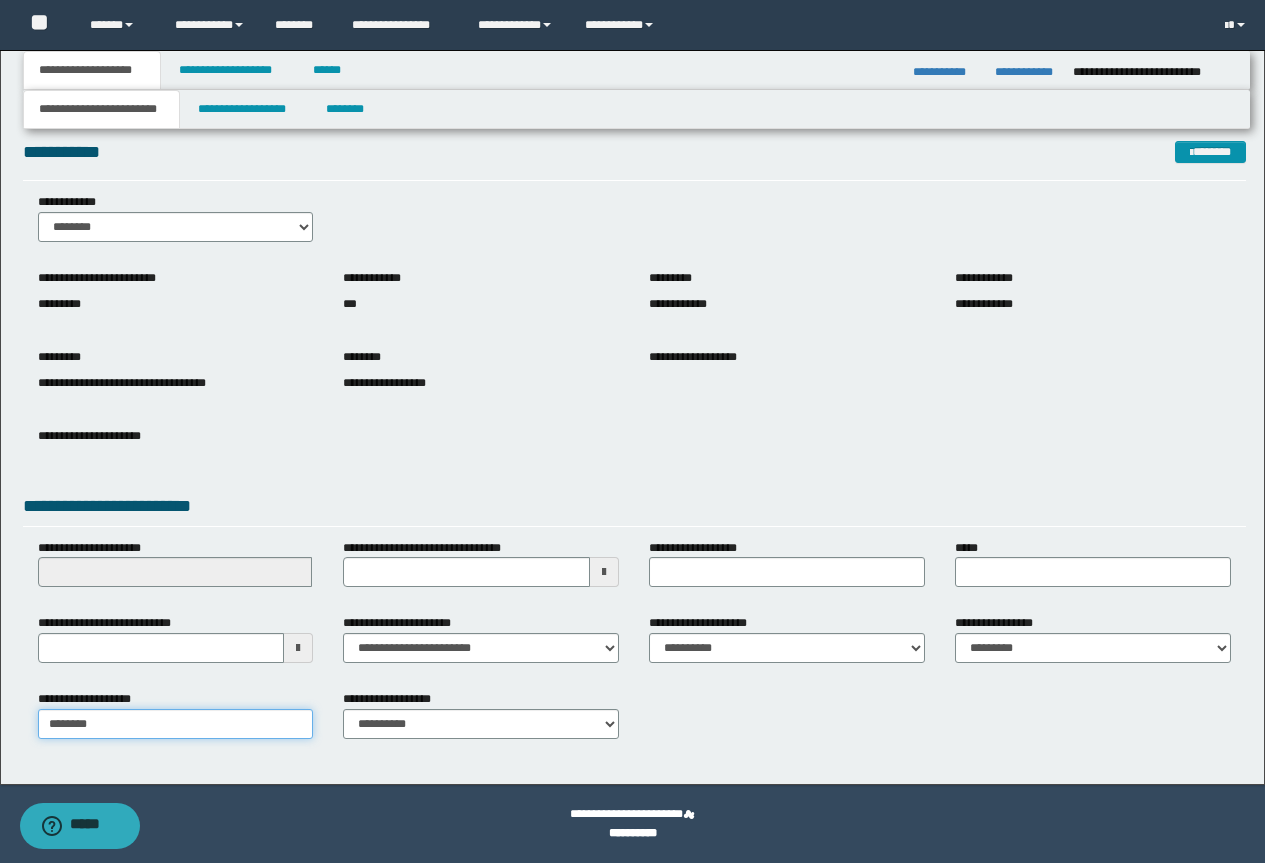 drag, startPoint x: 51, startPoint y: 729, endPoint x: 0, endPoint y: 709, distance: 54.781384 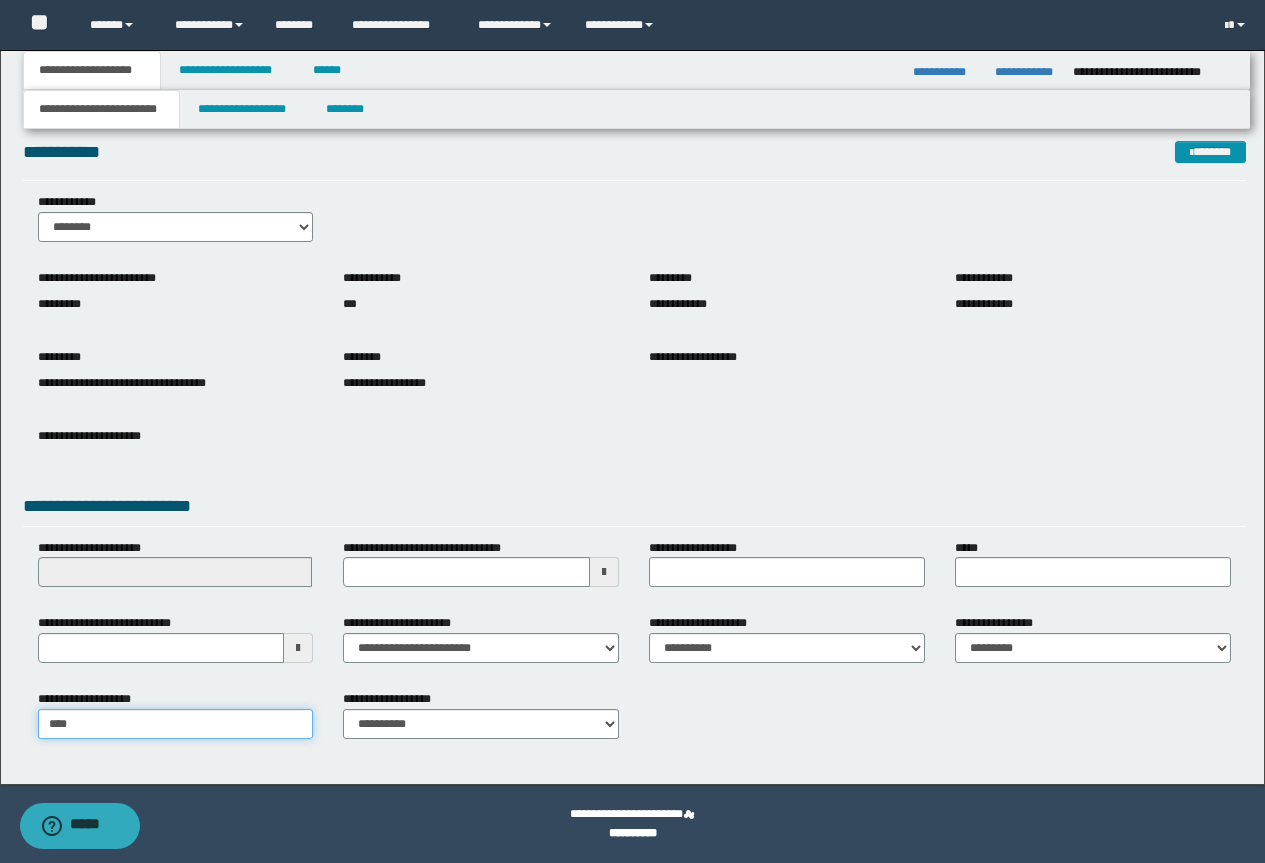 click on "****" at bounding box center [176, 724] 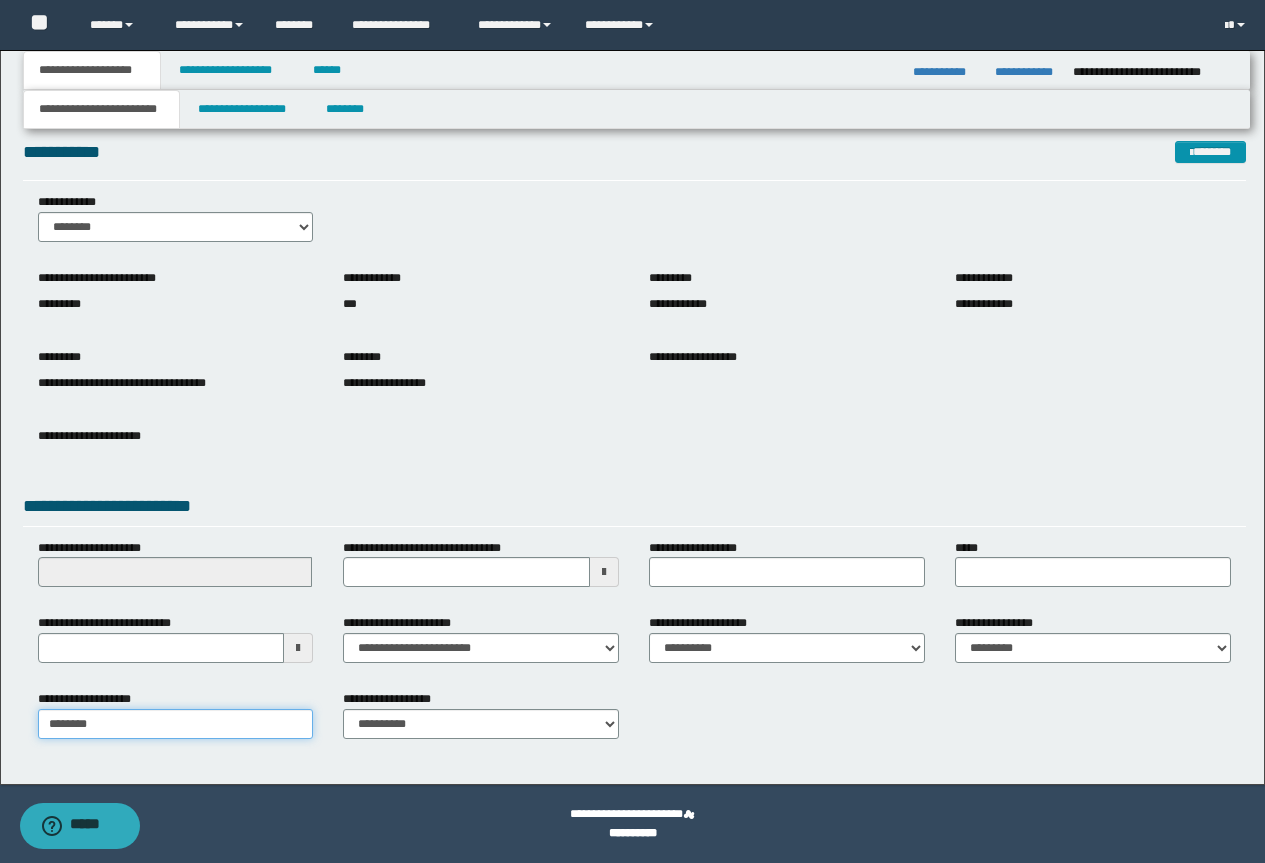drag, startPoint x: 105, startPoint y: 723, endPoint x: 0, endPoint y: 712, distance: 105.574615 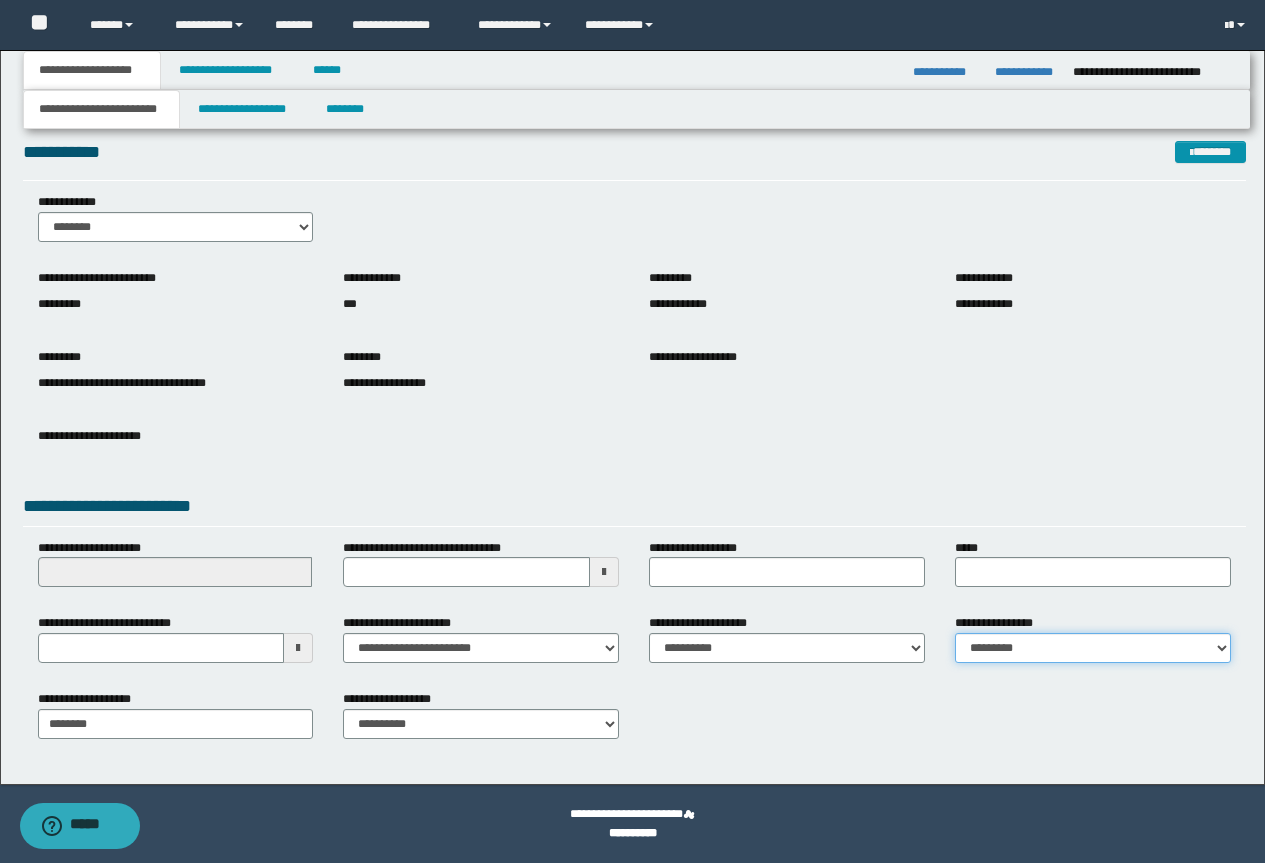 click on "**********" at bounding box center [1093, 648] 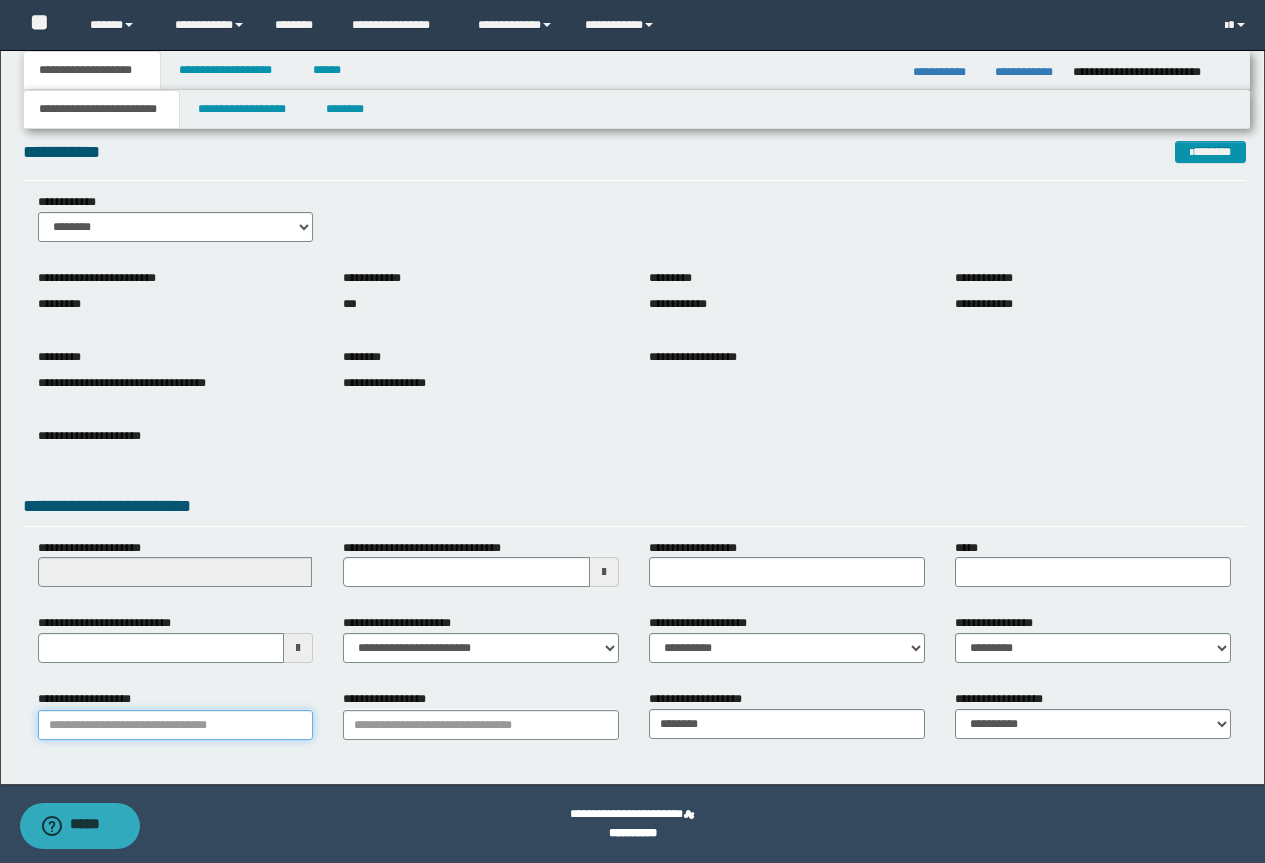 click on "**********" at bounding box center [176, 725] 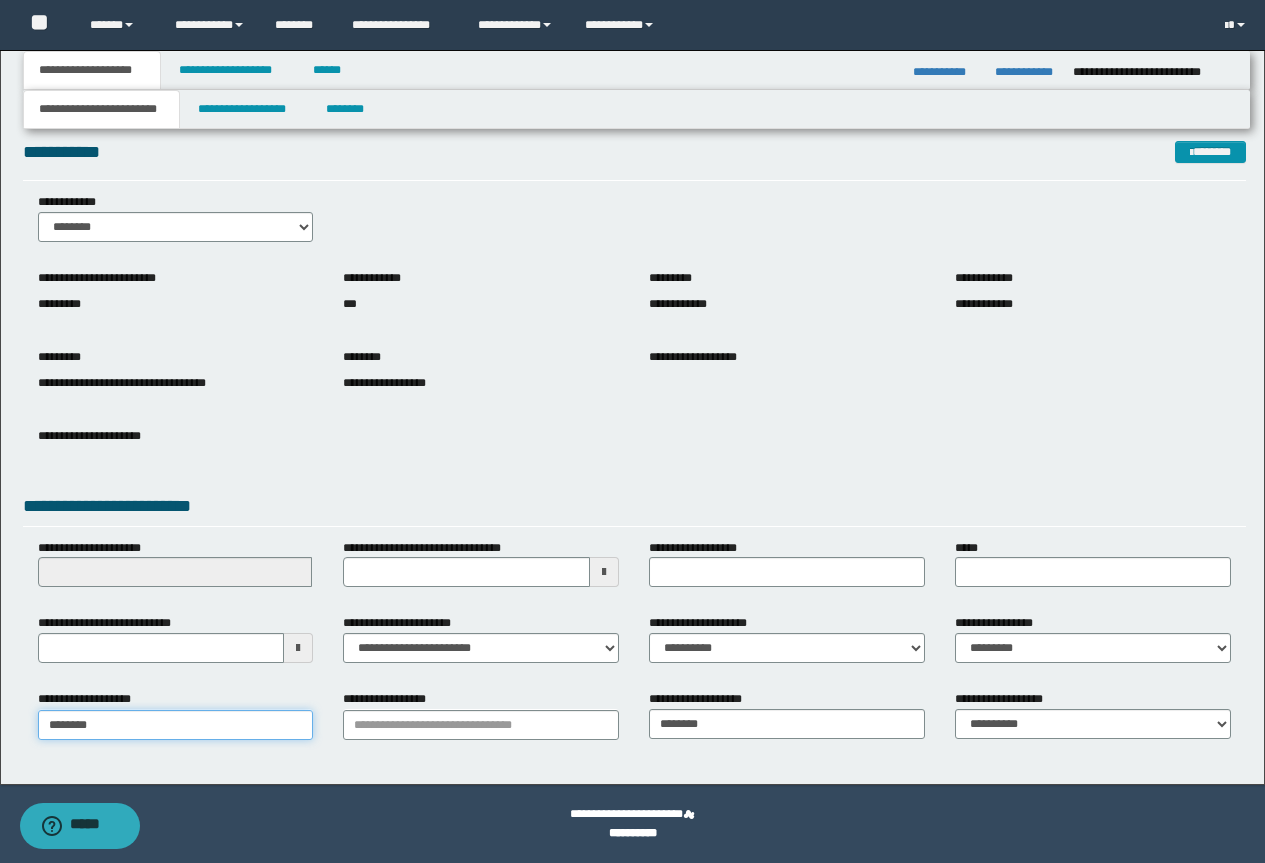 type on "********" 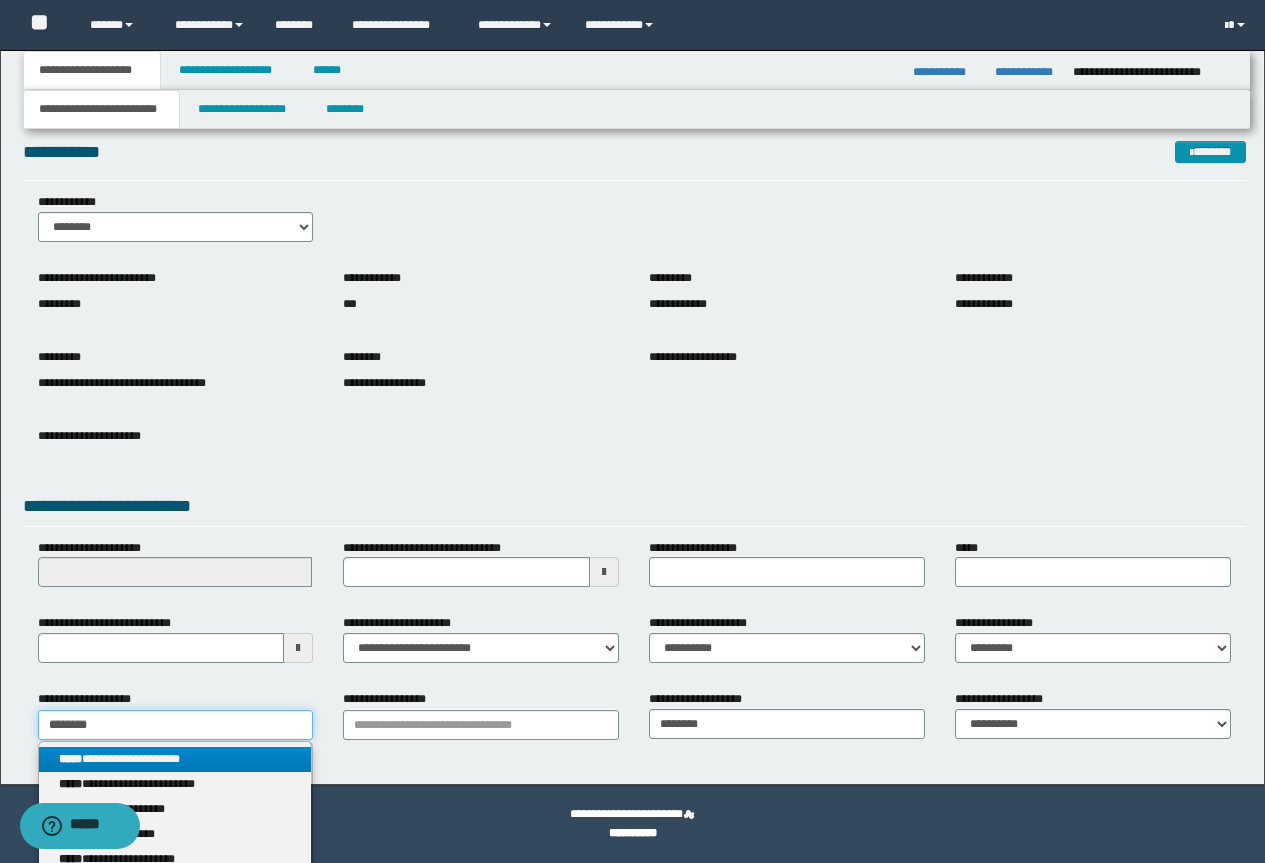 type on "********" 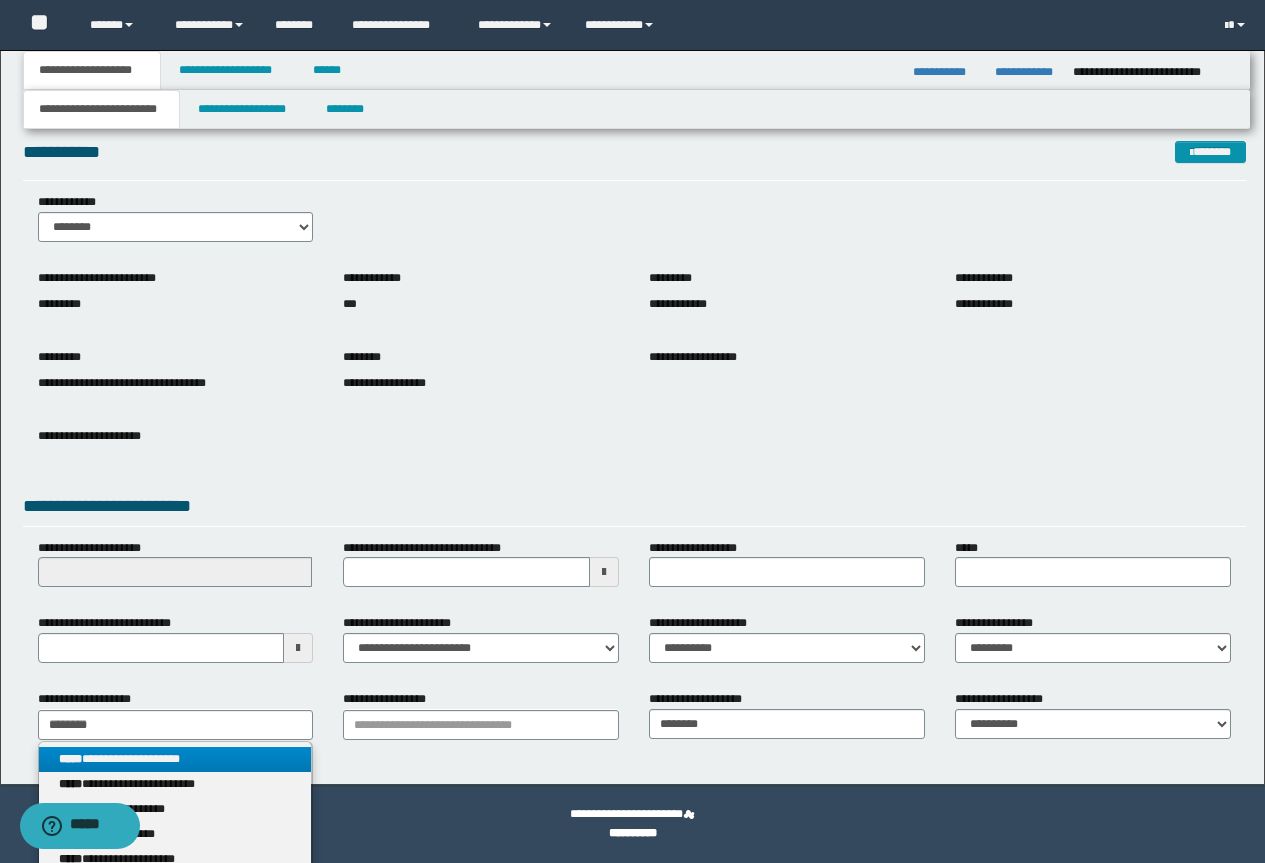 click on "**********" at bounding box center [175, 759] 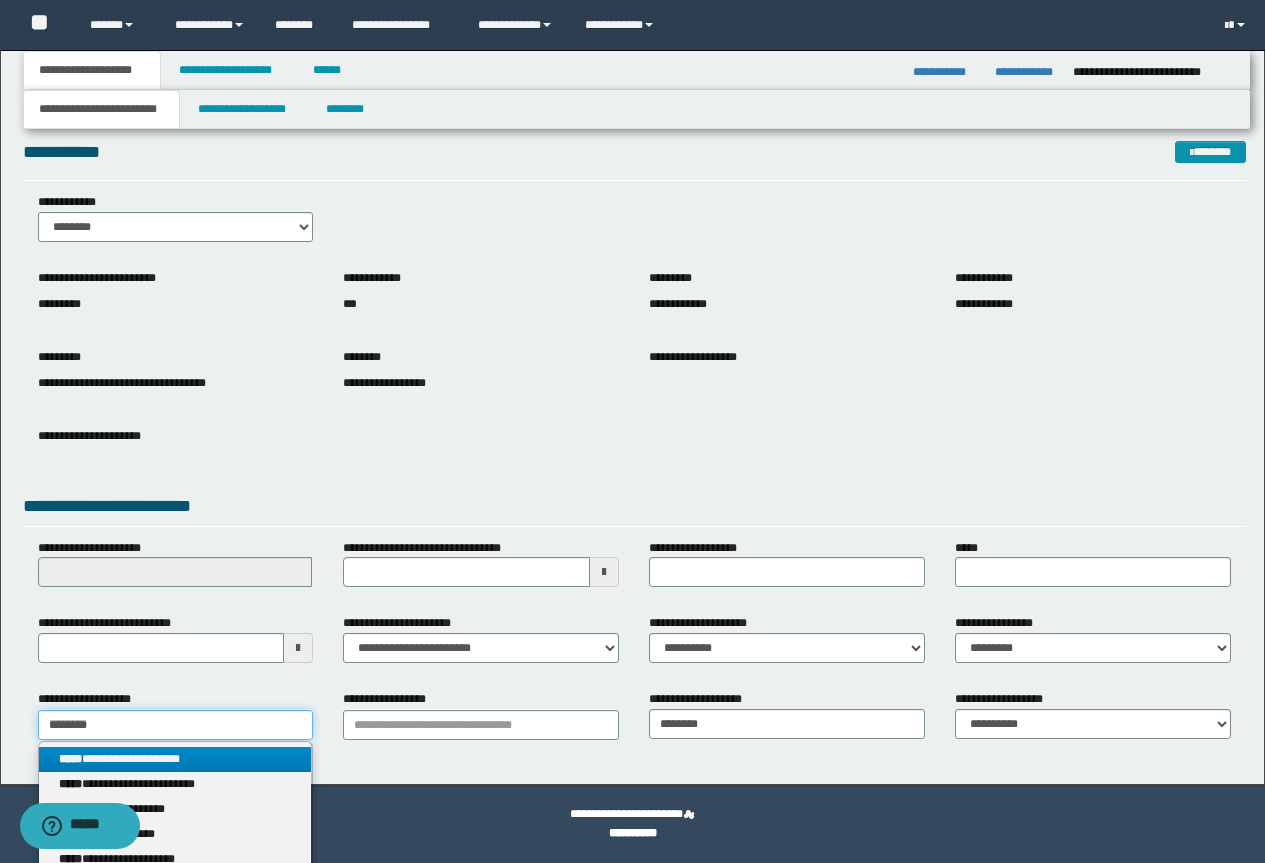 type 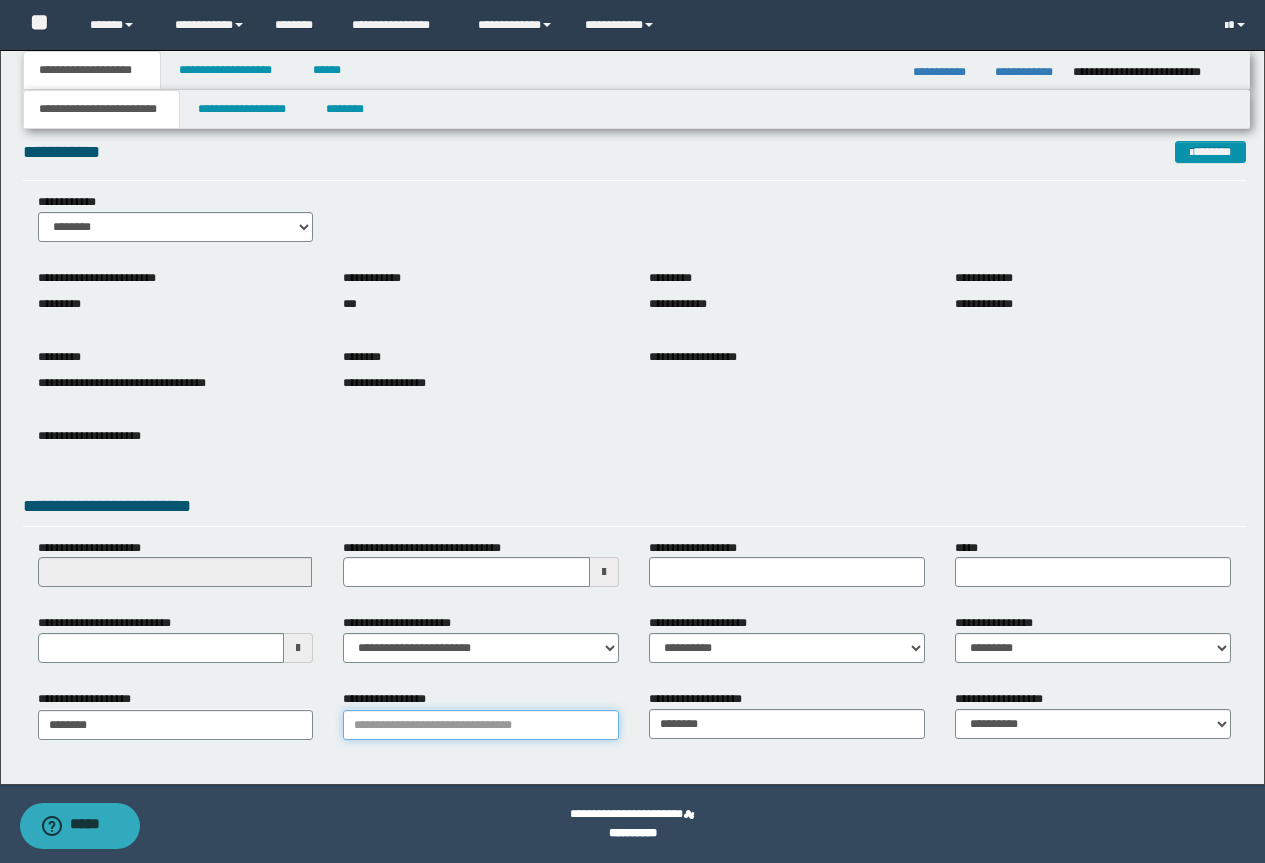 click on "**********" at bounding box center [481, 725] 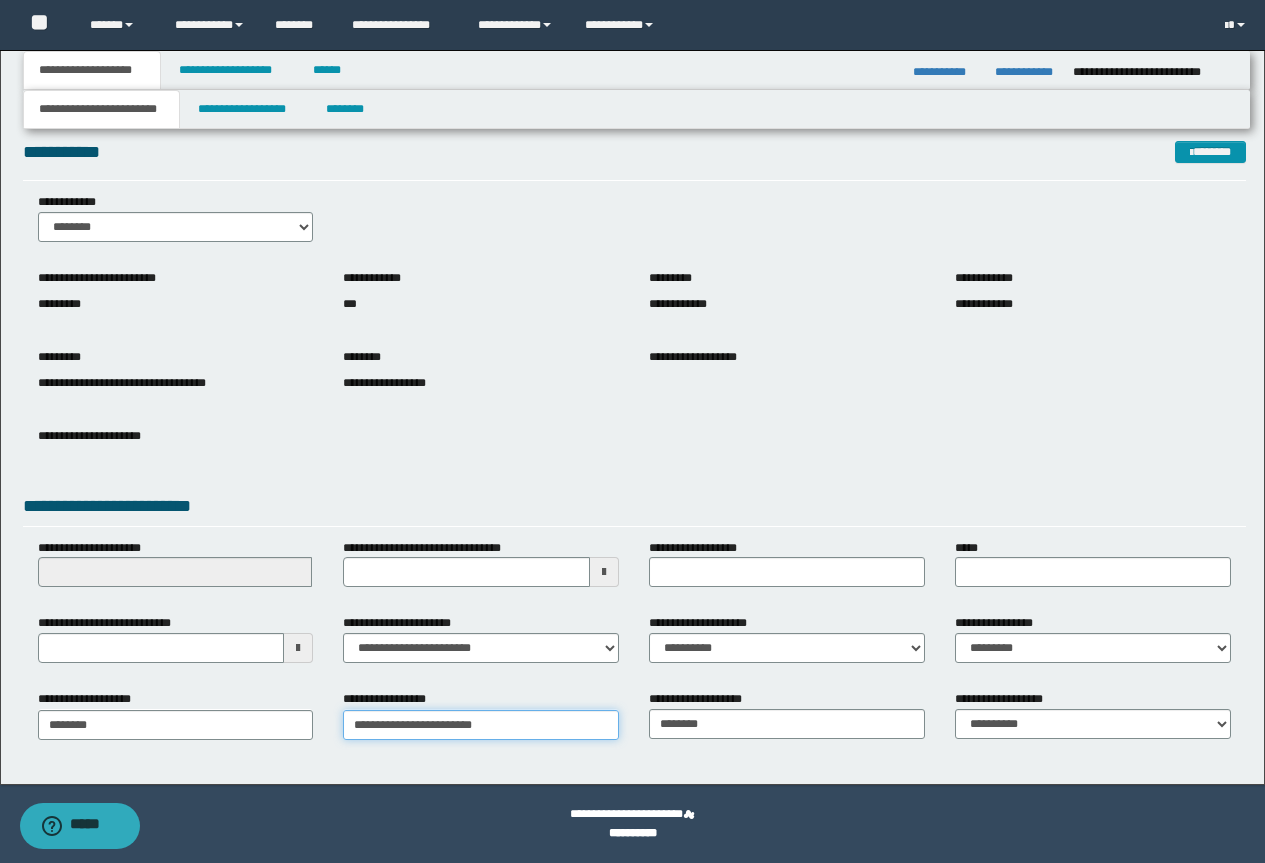 type on "**********" 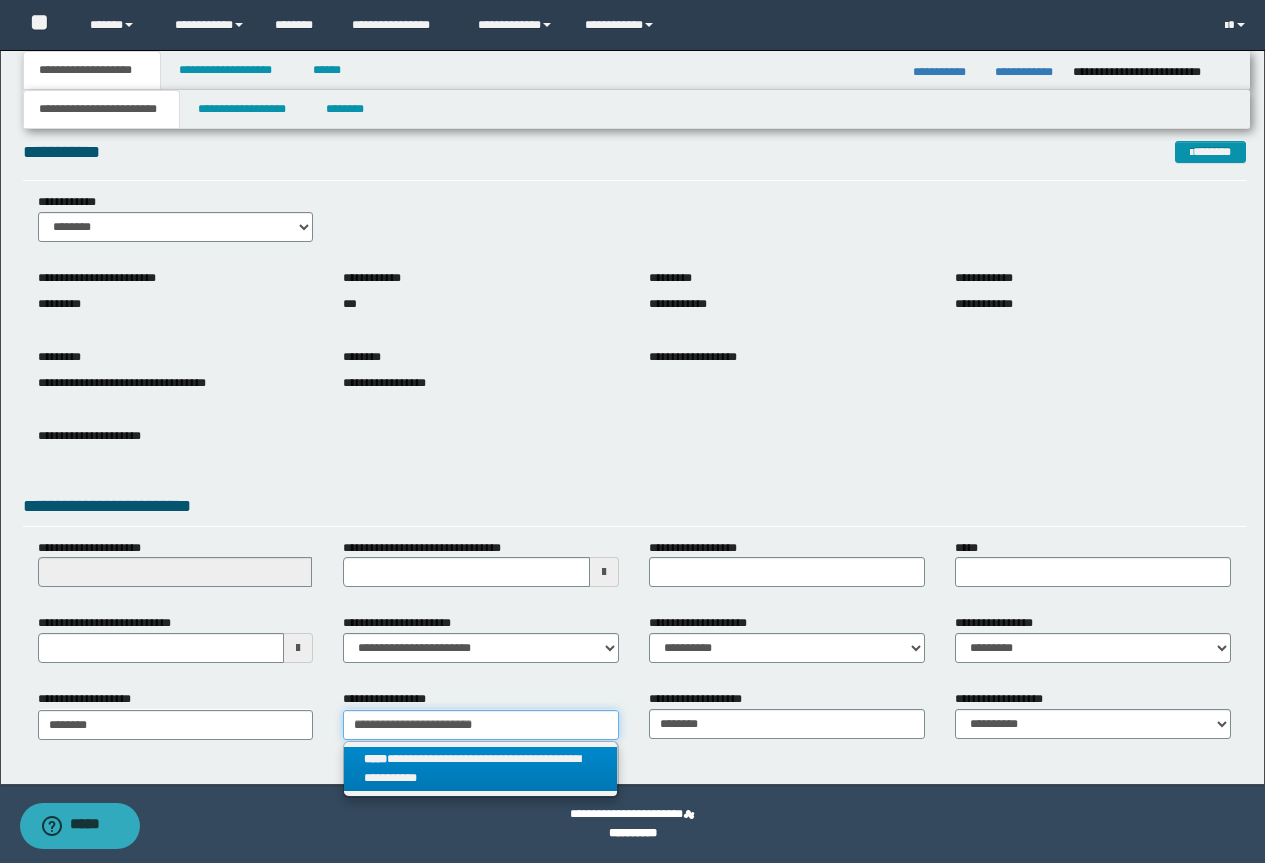 type on "**********" 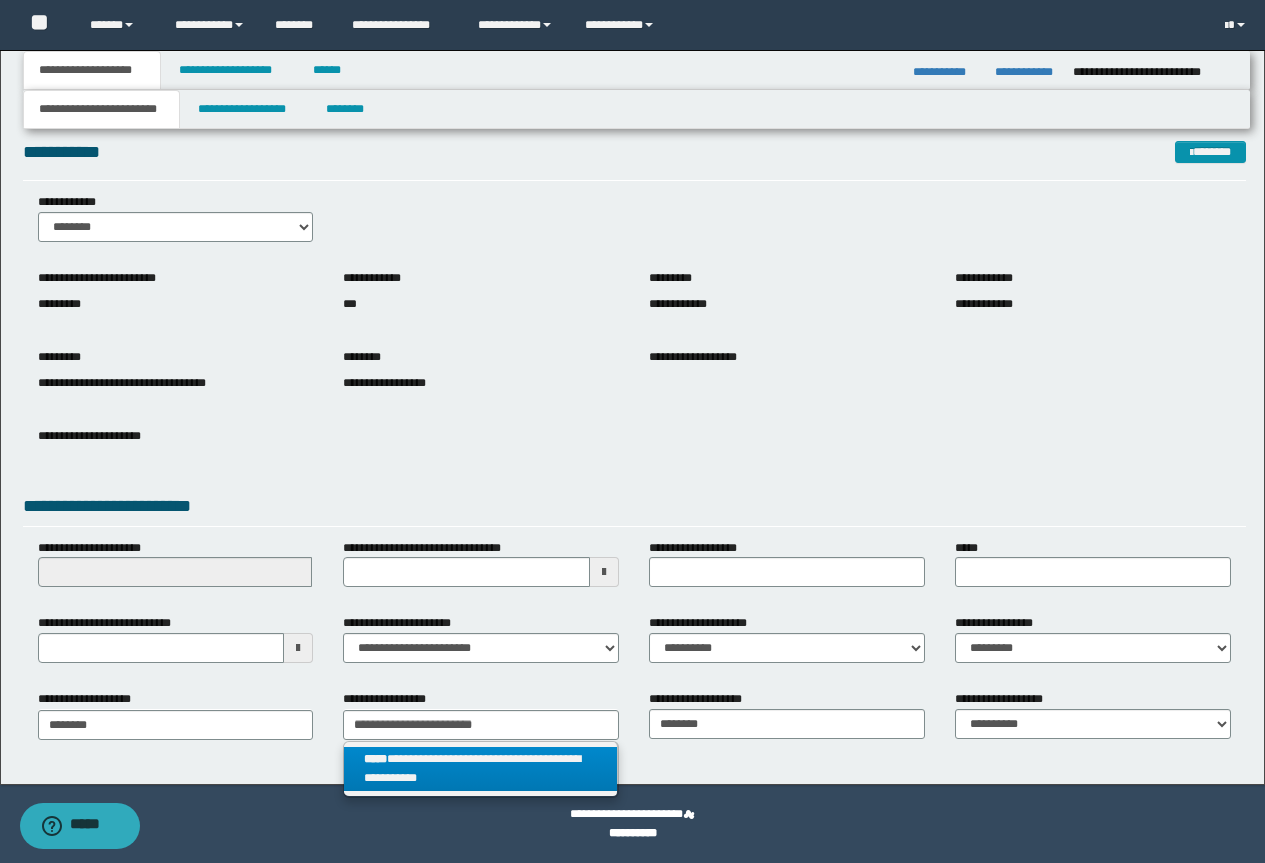 click on "**********" at bounding box center [480, 769] 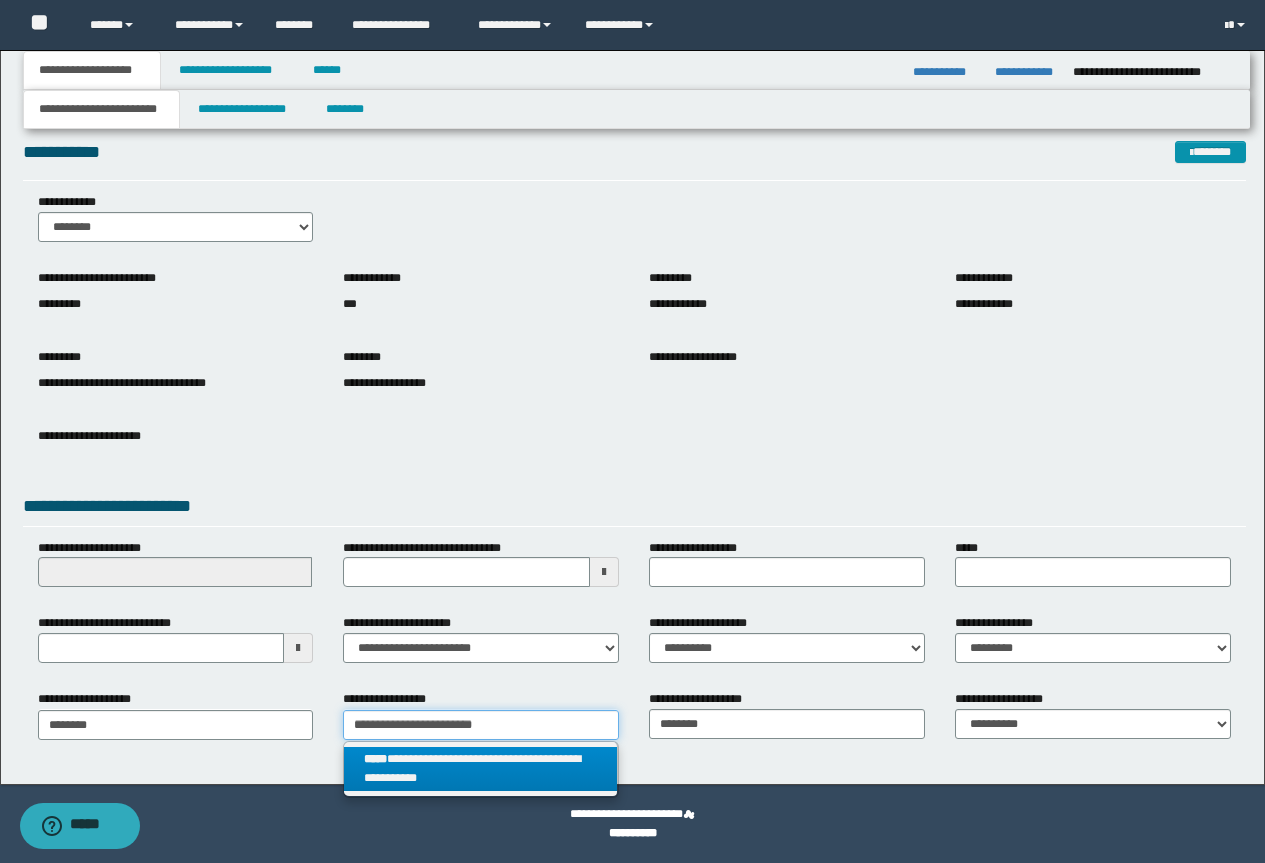 type 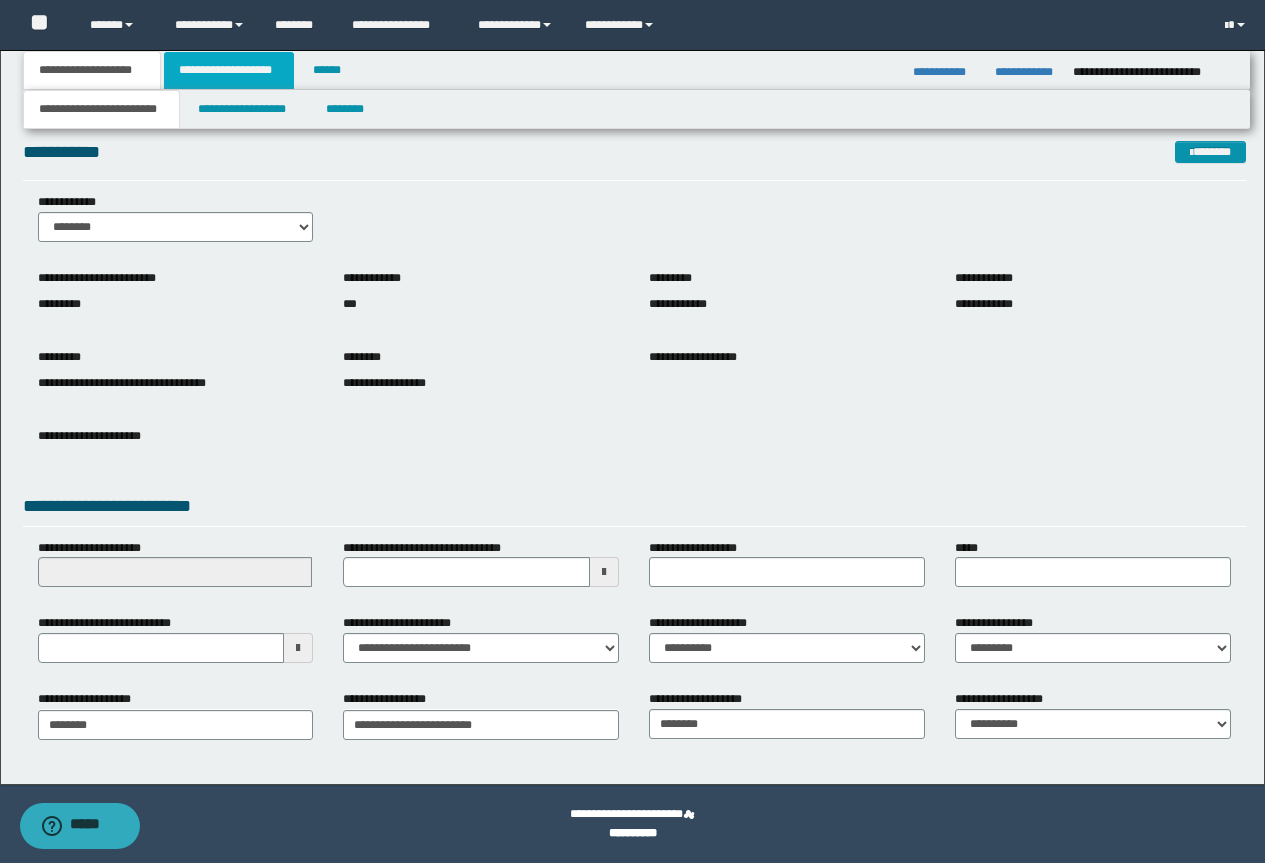 click on "**********" at bounding box center [229, 70] 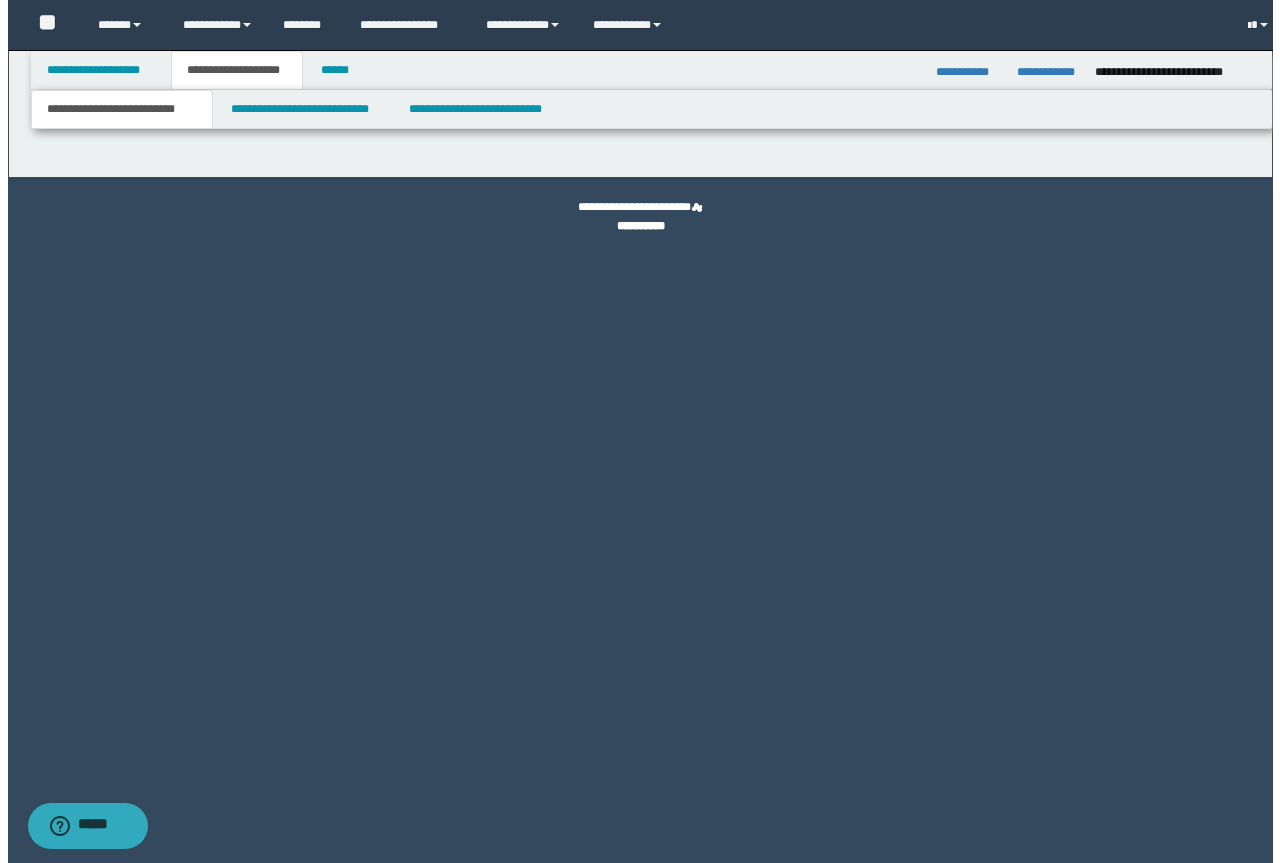 scroll, scrollTop: 0, scrollLeft: 0, axis: both 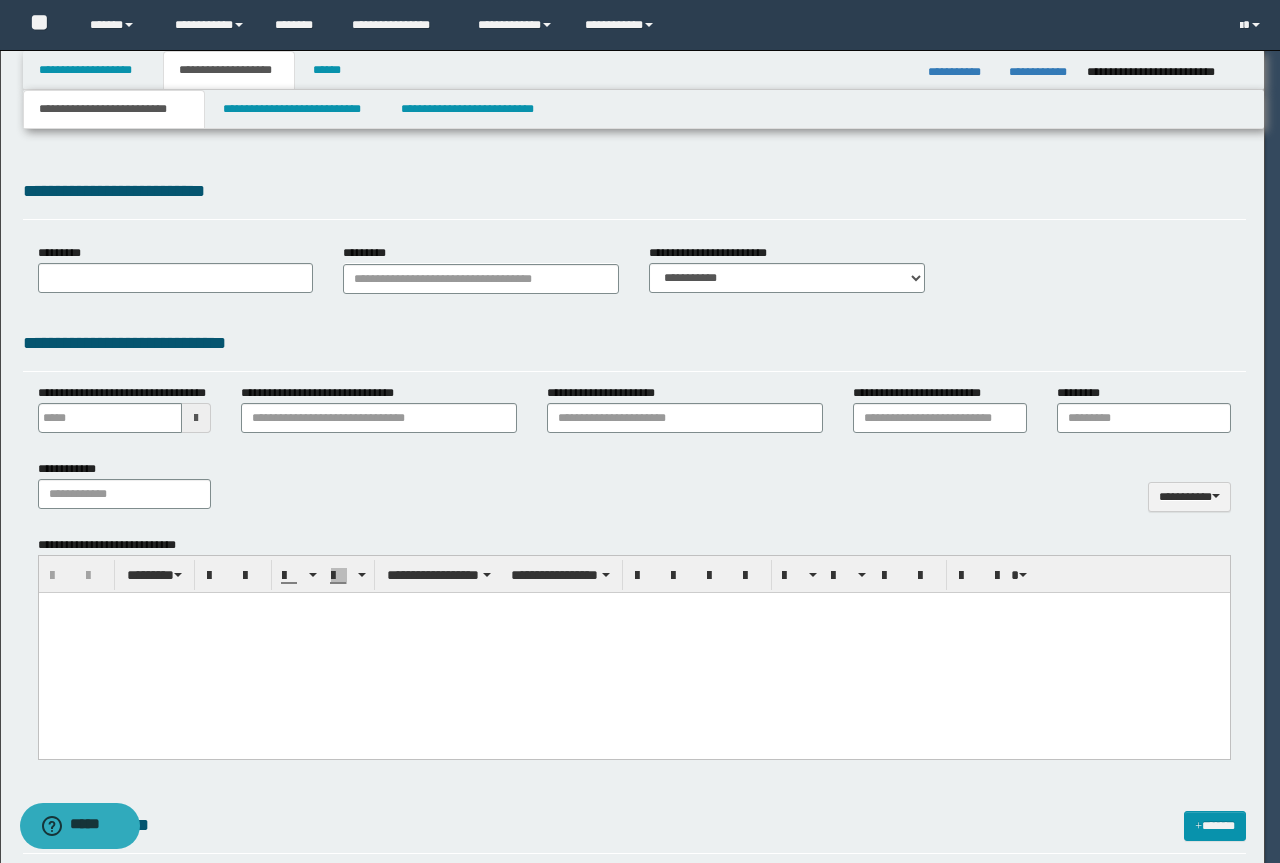 type 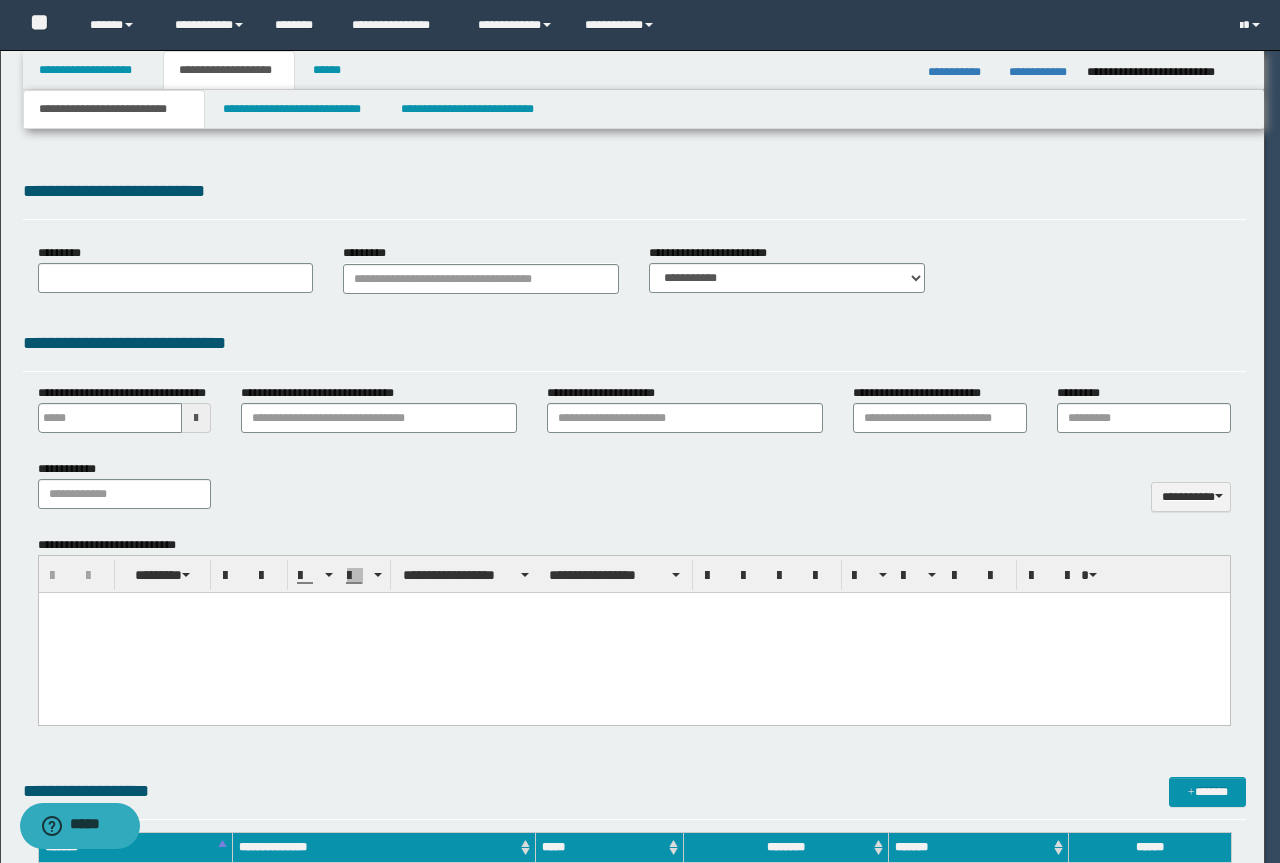 select on "*" 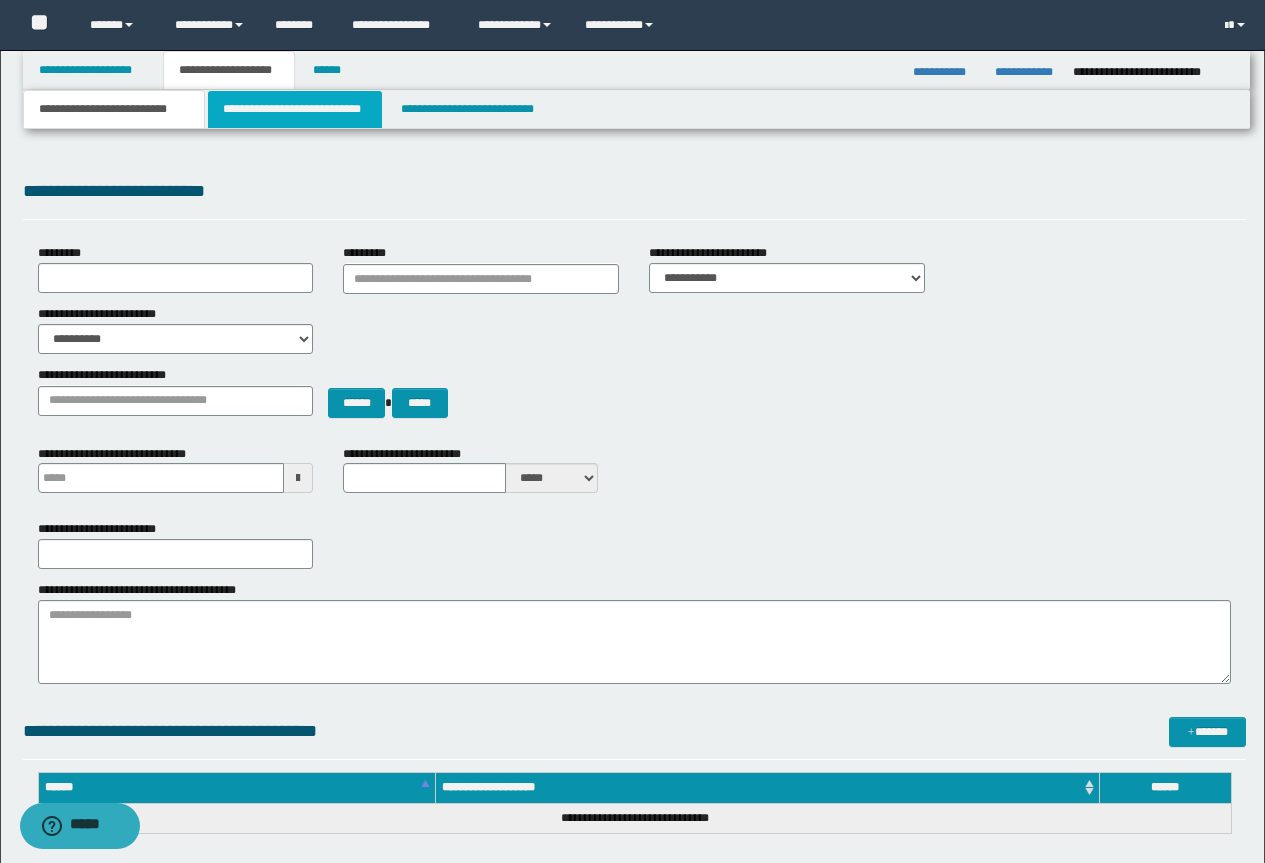 click on "**********" at bounding box center (295, 109) 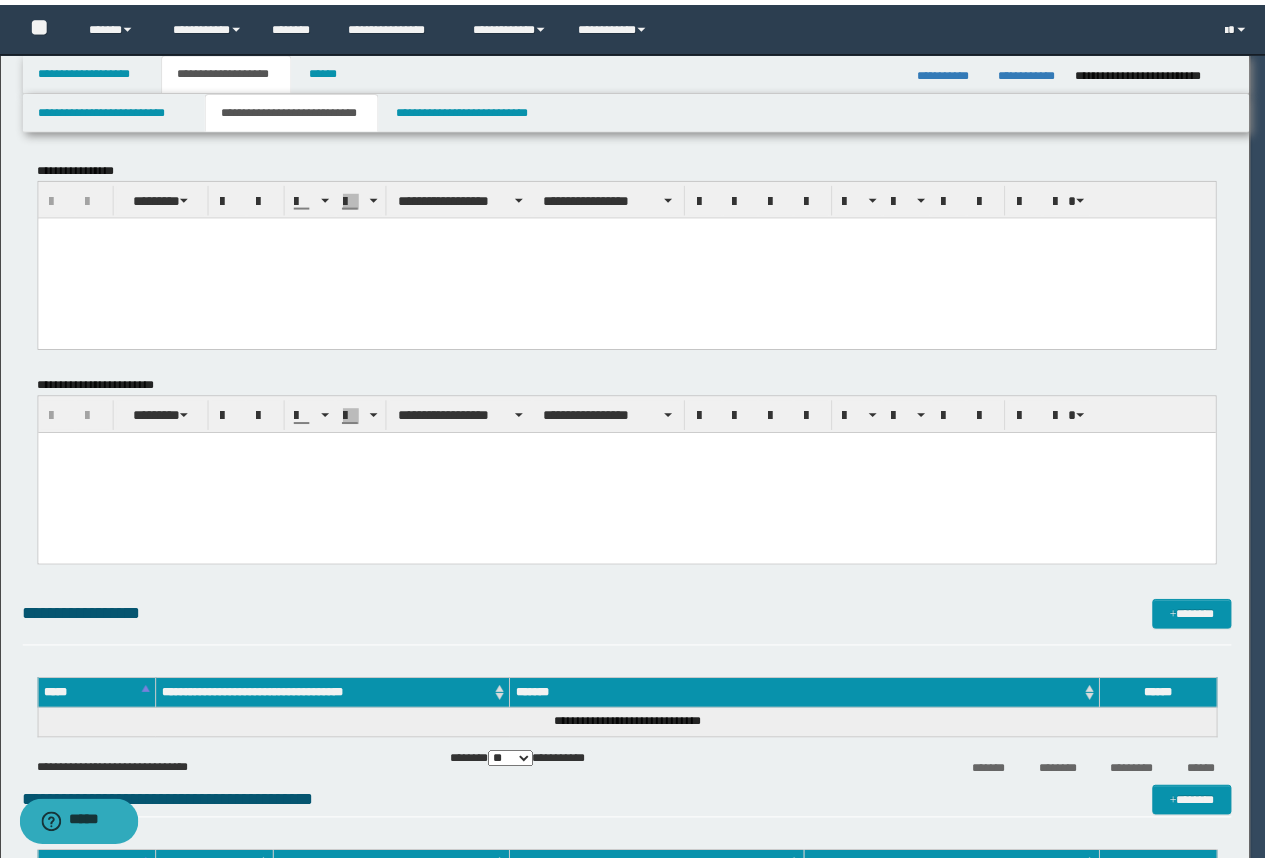 scroll, scrollTop: 0, scrollLeft: 0, axis: both 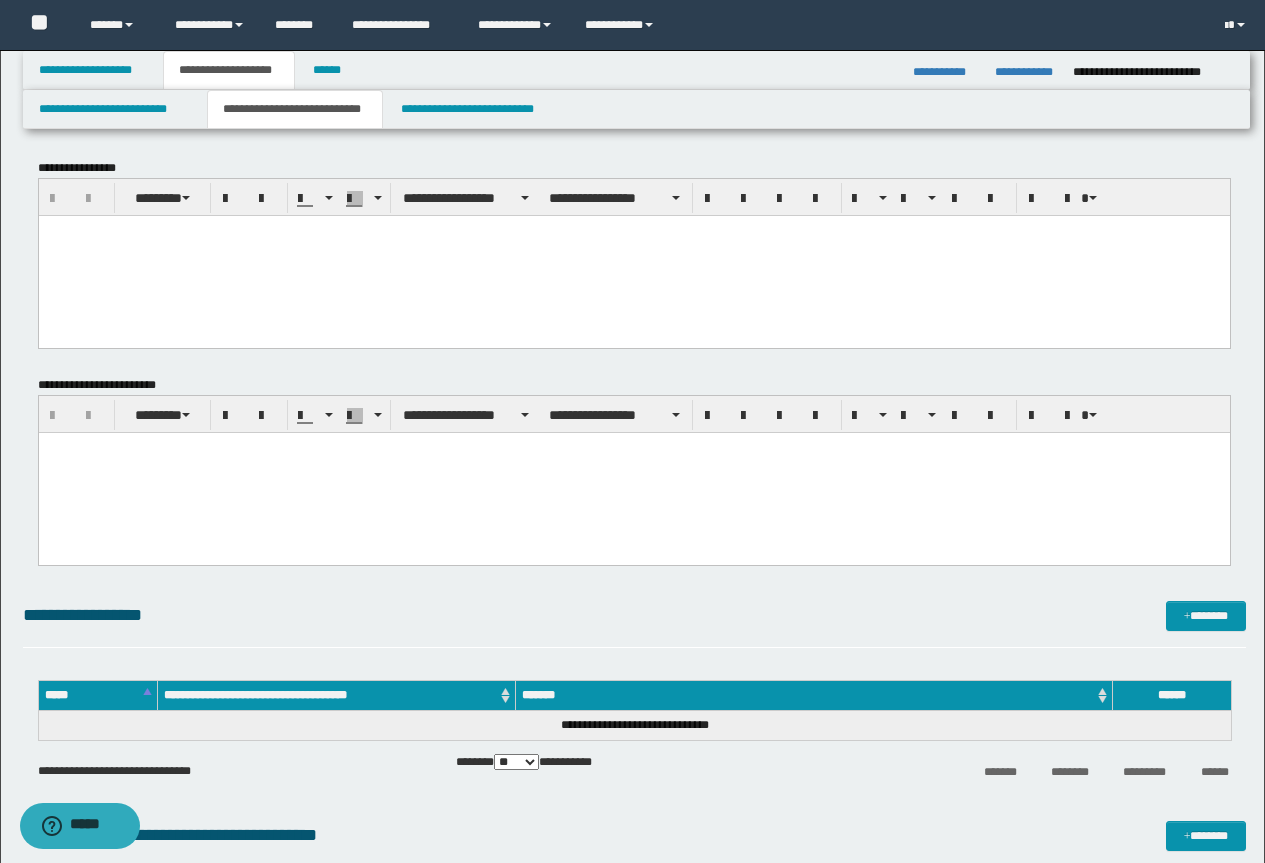 click at bounding box center [633, 230] 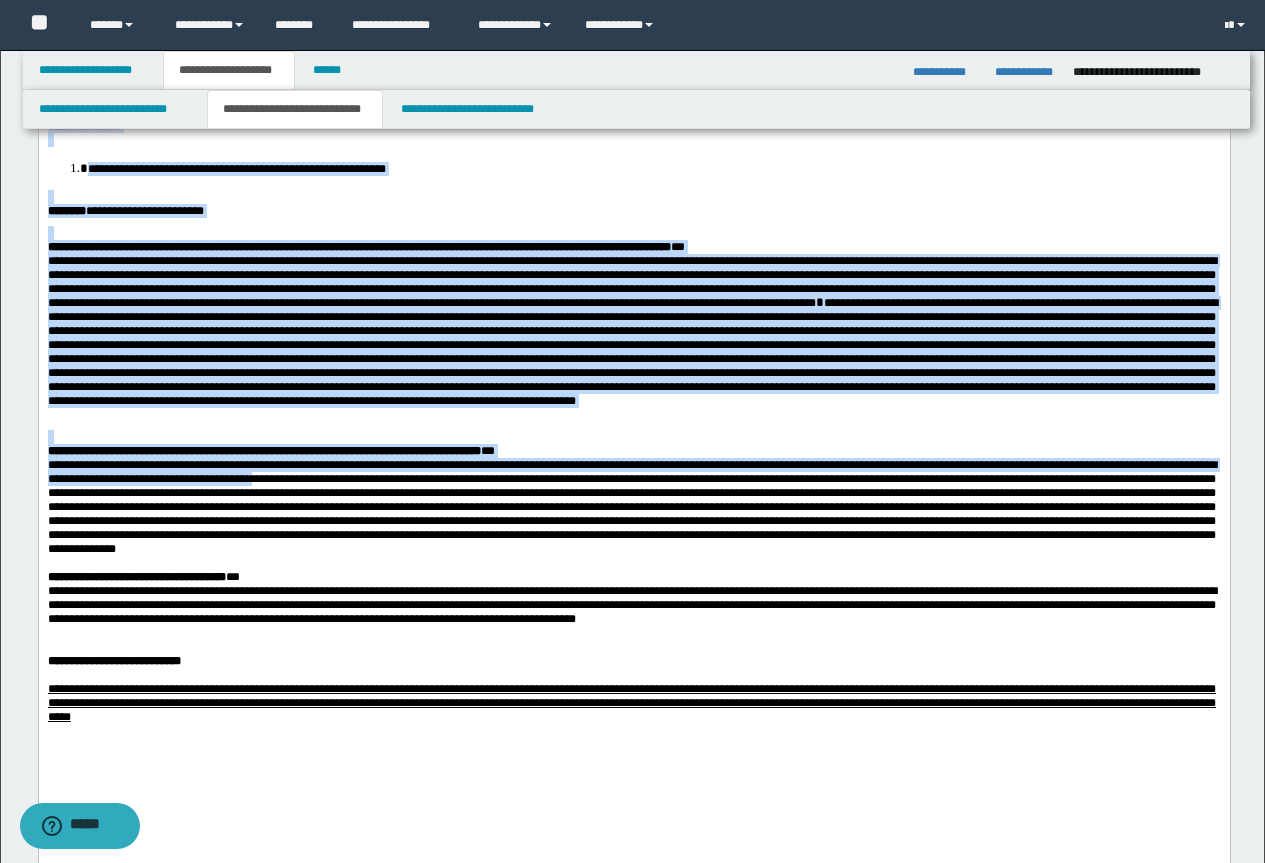 scroll, scrollTop: 500, scrollLeft: 0, axis: vertical 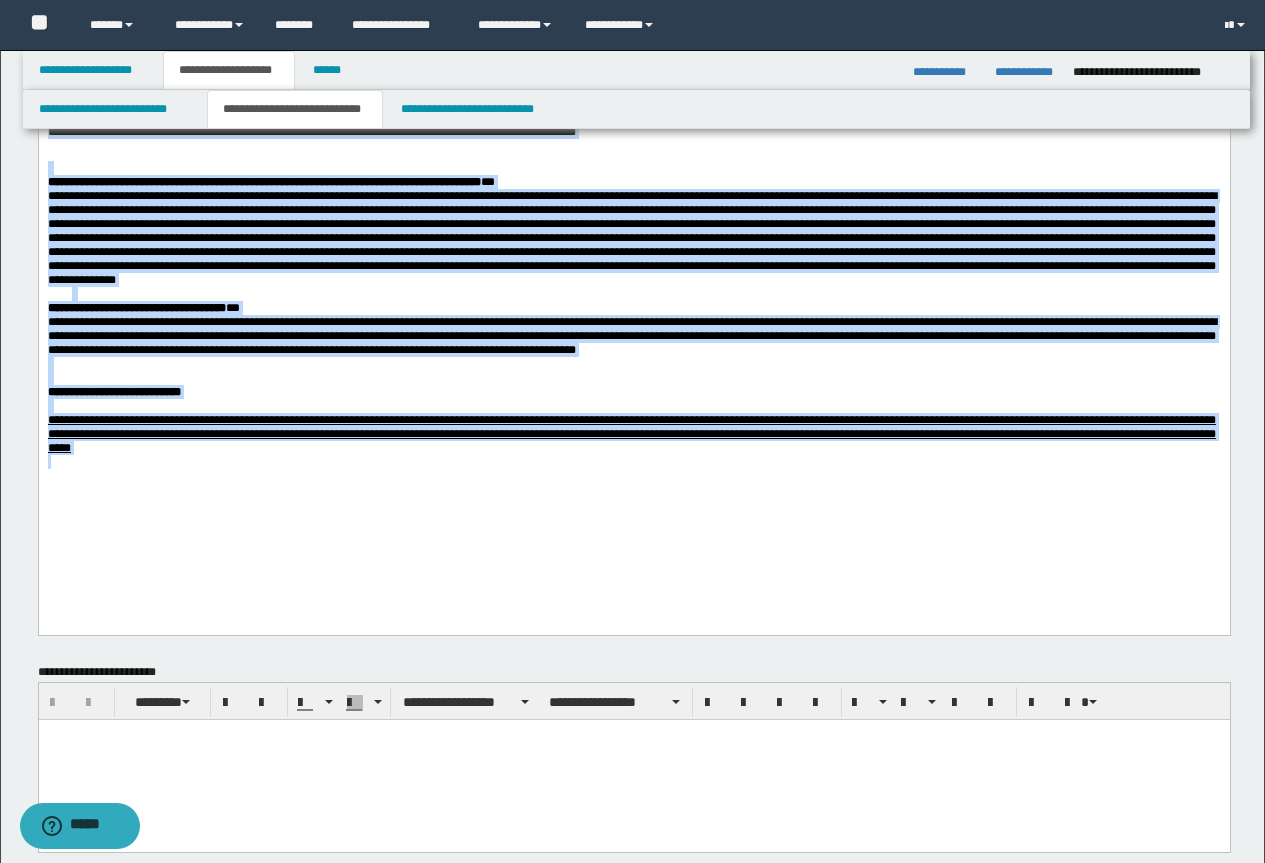 drag, startPoint x: 45, startPoint y: -267, endPoint x: 1032, endPoint y: 651, distance: 1347.9218 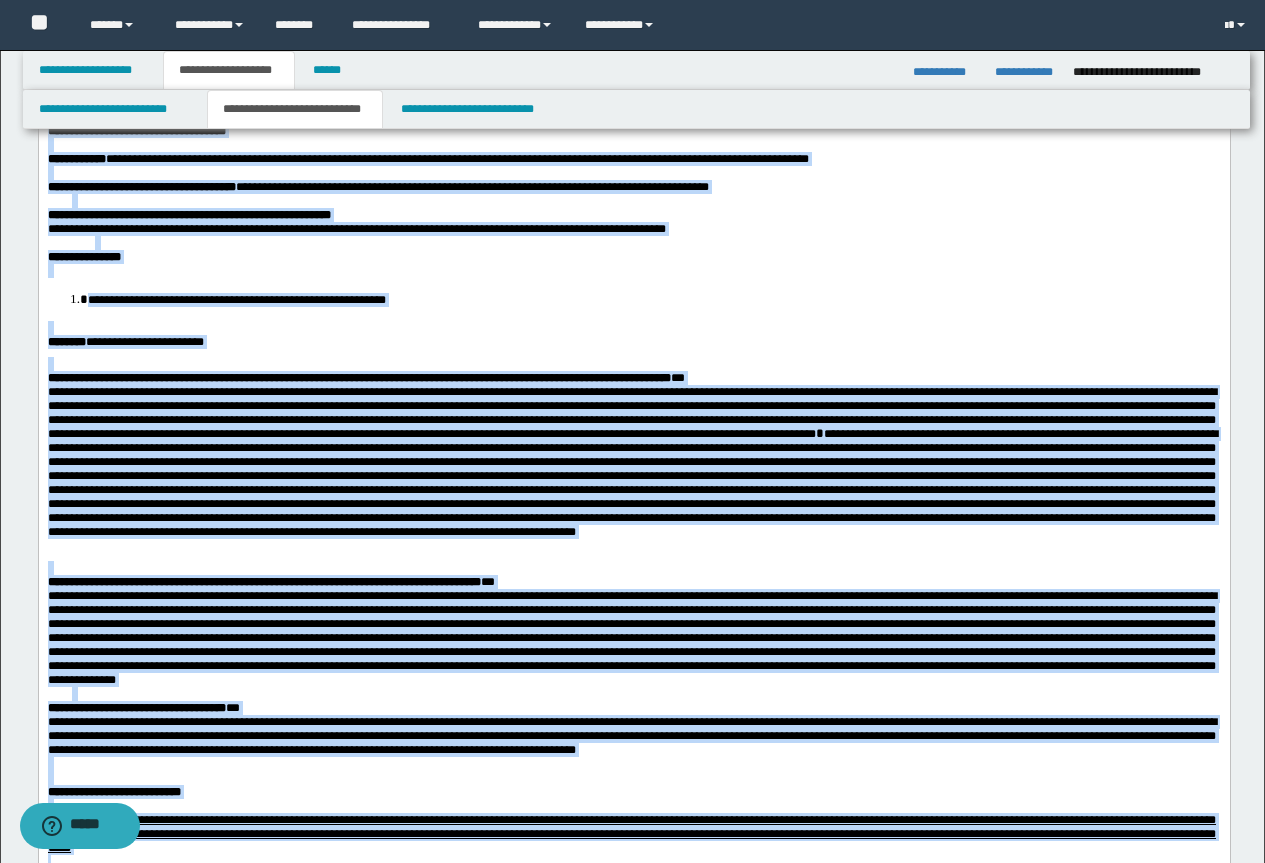 scroll, scrollTop: 0, scrollLeft: 0, axis: both 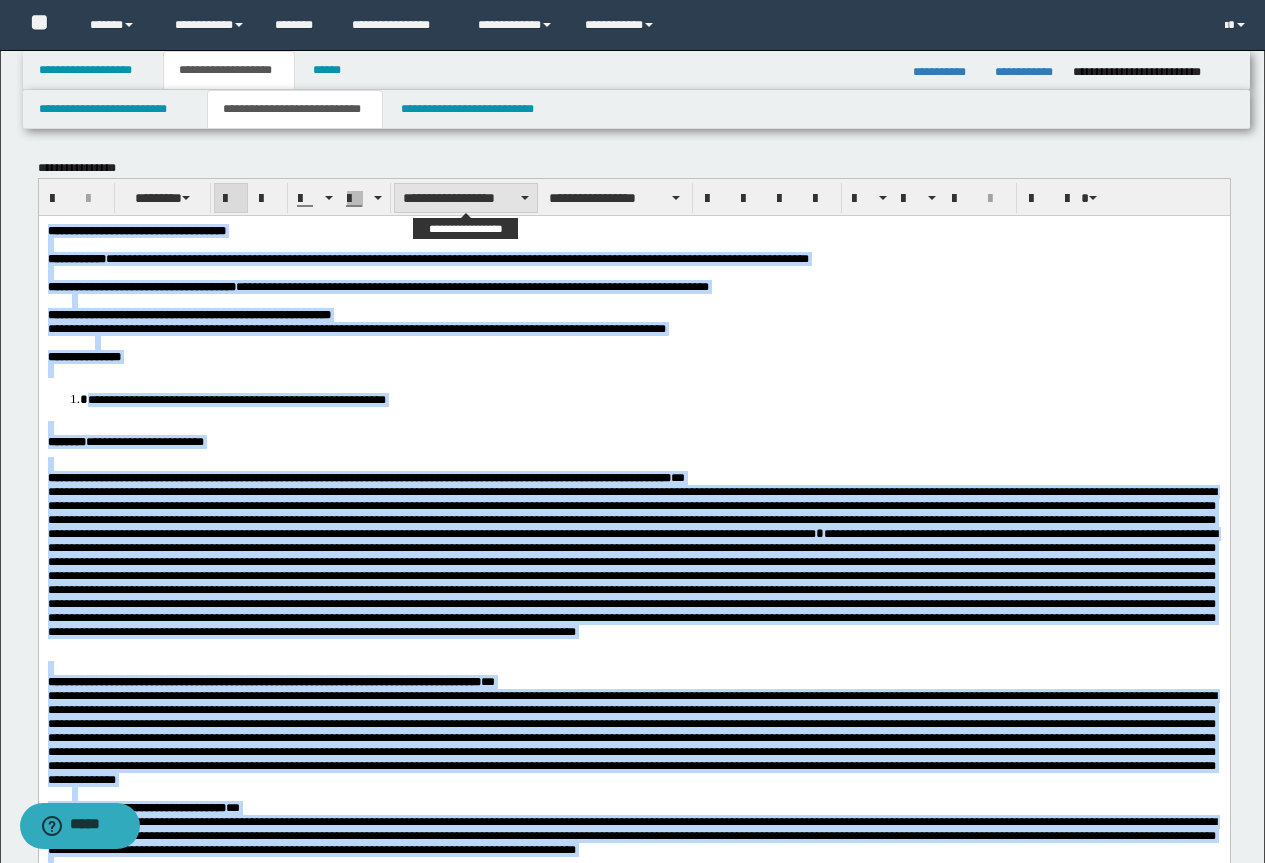 click on "**********" at bounding box center (466, 198) 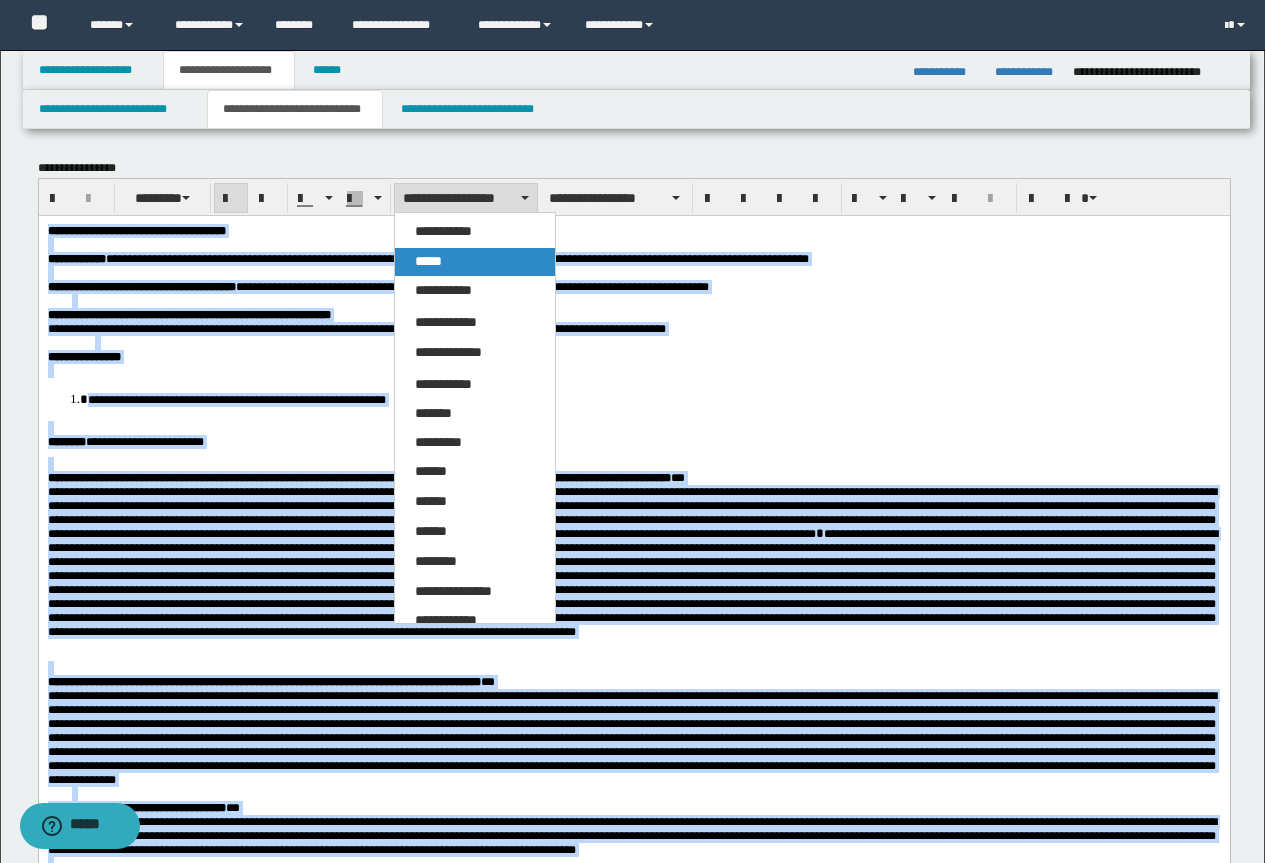 click on "*****" at bounding box center (428, 261) 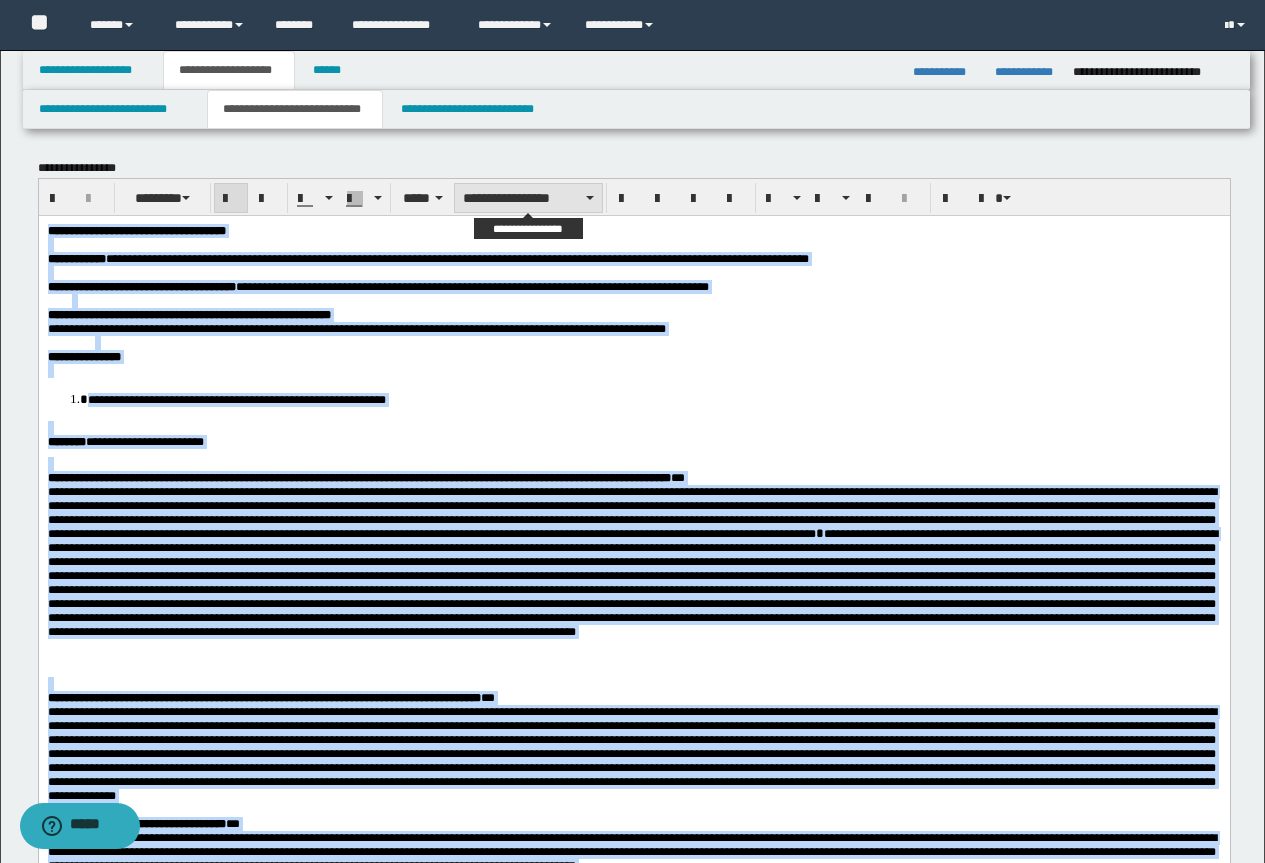 click on "**********" at bounding box center [528, 198] 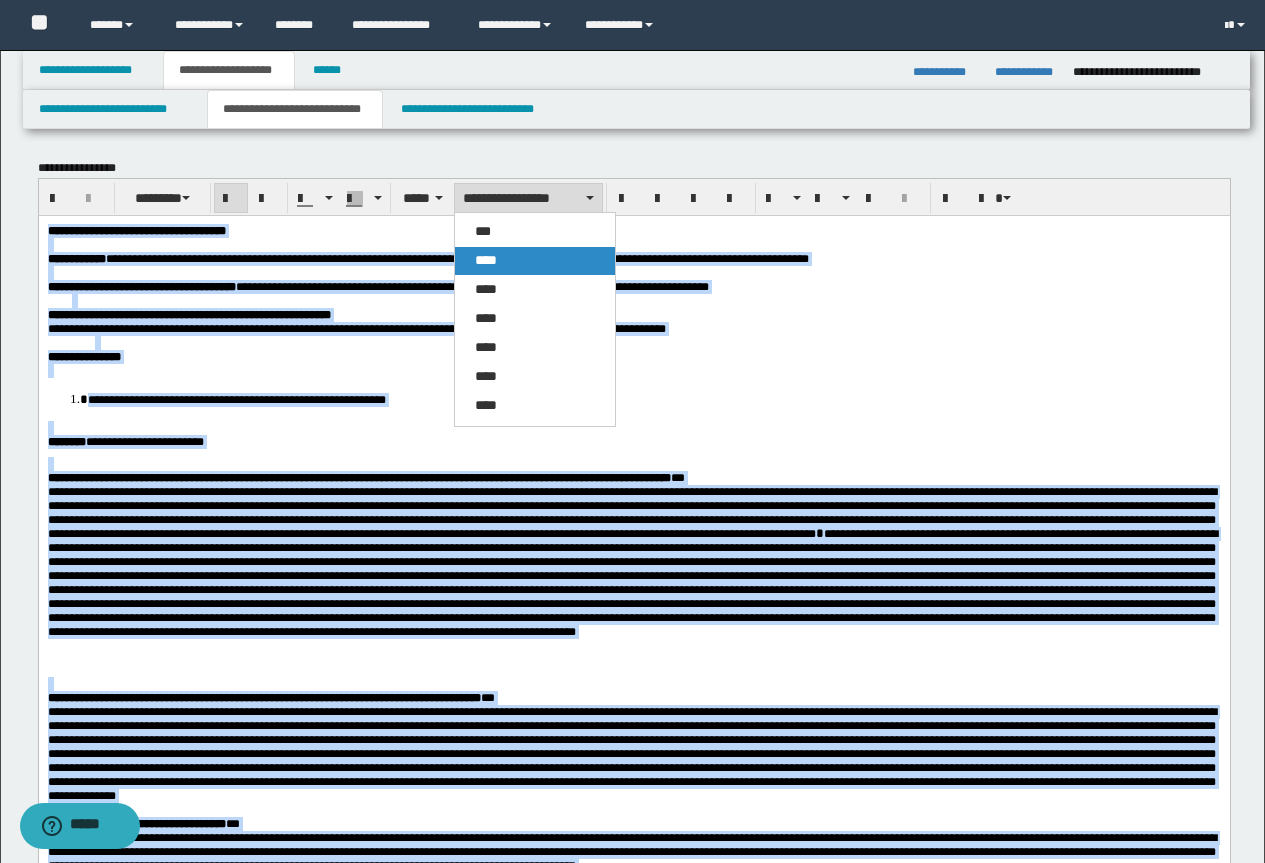 click on "****" at bounding box center [486, 260] 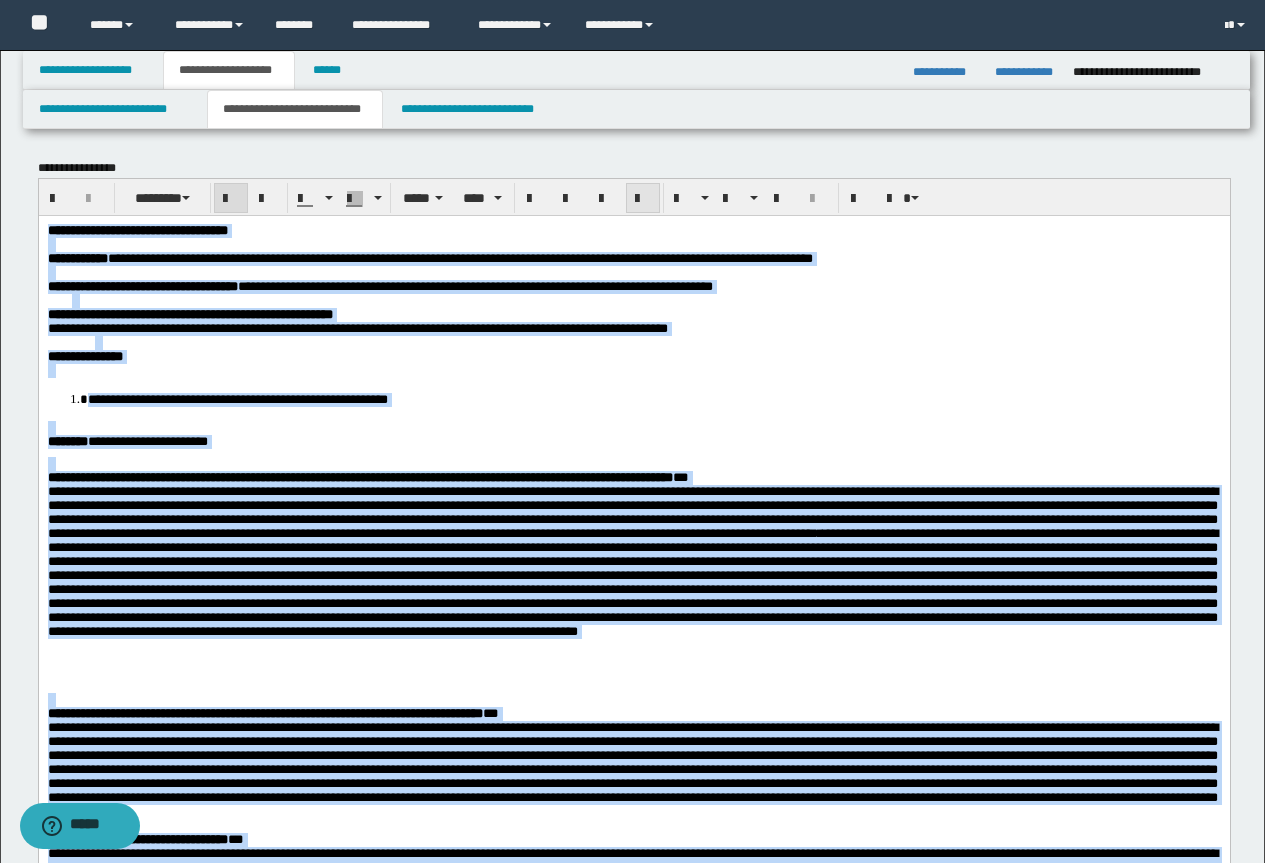 click at bounding box center (643, 199) 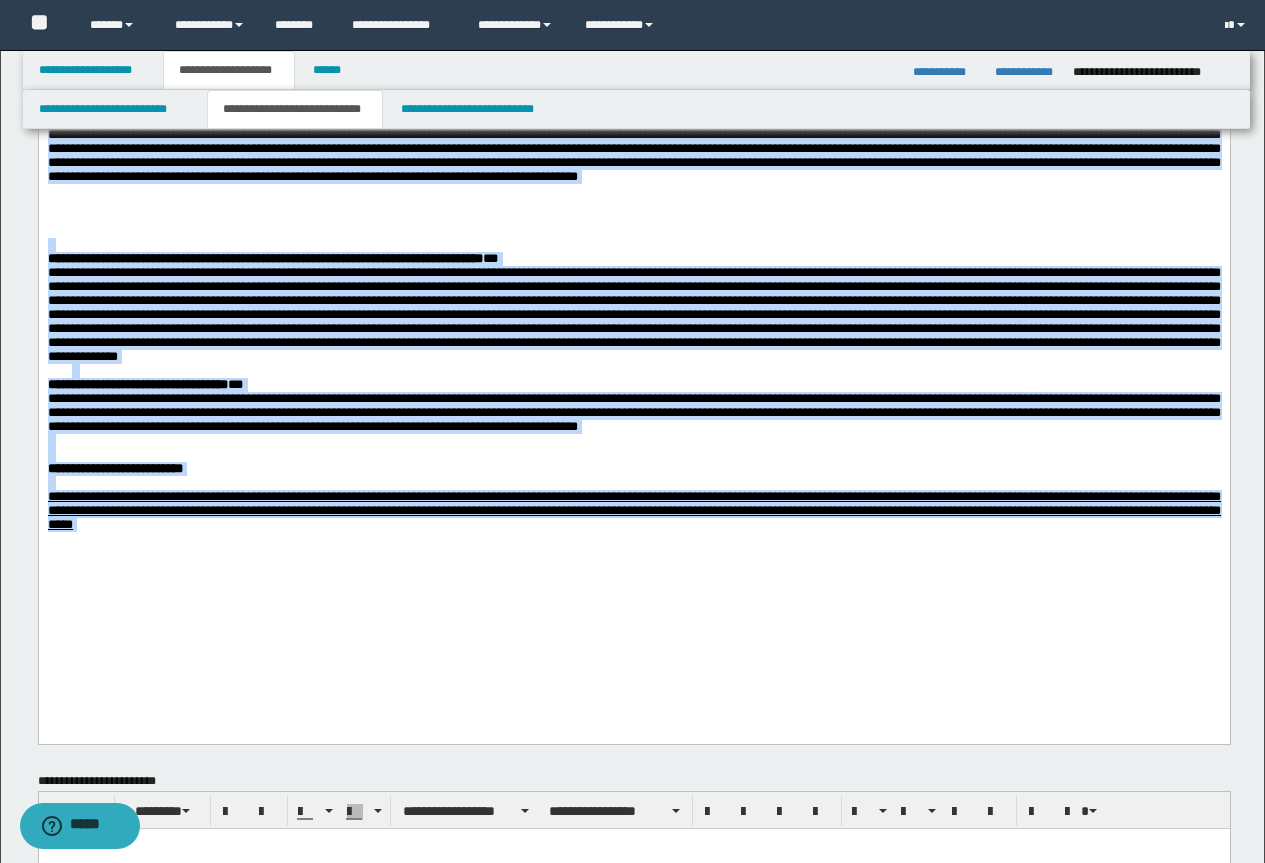 scroll, scrollTop: 500, scrollLeft: 0, axis: vertical 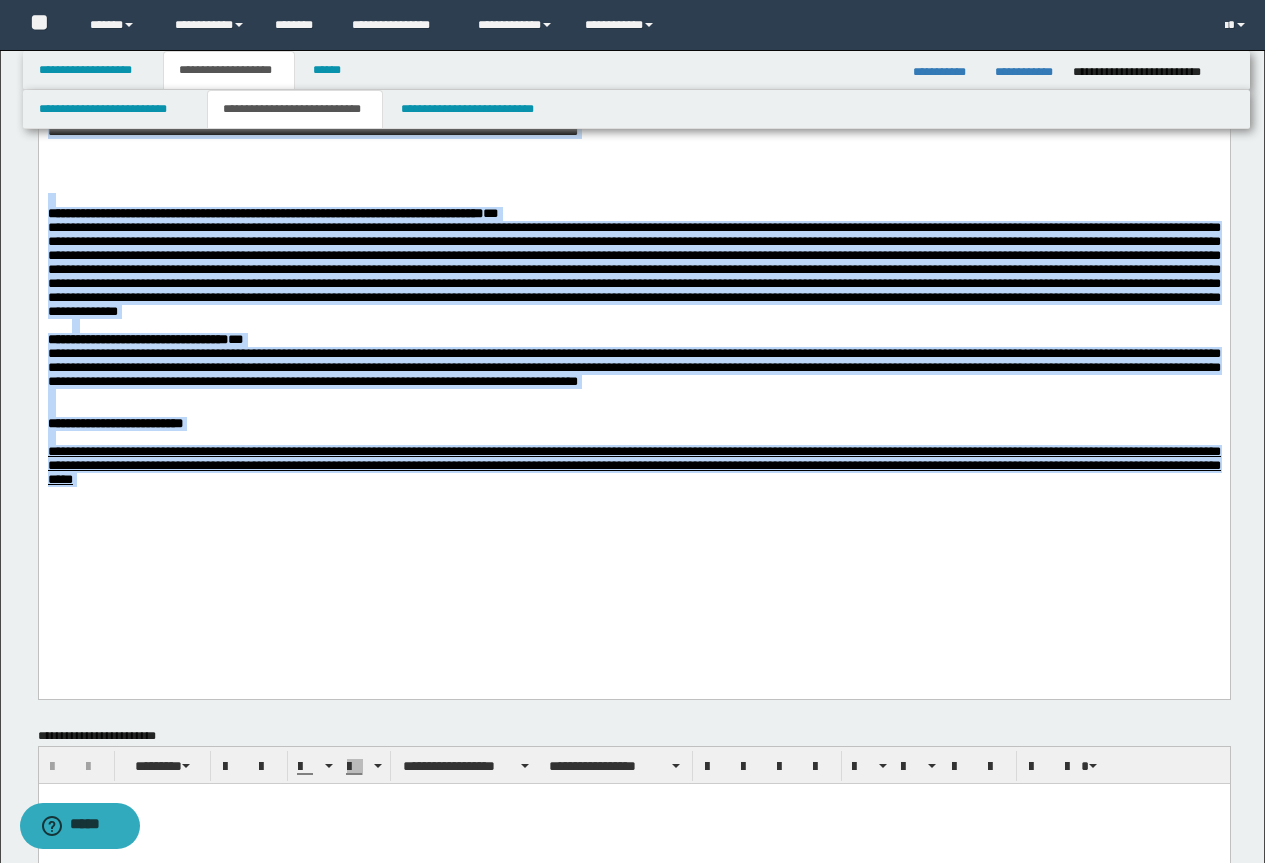 click on "**********" at bounding box center (633, 465) 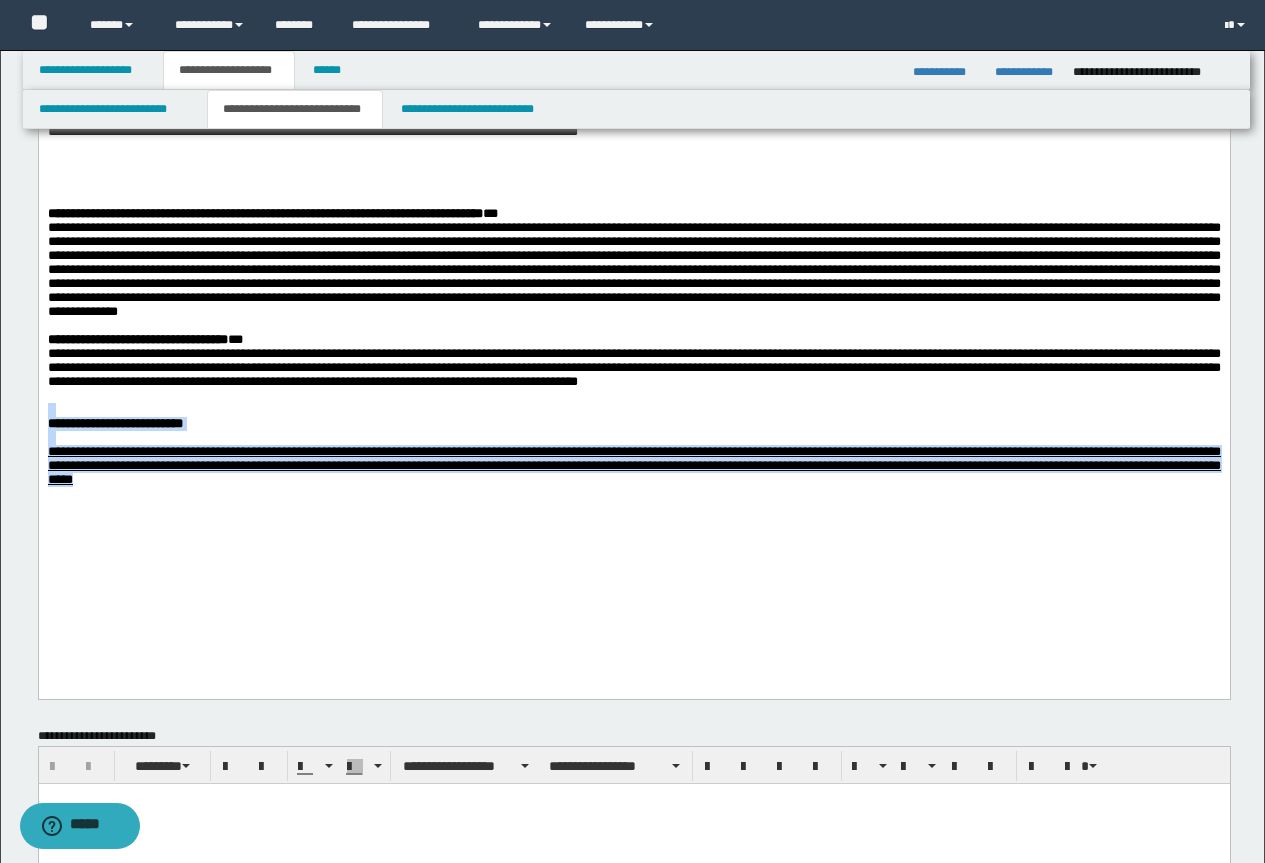 drag, startPoint x: 511, startPoint y: 572, endPoint x: 42, endPoint y: 485, distance: 477.00104 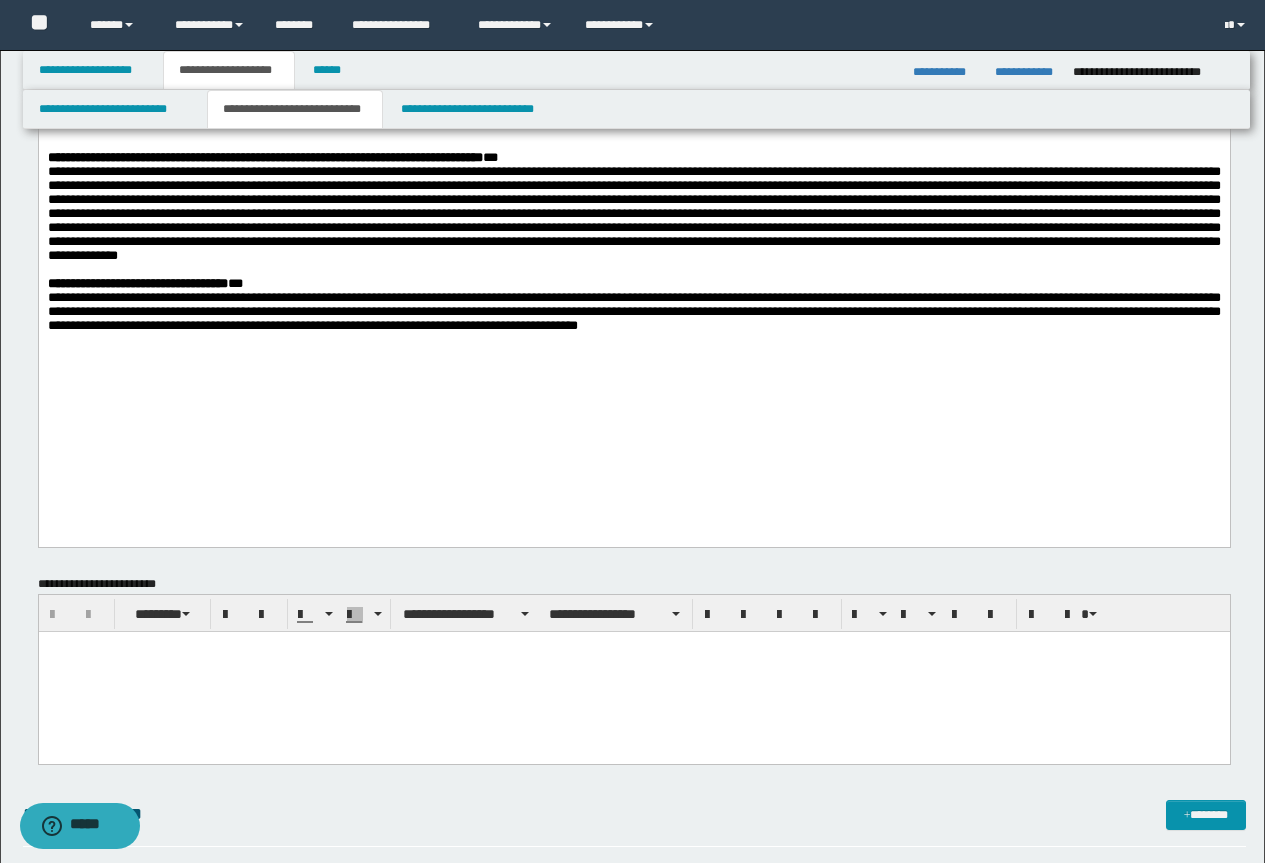 scroll, scrollTop: 600, scrollLeft: 0, axis: vertical 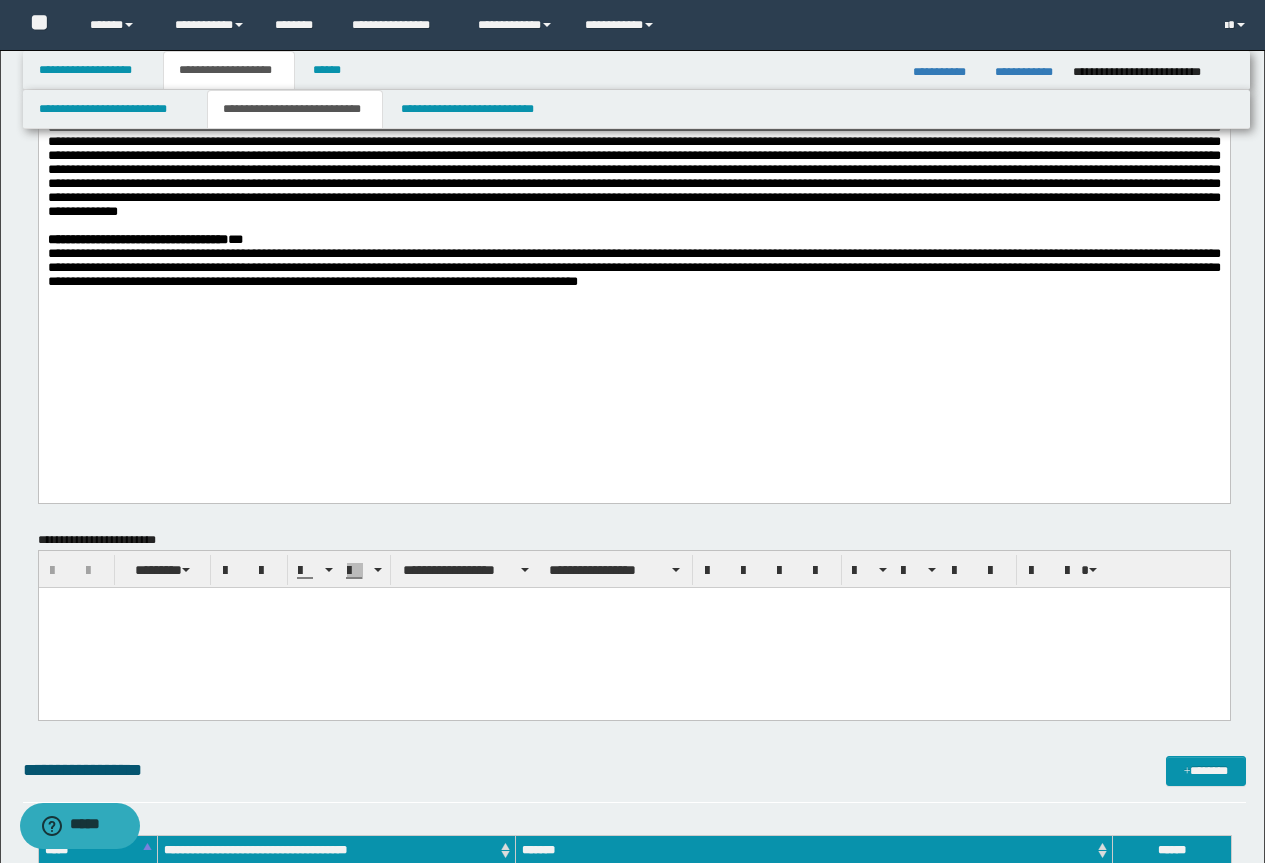 click at bounding box center [633, 627] 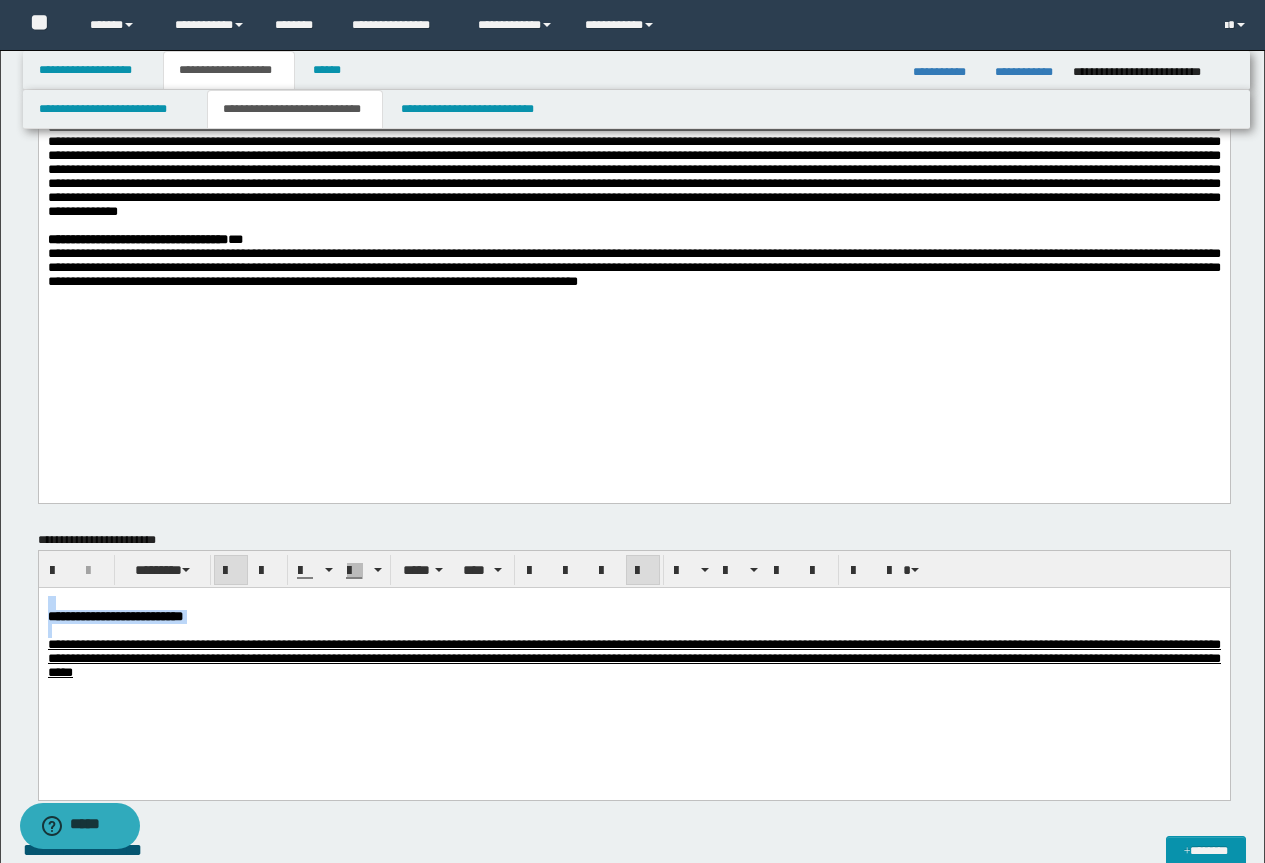 drag, startPoint x: 251, startPoint y: 636, endPoint x: 21, endPoint y: 570, distance: 239.28226 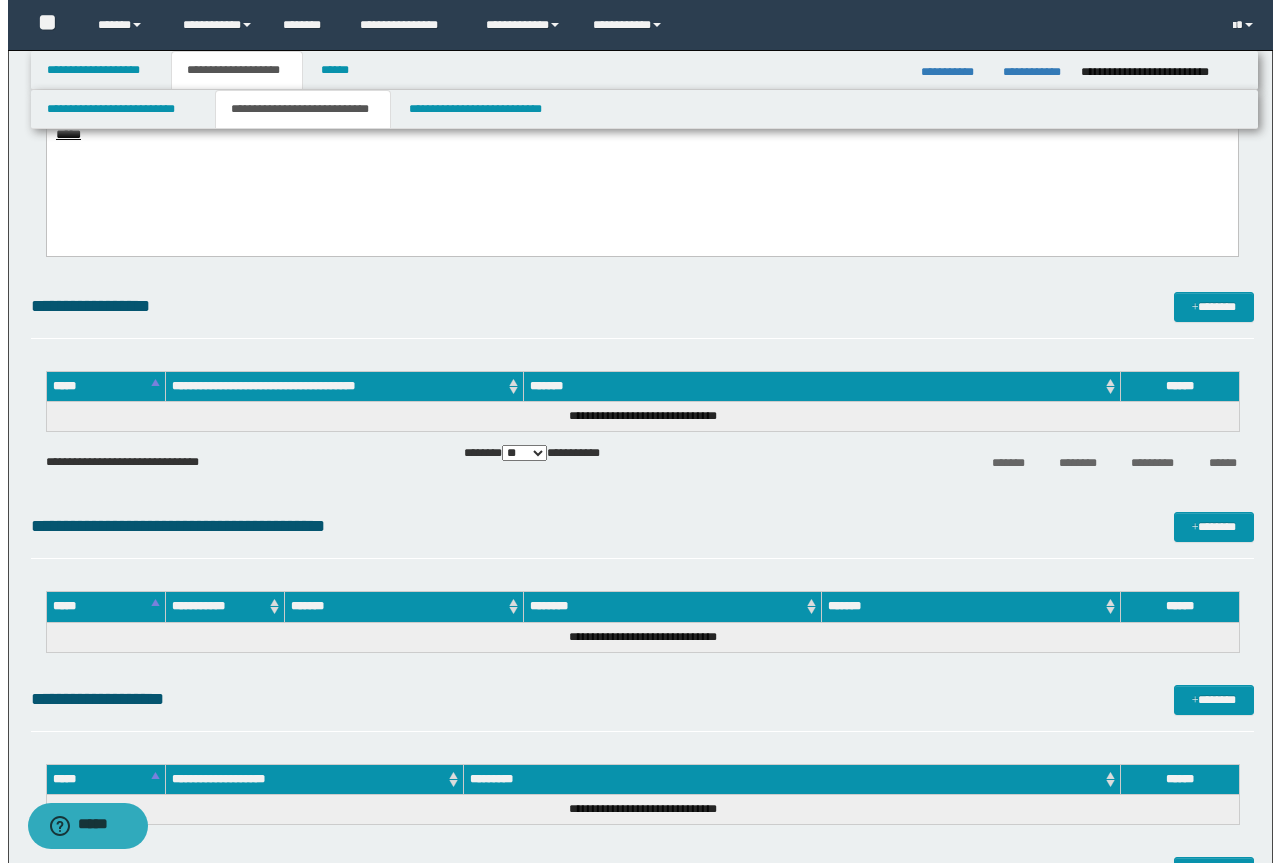scroll, scrollTop: 1200, scrollLeft: 0, axis: vertical 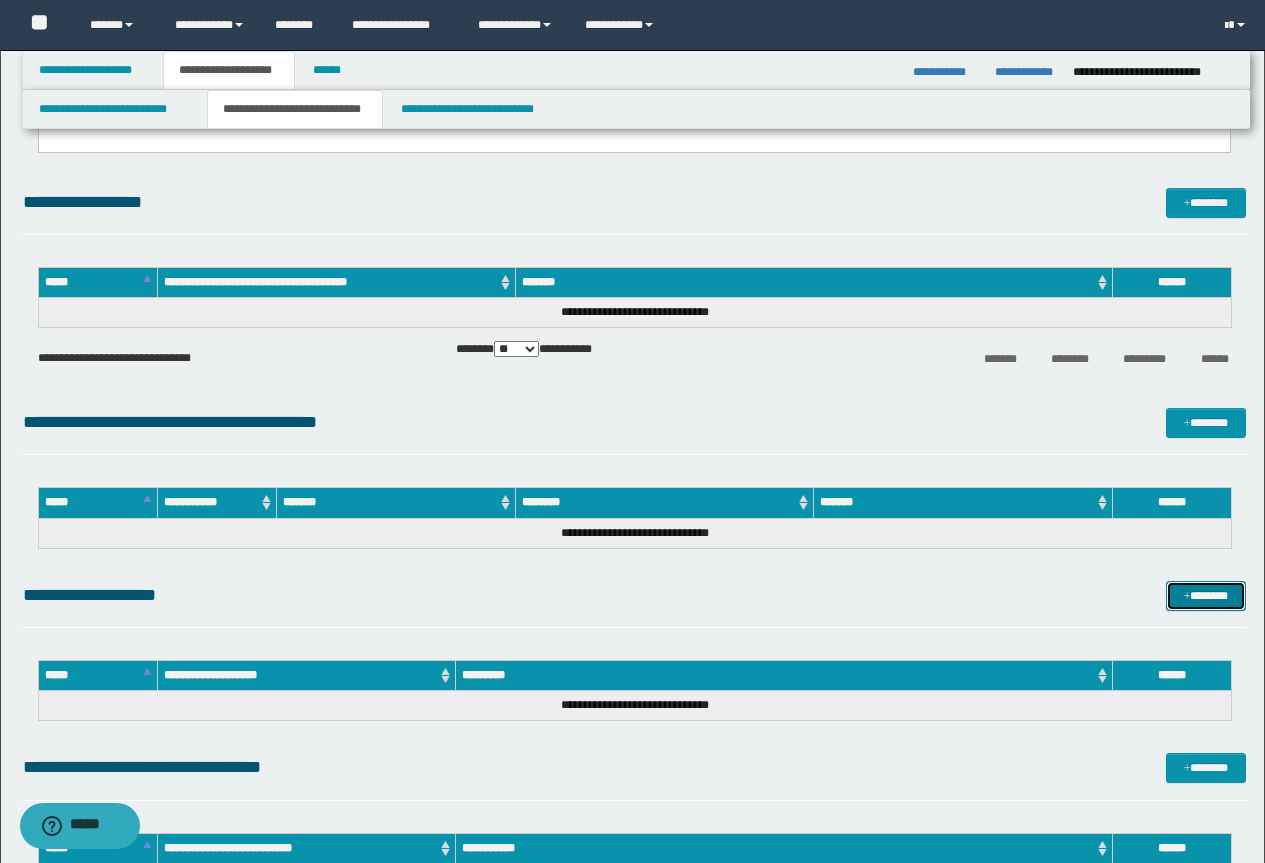 click on "*******" at bounding box center (1206, 596) 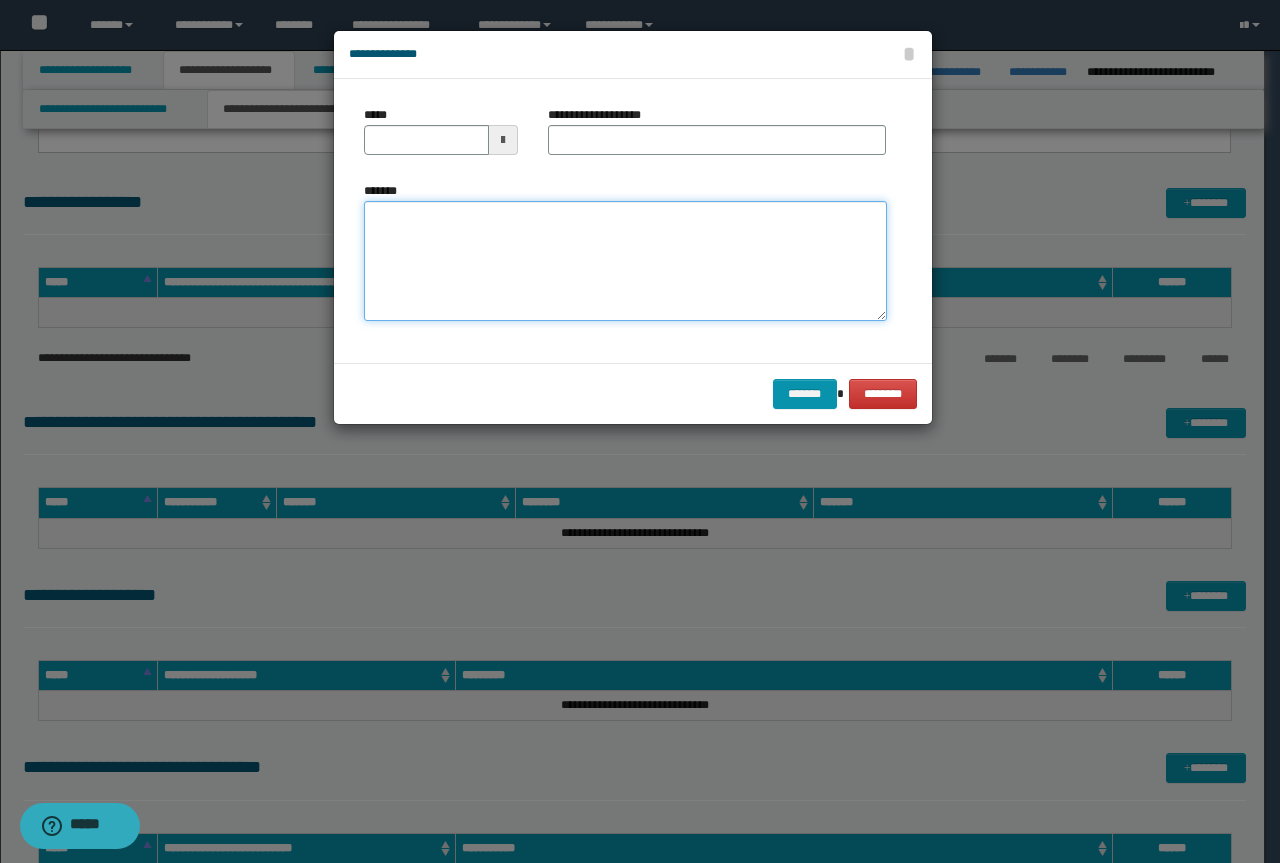 click on "*******" at bounding box center (625, 261) 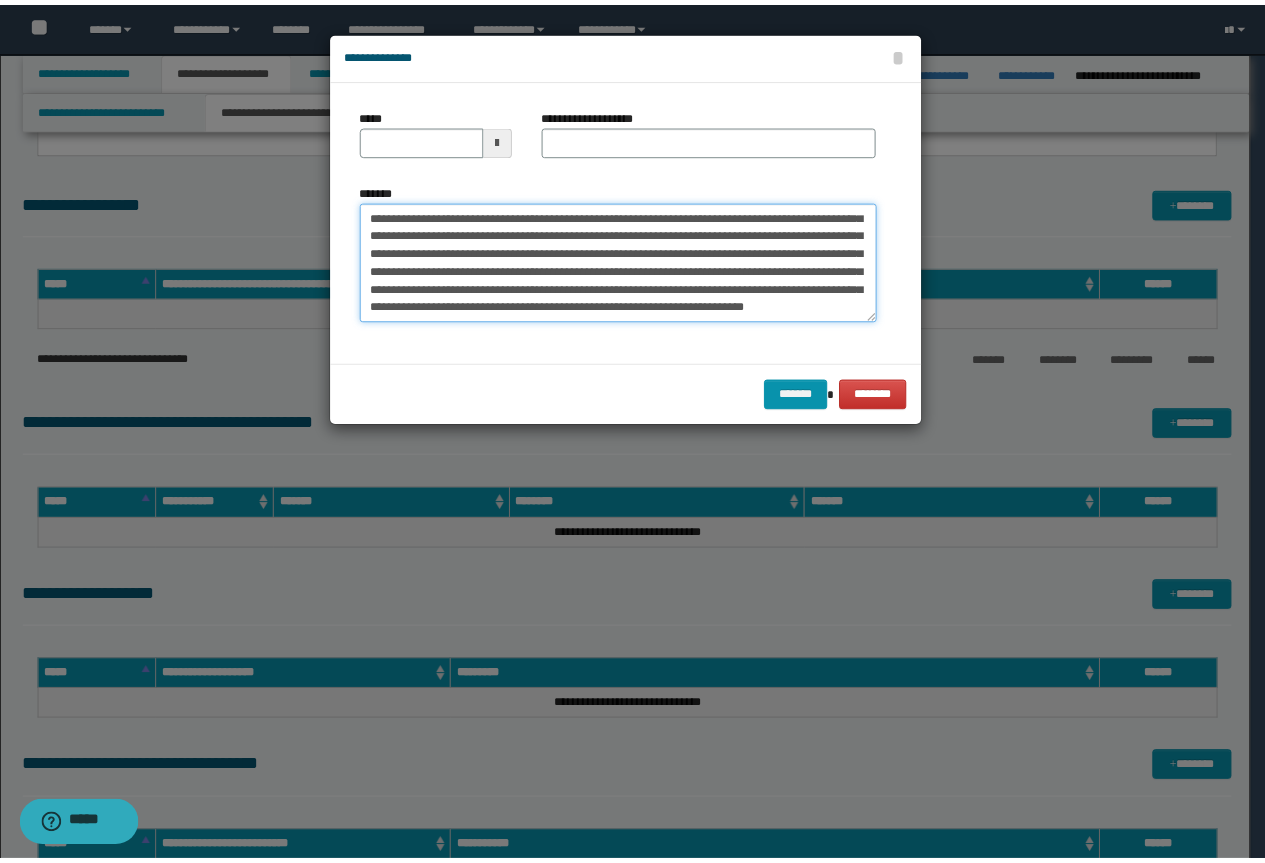 scroll, scrollTop: 0, scrollLeft: 0, axis: both 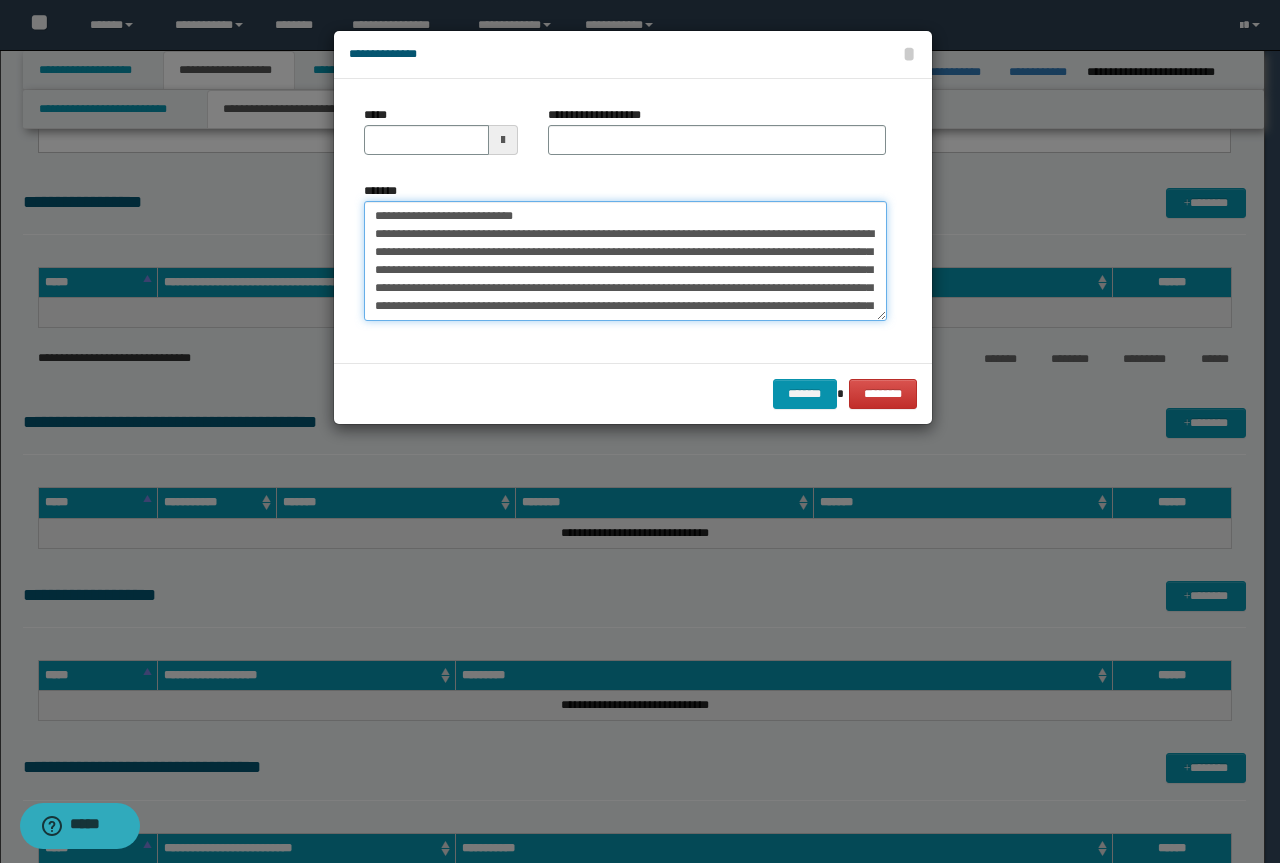 drag, startPoint x: 543, startPoint y: 217, endPoint x: 131, endPoint y: 147, distance: 417.9043 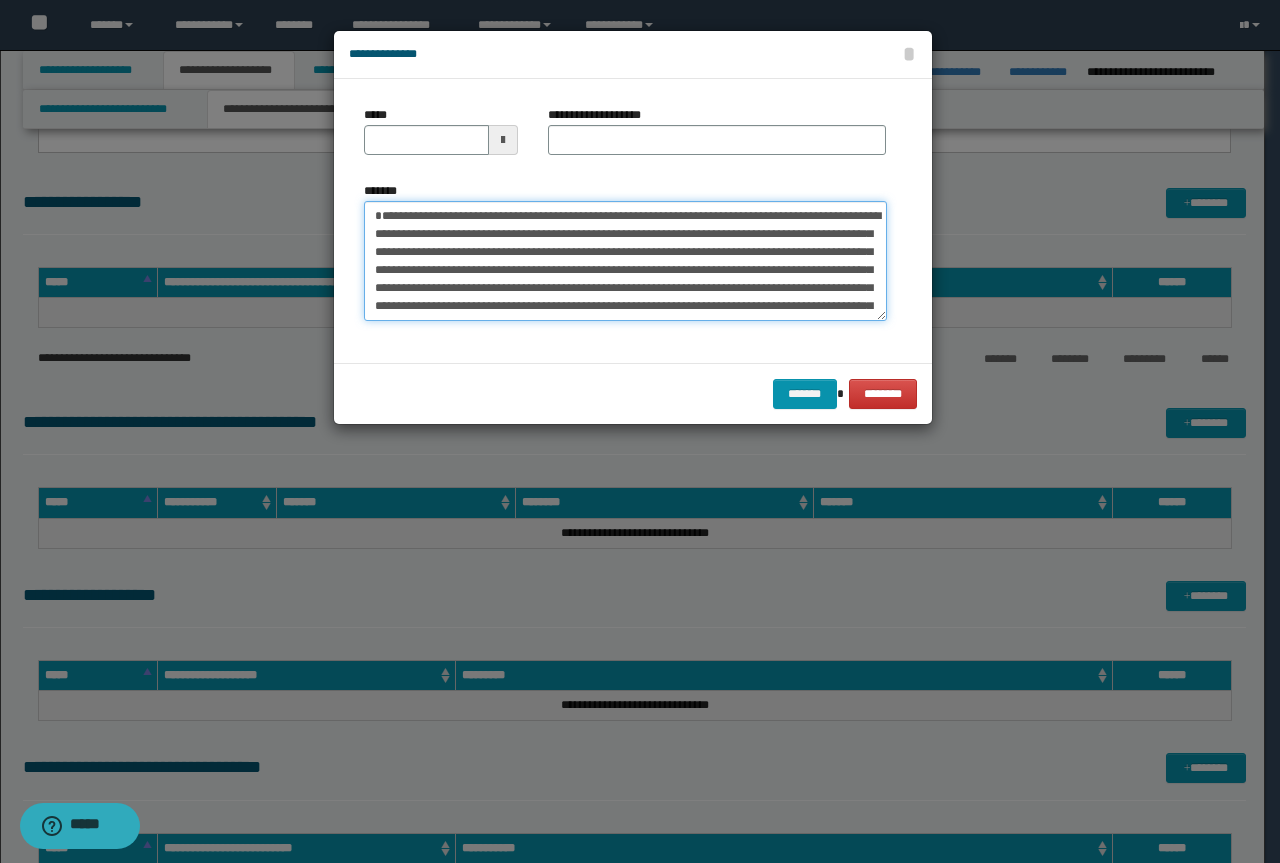 type on "**********" 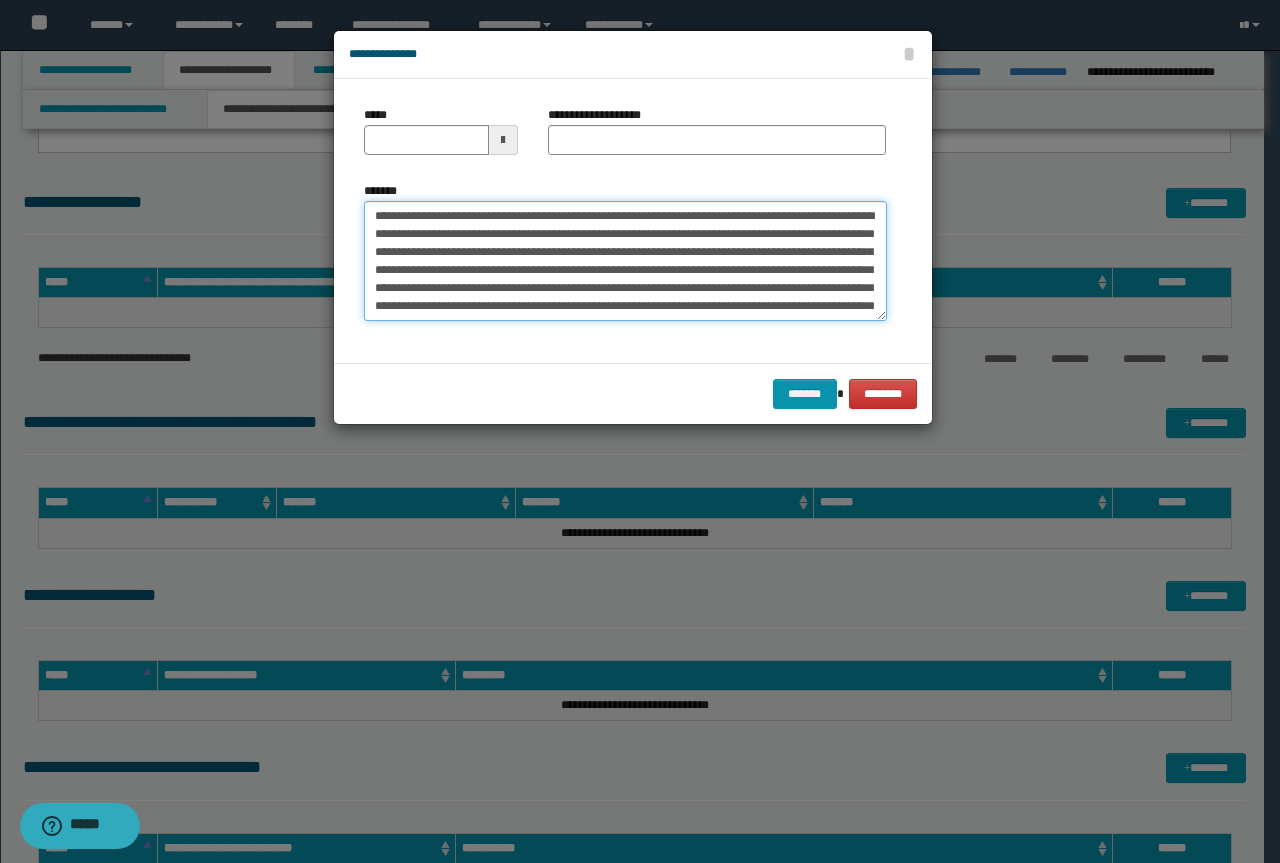 type 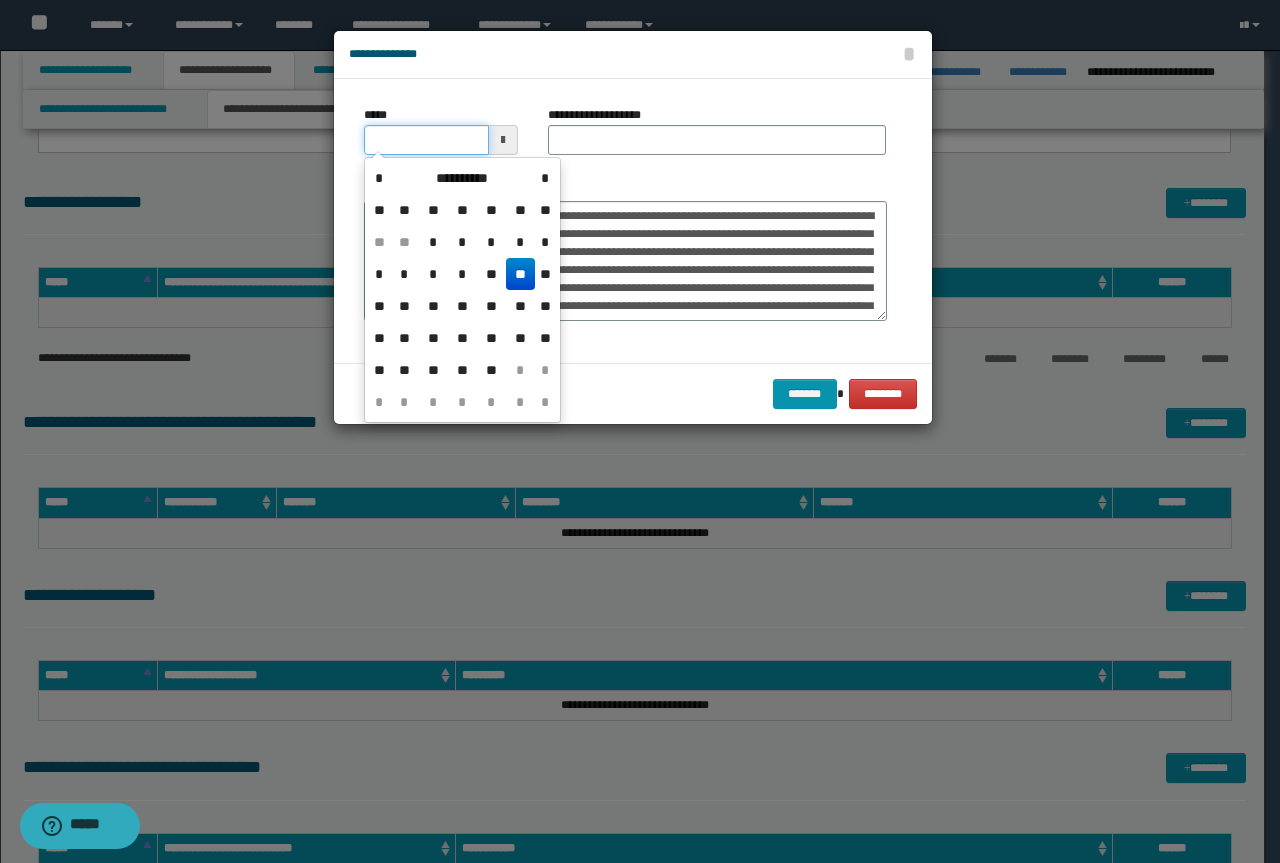 click on "*****" at bounding box center [426, 140] 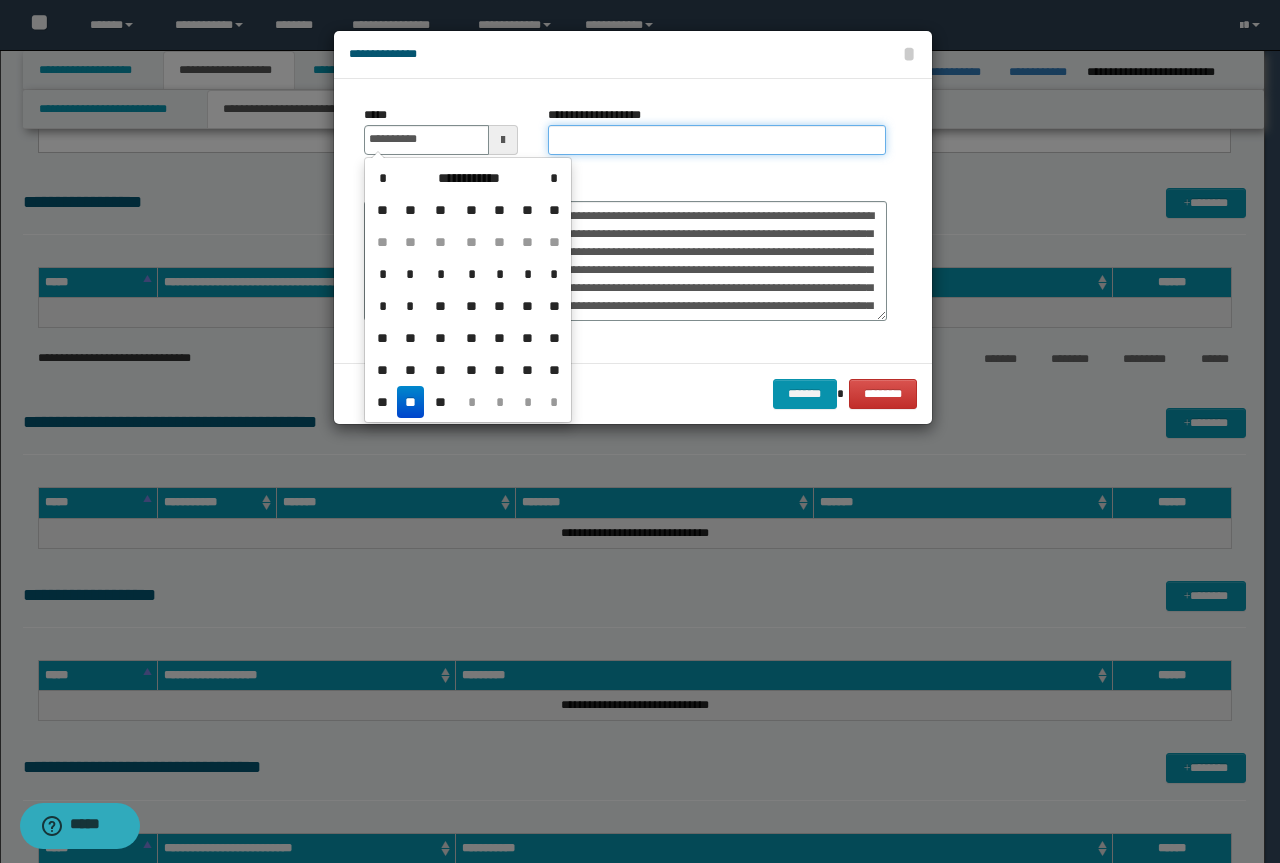 type on "**********" 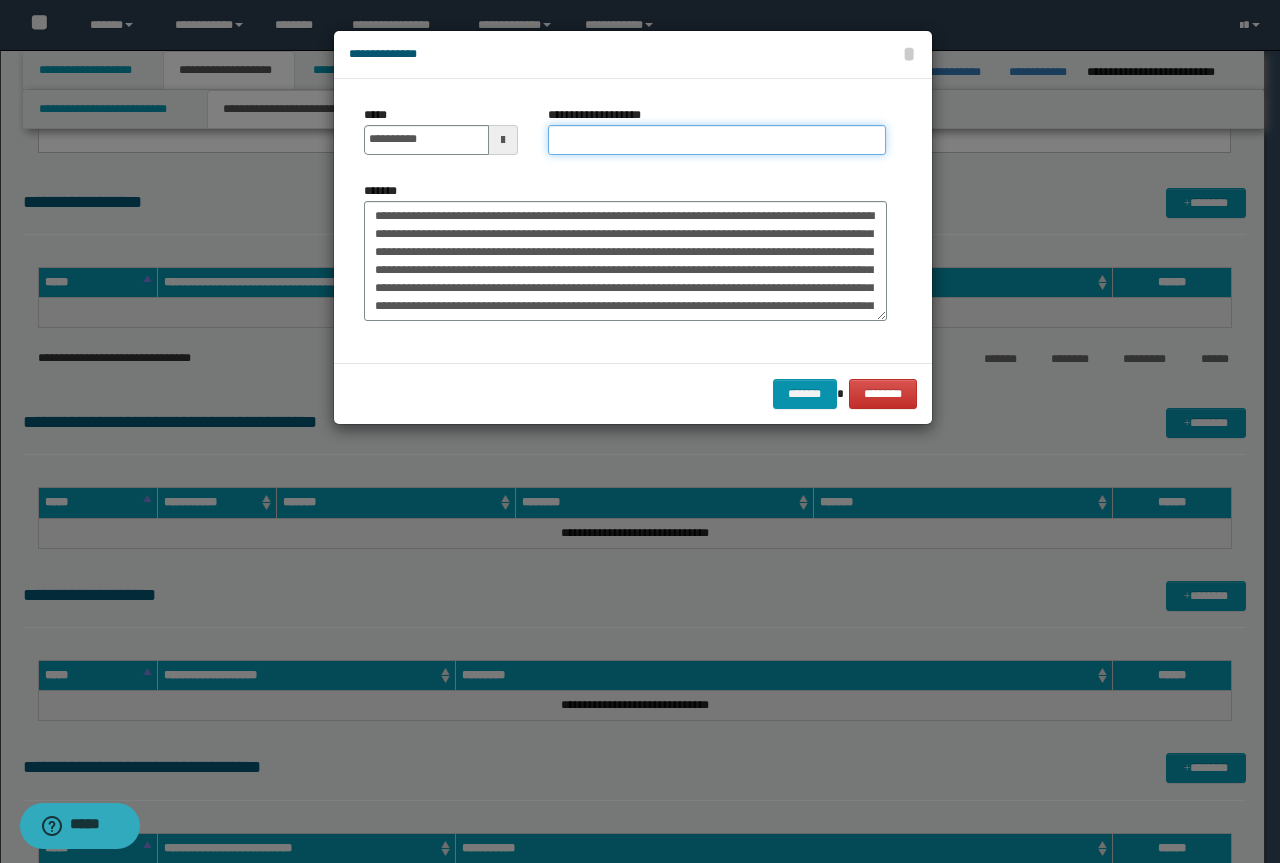 click on "**********" at bounding box center [717, 140] 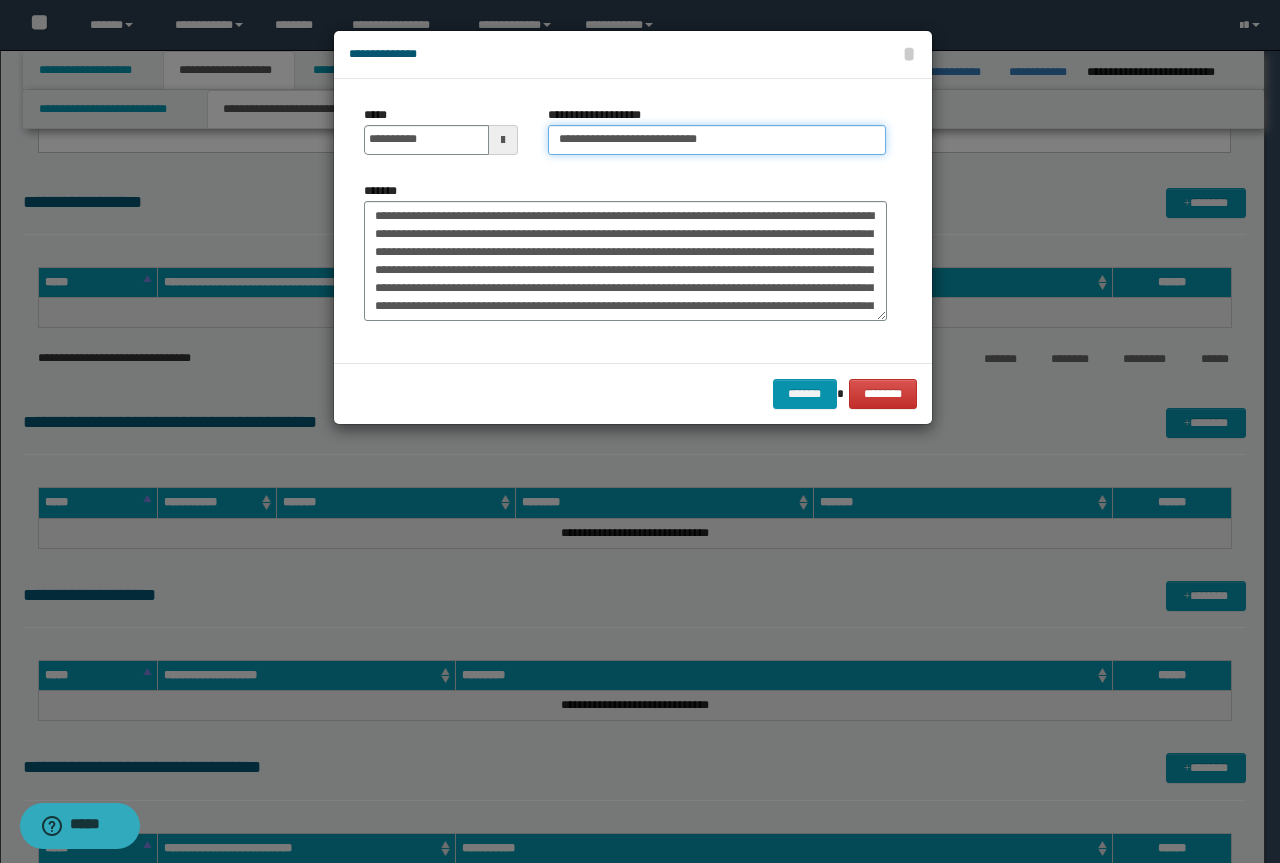 drag, startPoint x: 624, startPoint y: 139, endPoint x: 166, endPoint y: 47, distance: 467.1488 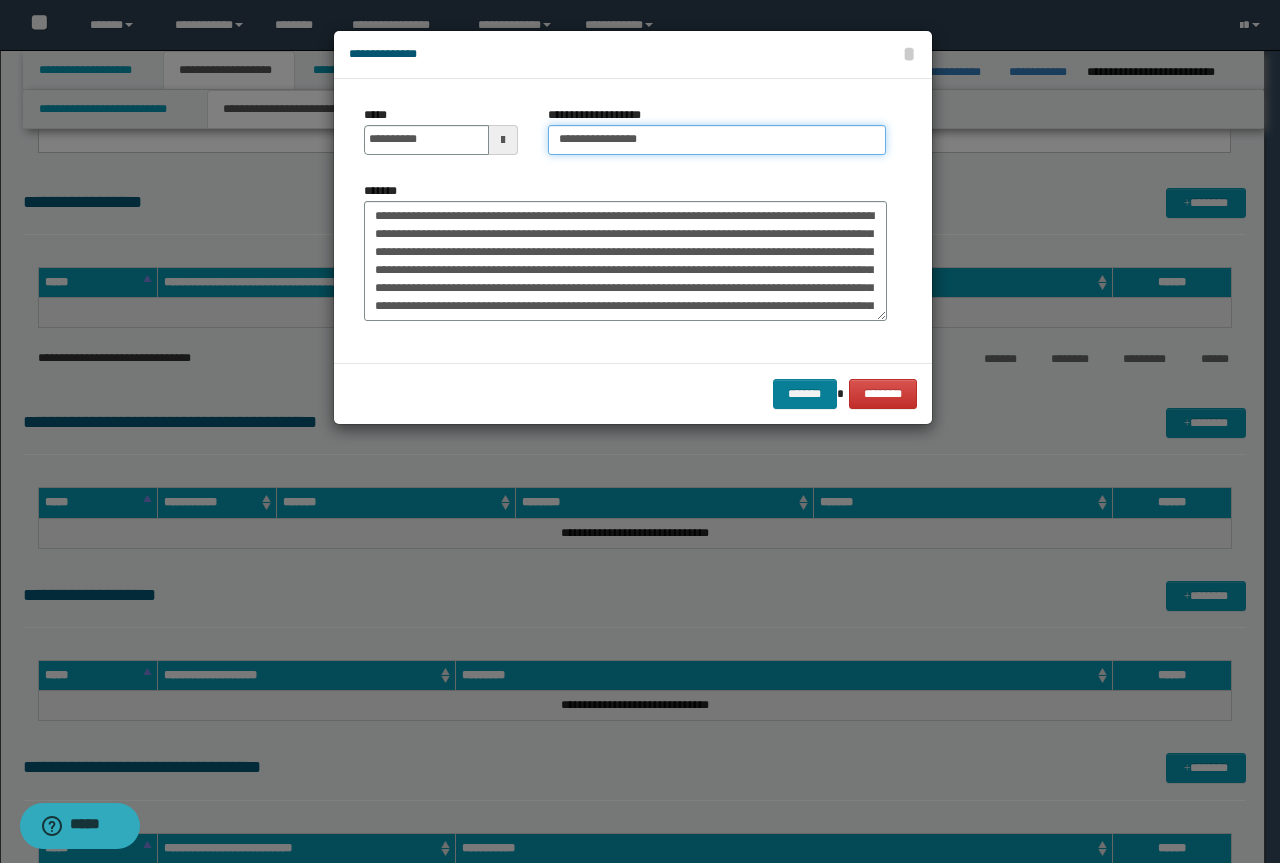type on "**********" 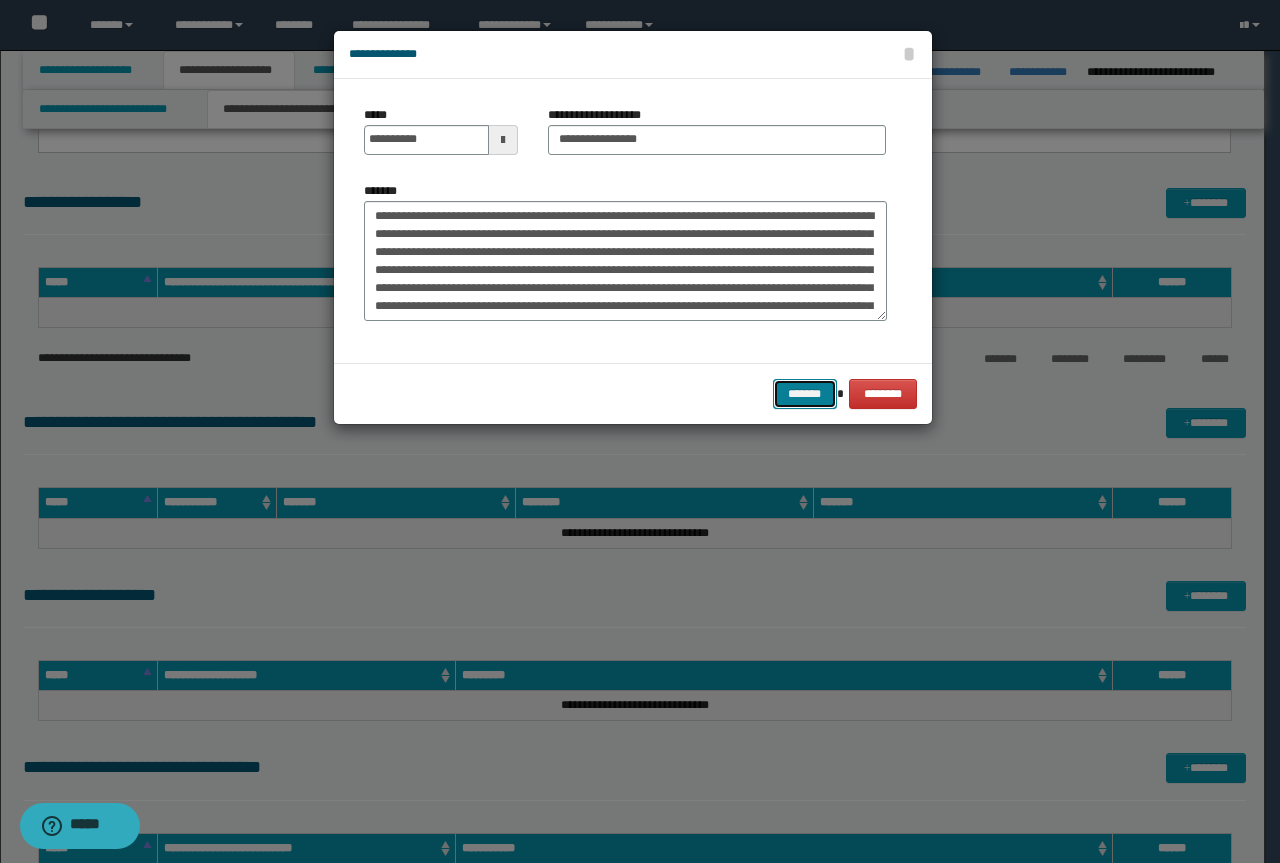 click on "*******" at bounding box center (805, 394) 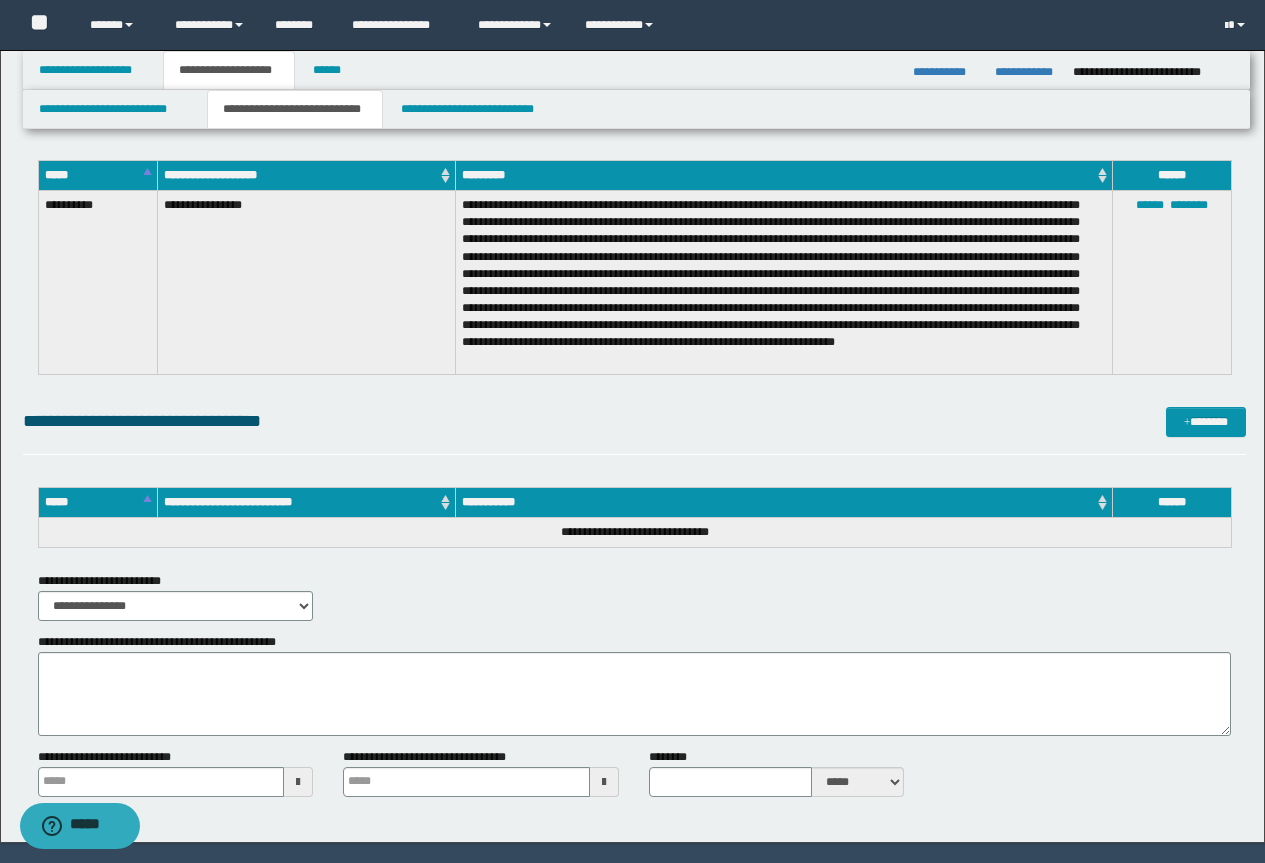 scroll, scrollTop: 1757, scrollLeft: 0, axis: vertical 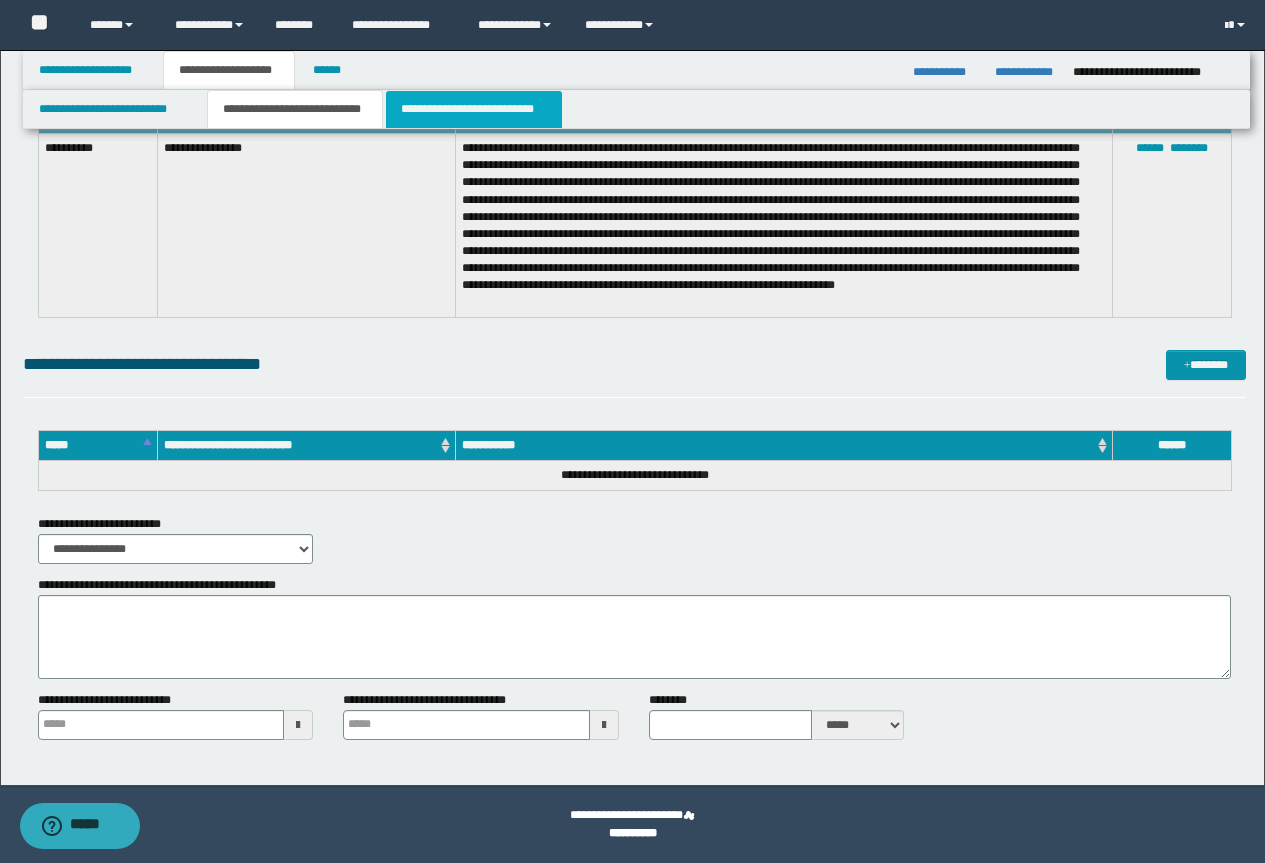 click on "**********" at bounding box center [474, 109] 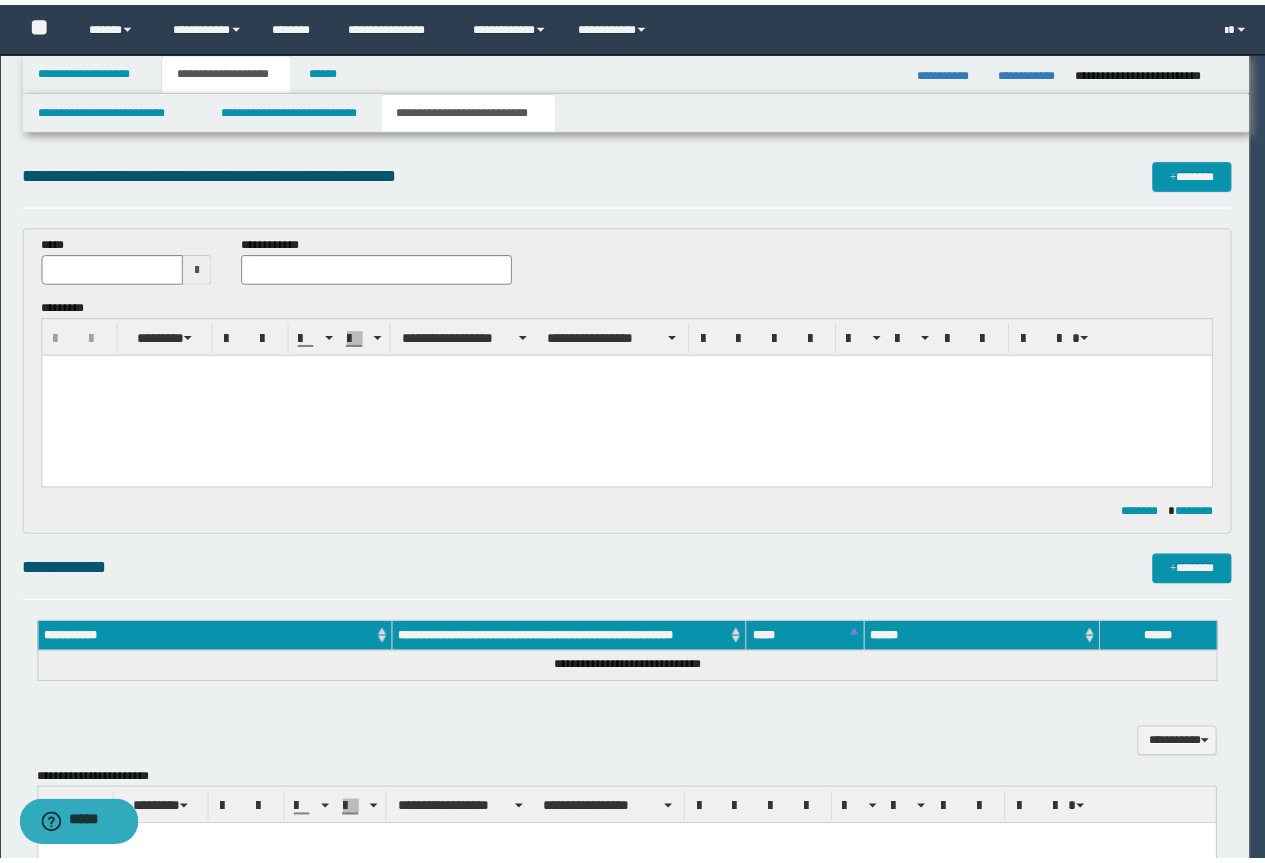 scroll, scrollTop: 0, scrollLeft: 0, axis: both 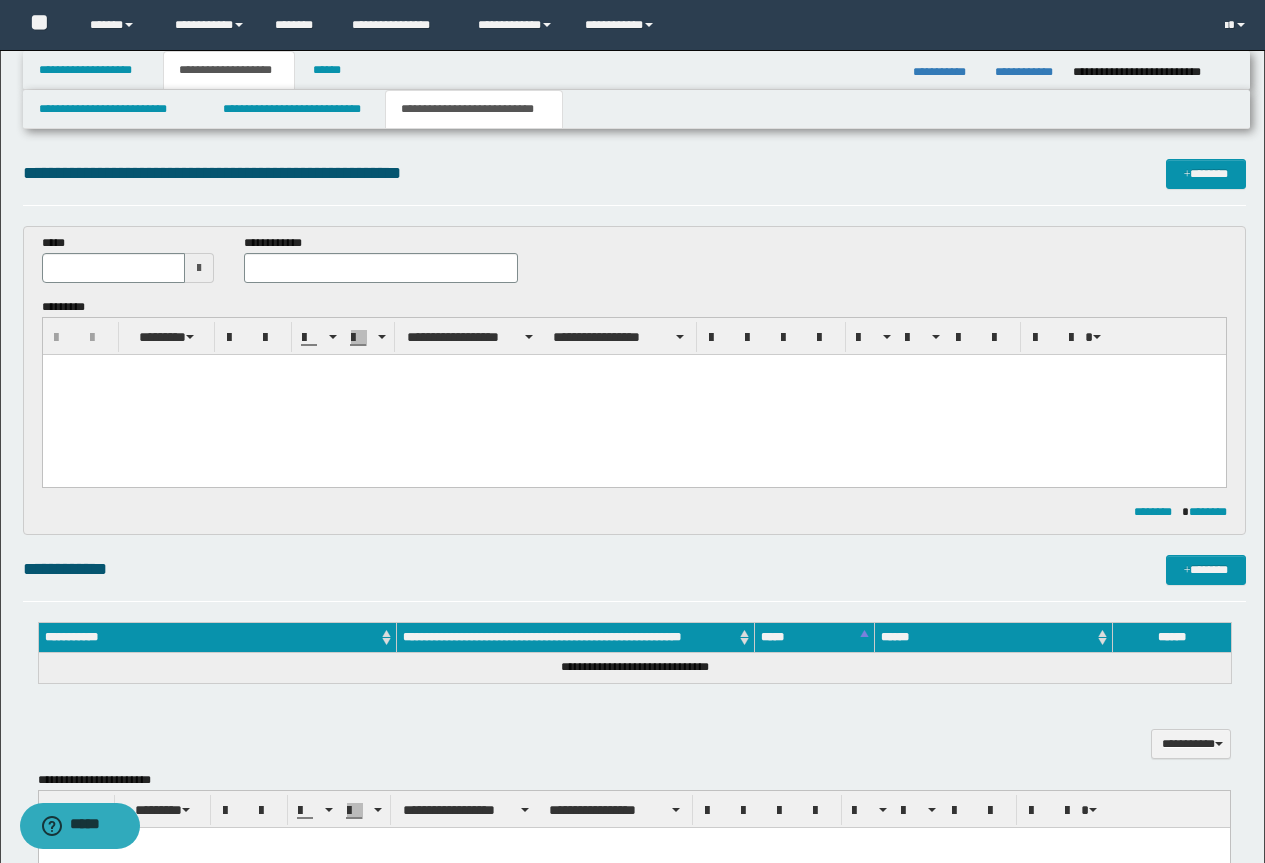 click at bounding box center [633, 395] 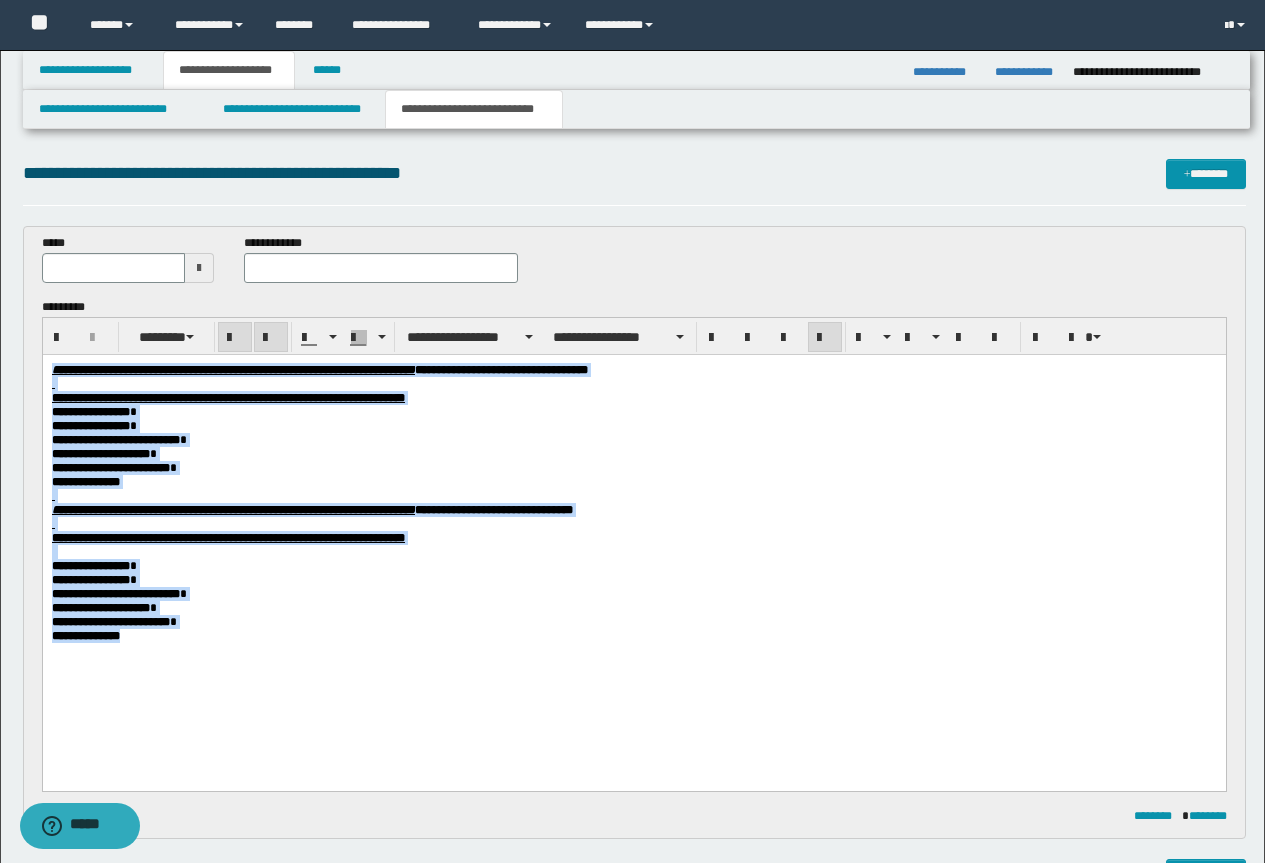 drag, startPoint x: 163, startPoint y: 721, endPoint x: 42, endPoint y: 550, distance: 209.48032 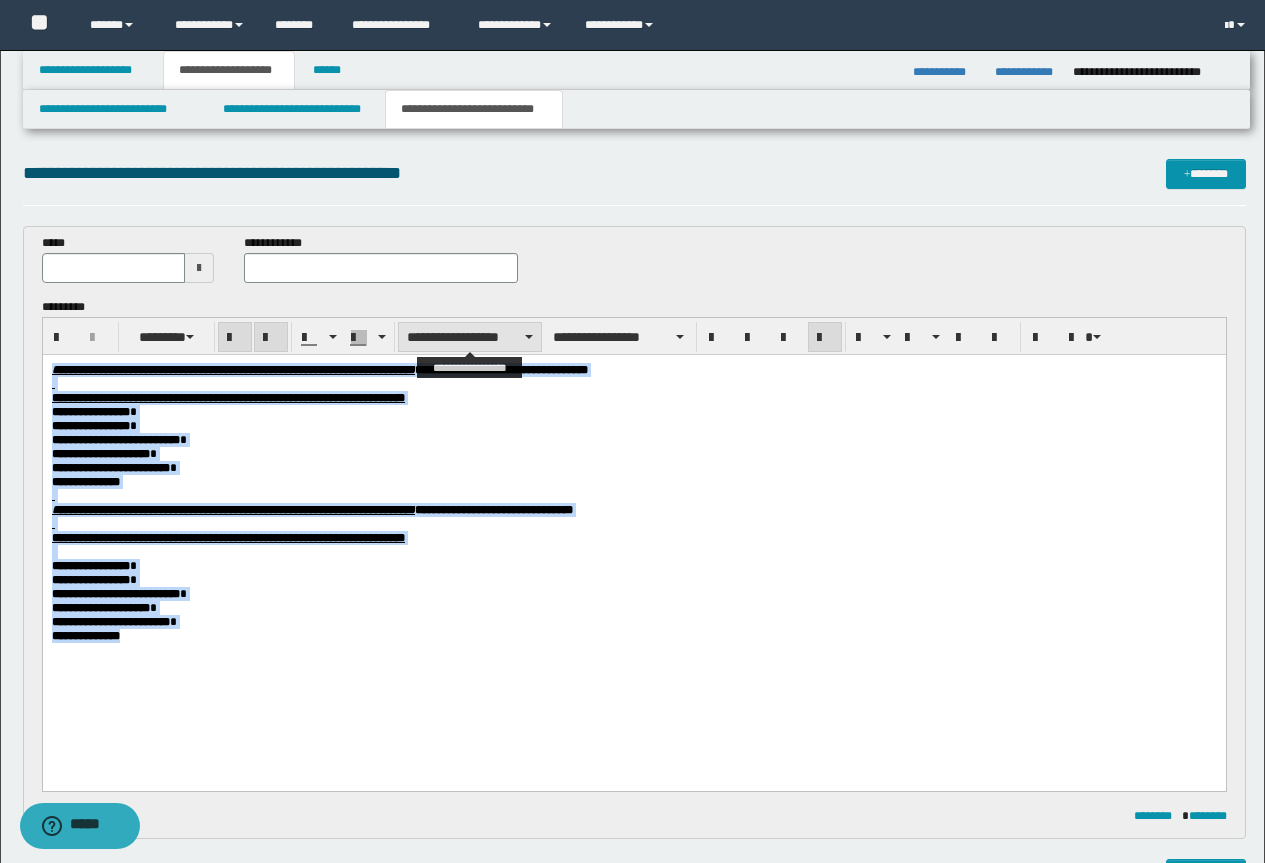 click on "**********" at bounding box center (470, 337) 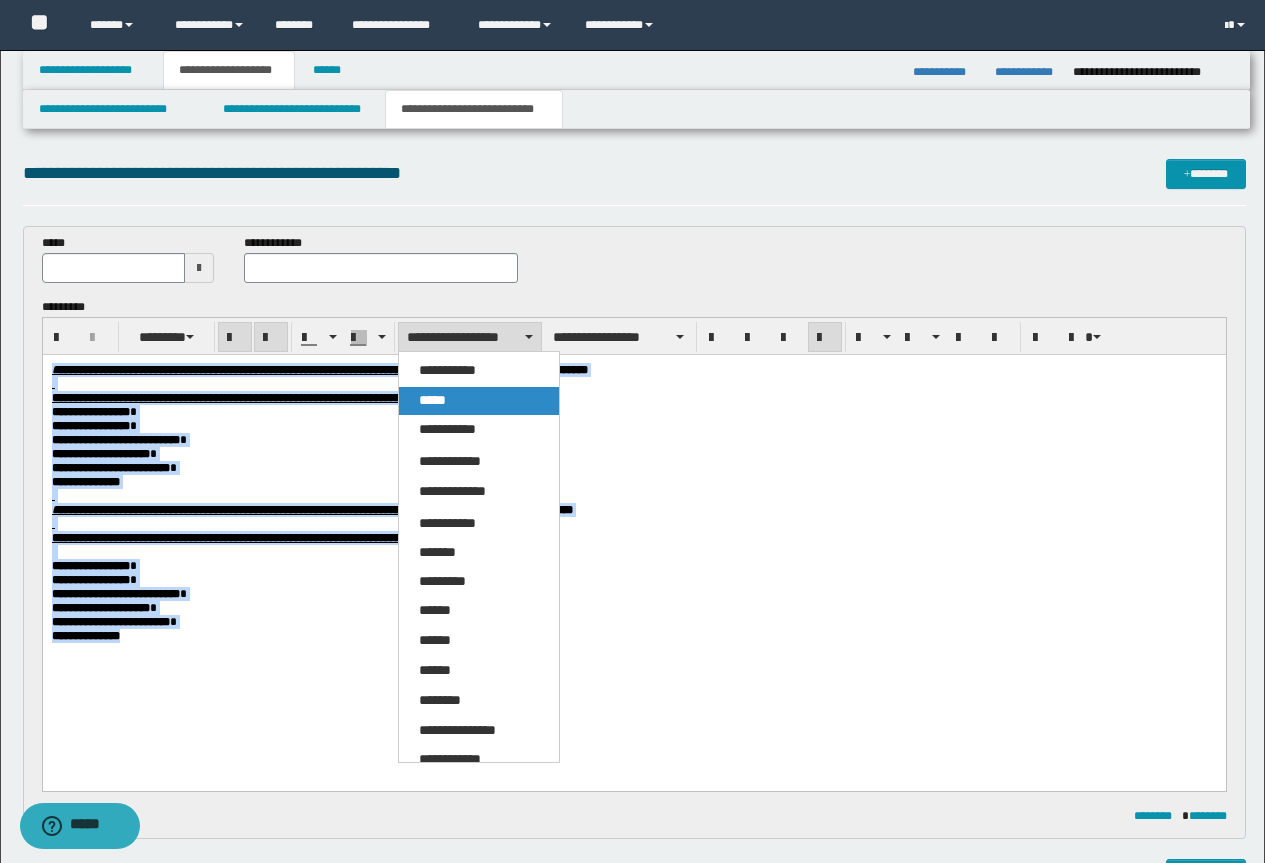 click on "*****" at bounding box center [432, 400] 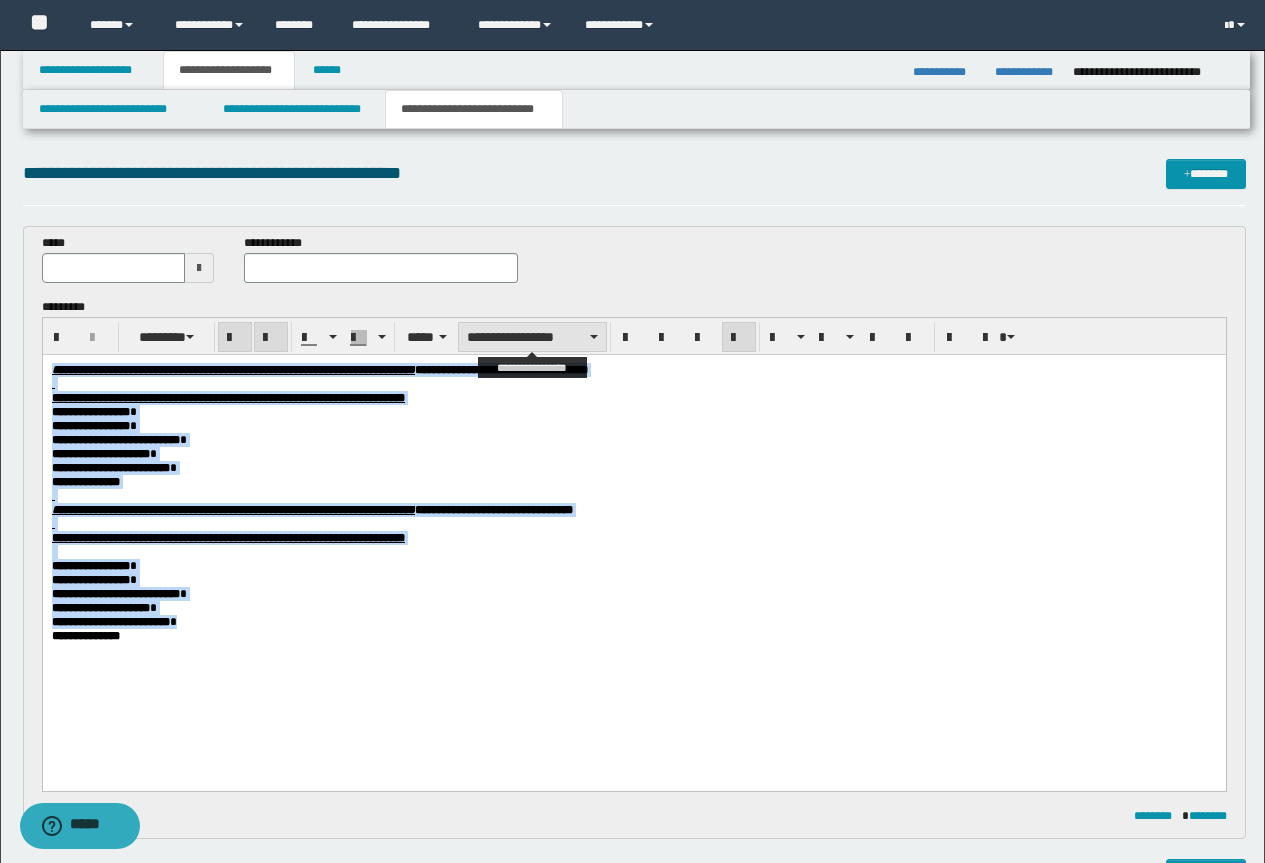 click on "**********" at bounding box center (532, 337) 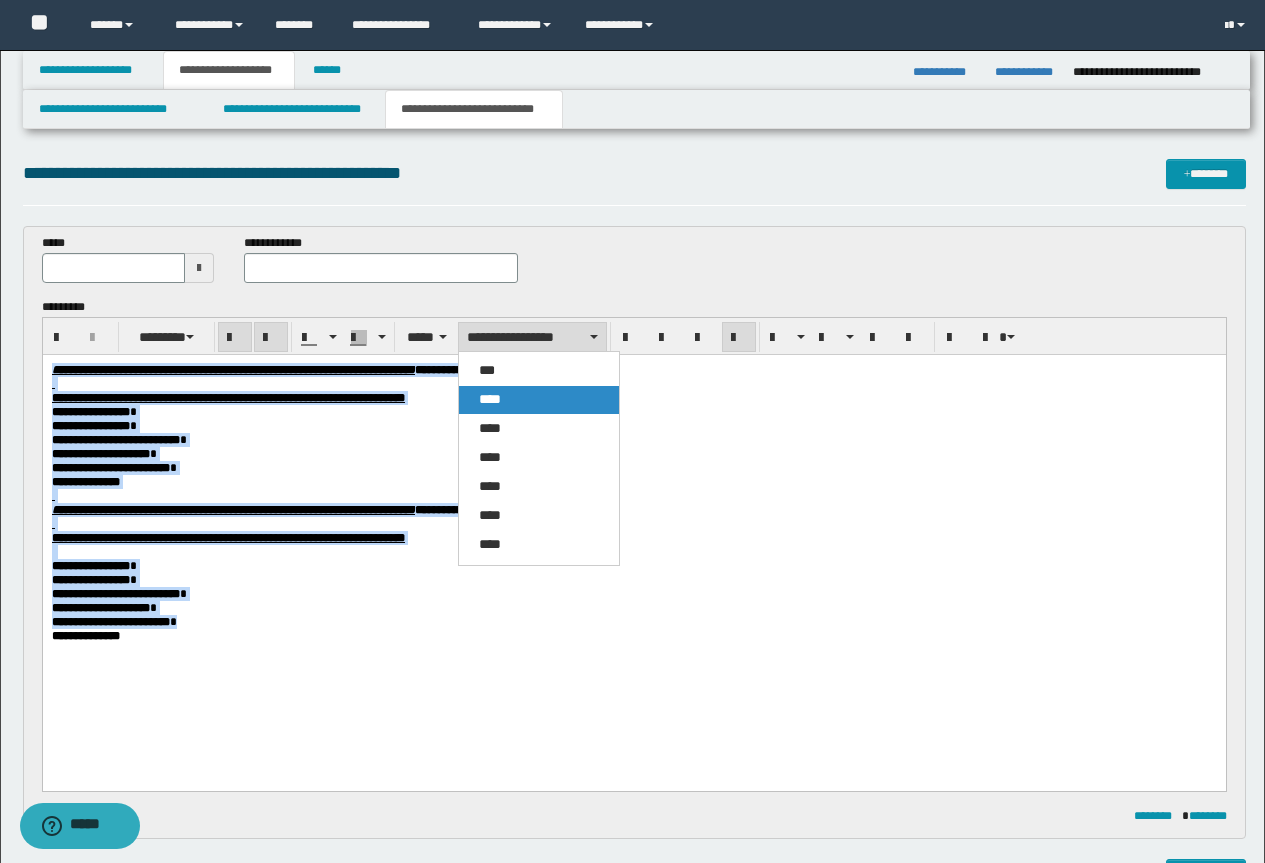 click on "****" at bounding box center (539, 400) 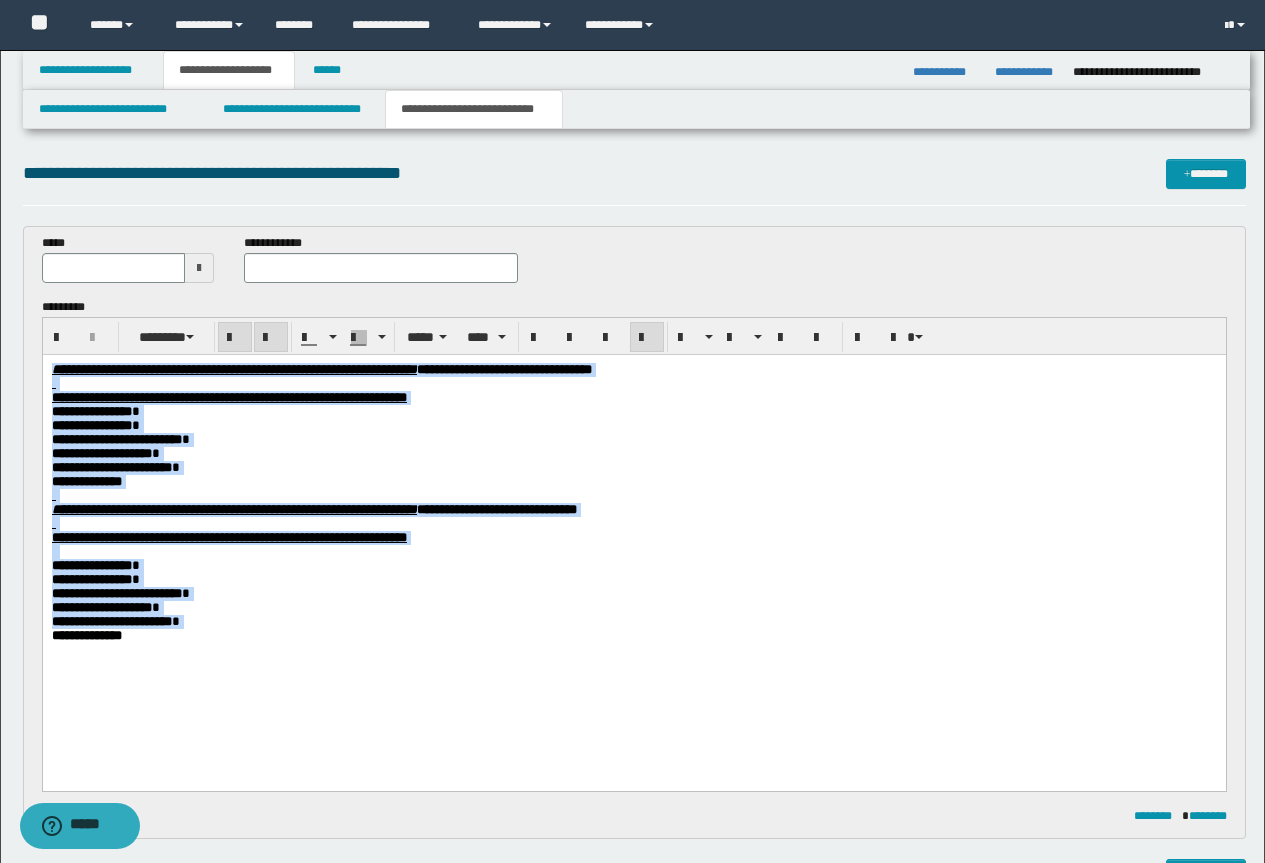 click on "**********" at bounding box center (633, 426) 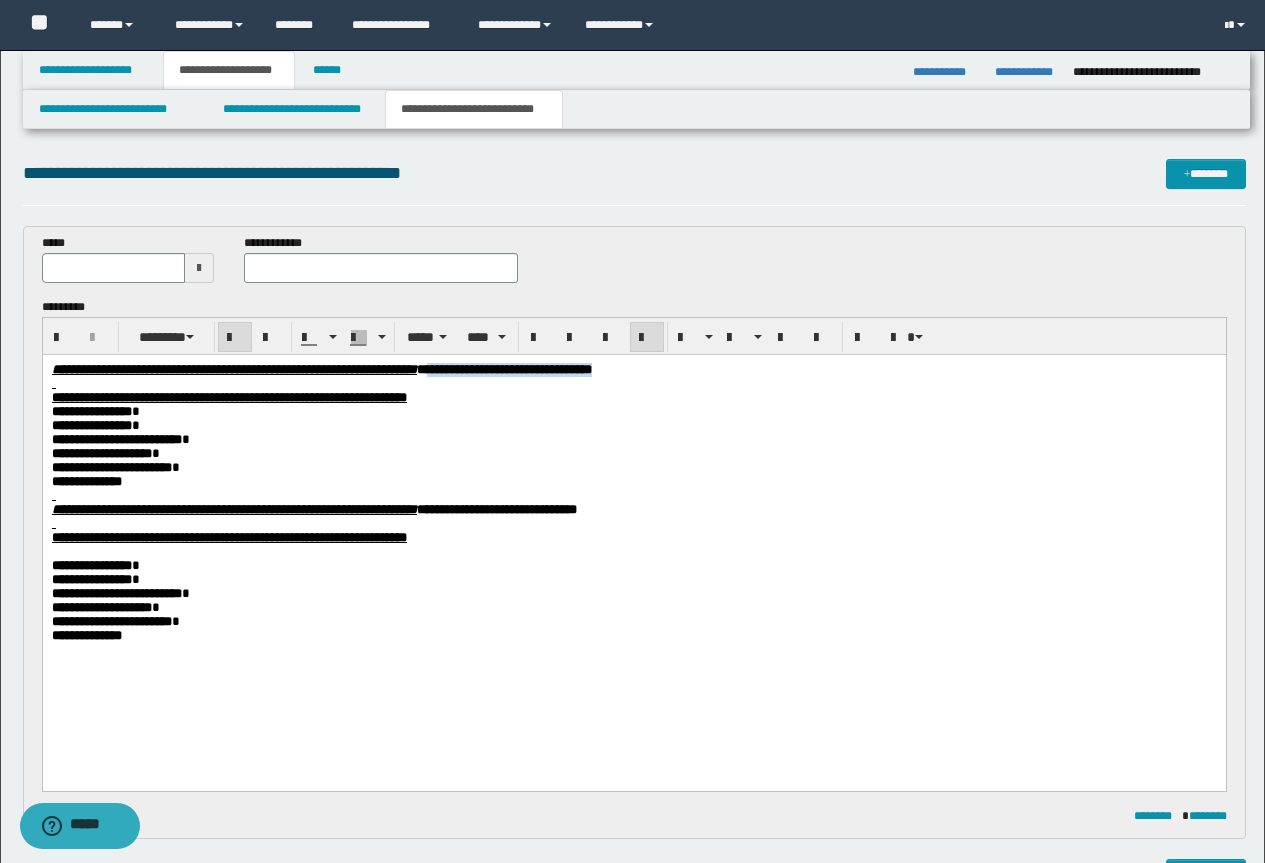 drag, startPoint x: 854, startPoint y: 373, endPoint x: 624, endPoint y: 376, distance: 230.01956 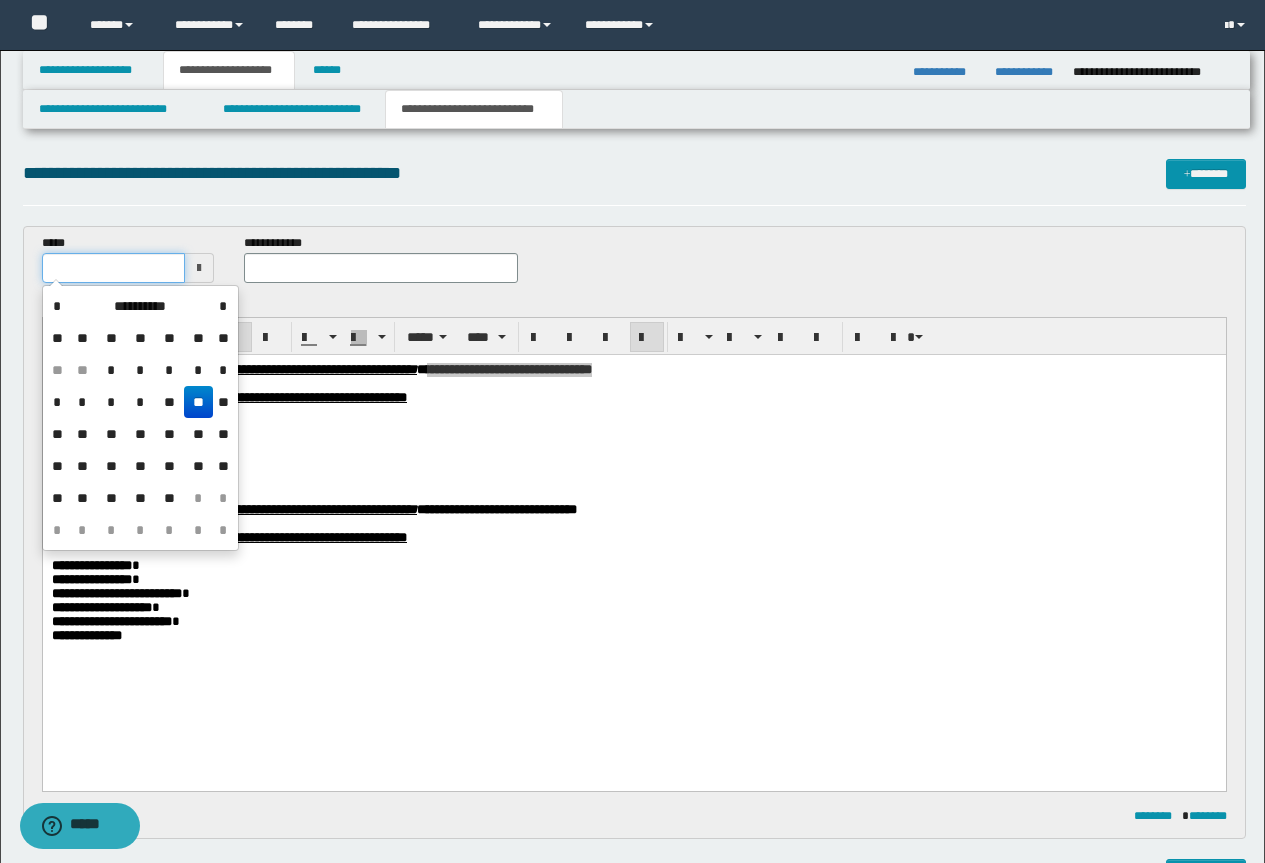 click at bounding box center (114, 268) 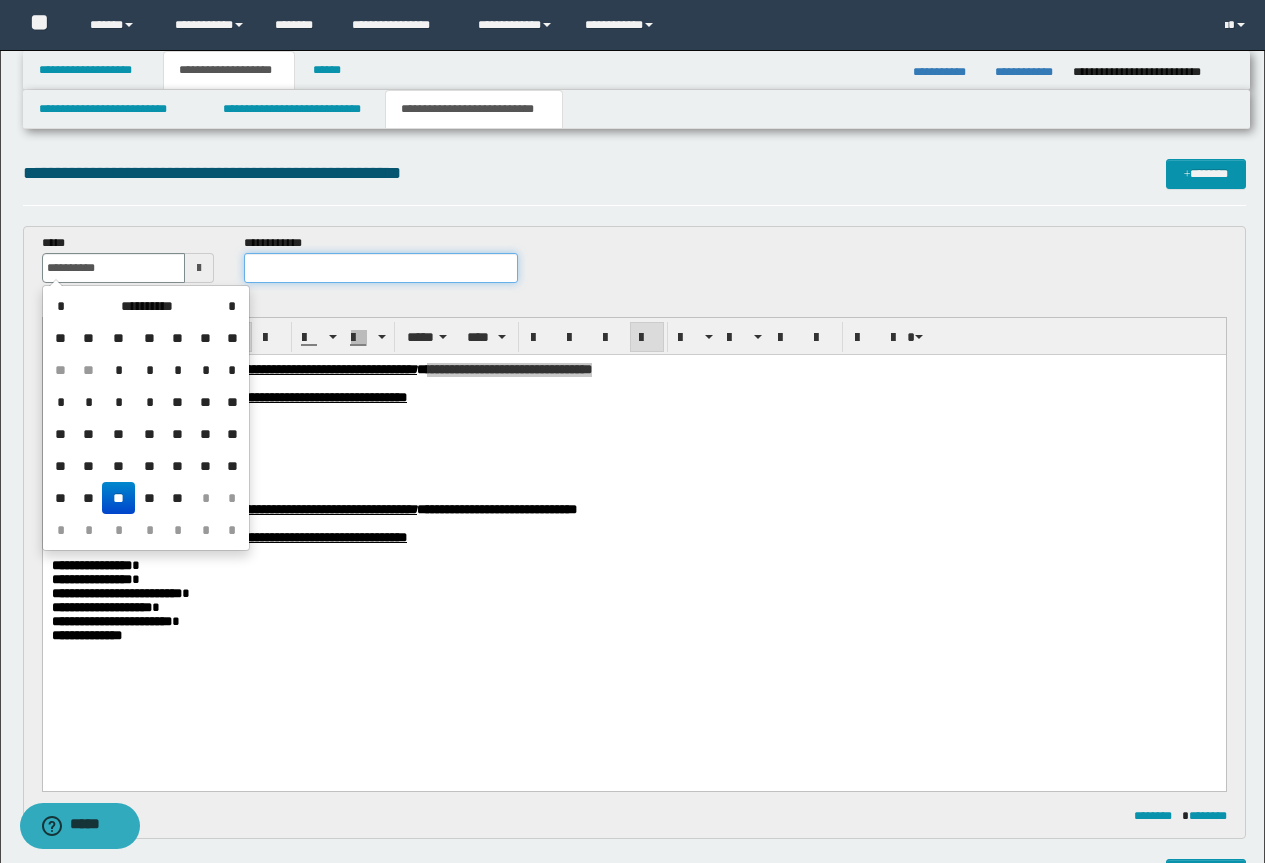 type on "**********" 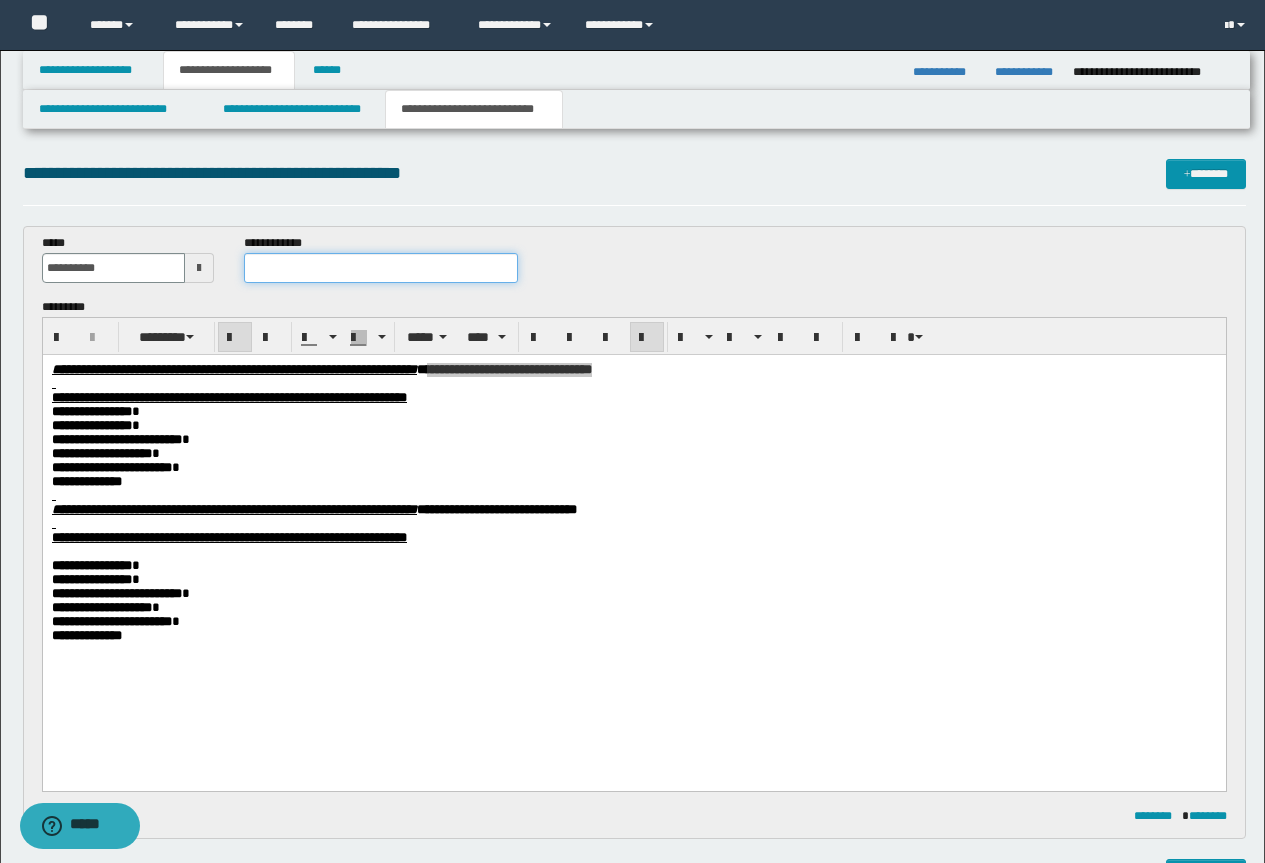 paste on "**********" 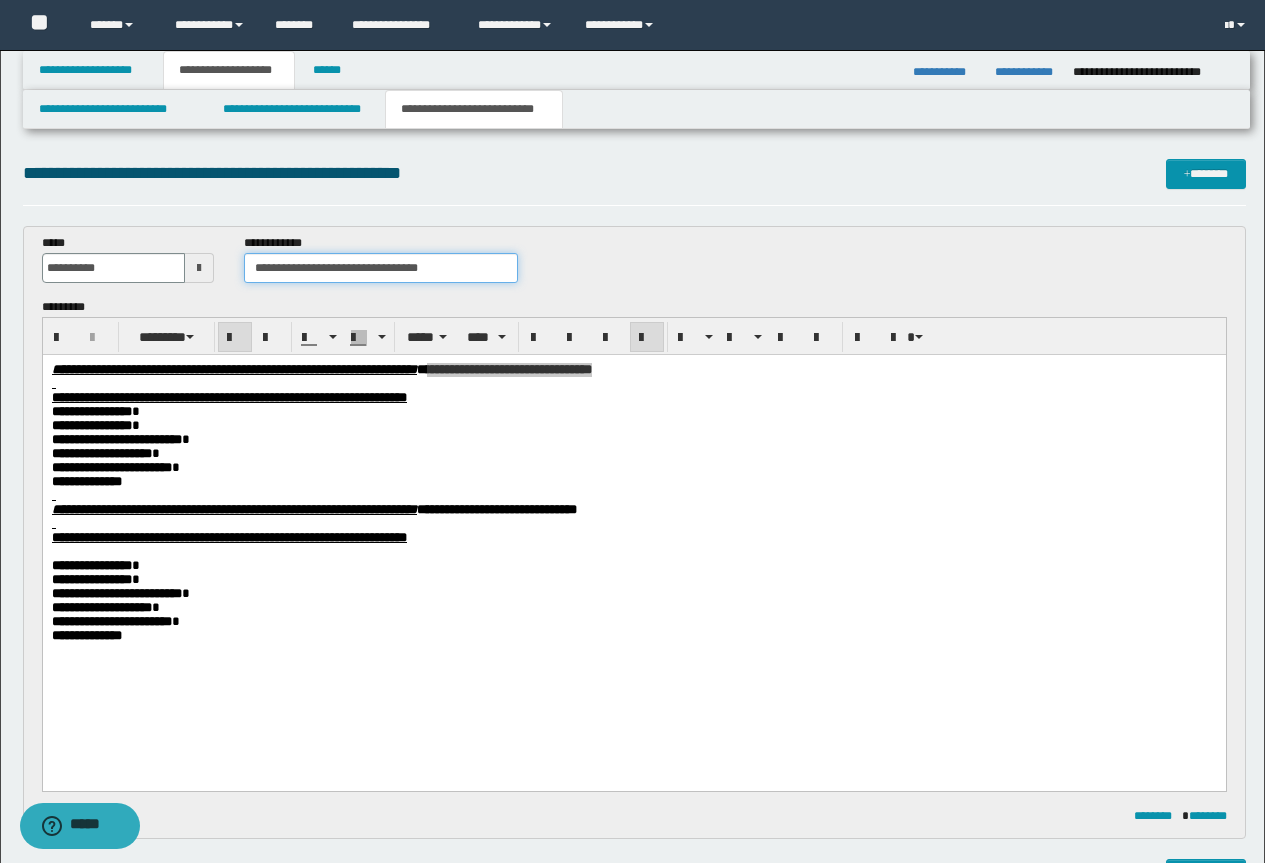 drag, startPoint x: 455, startPoint y: 267, endPoint x: 361, endPoint y: 272, distance: 94.13288 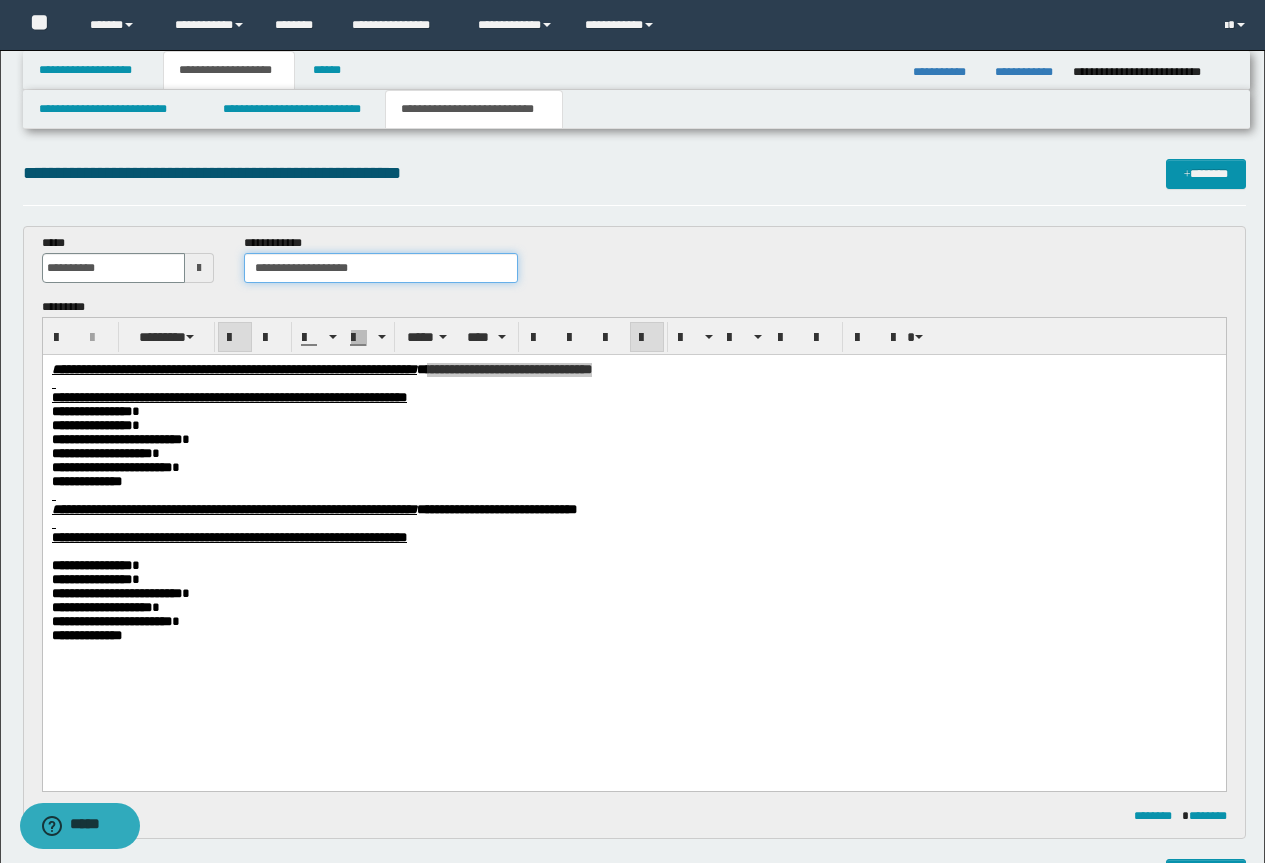 type on "**********" 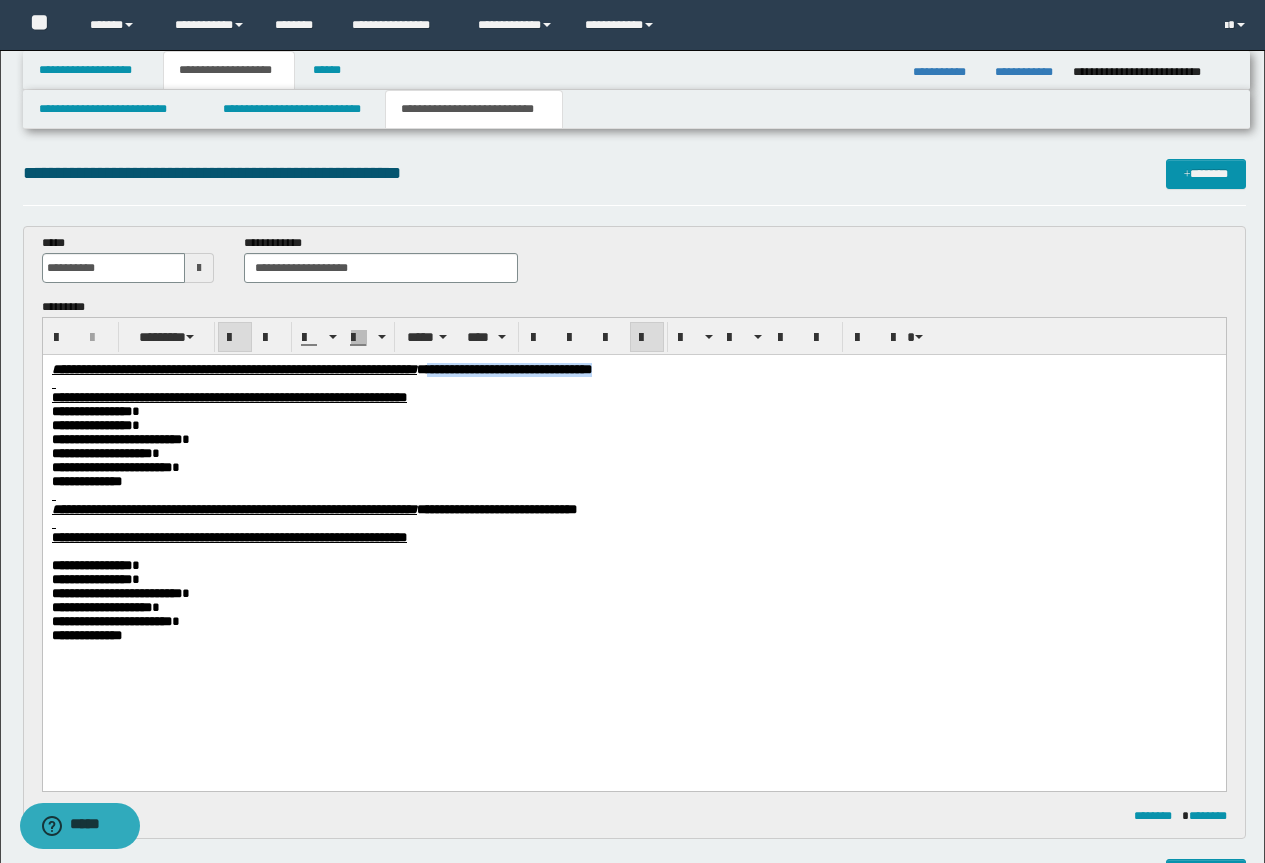 click on "**********" at bounding box center (633, 636) 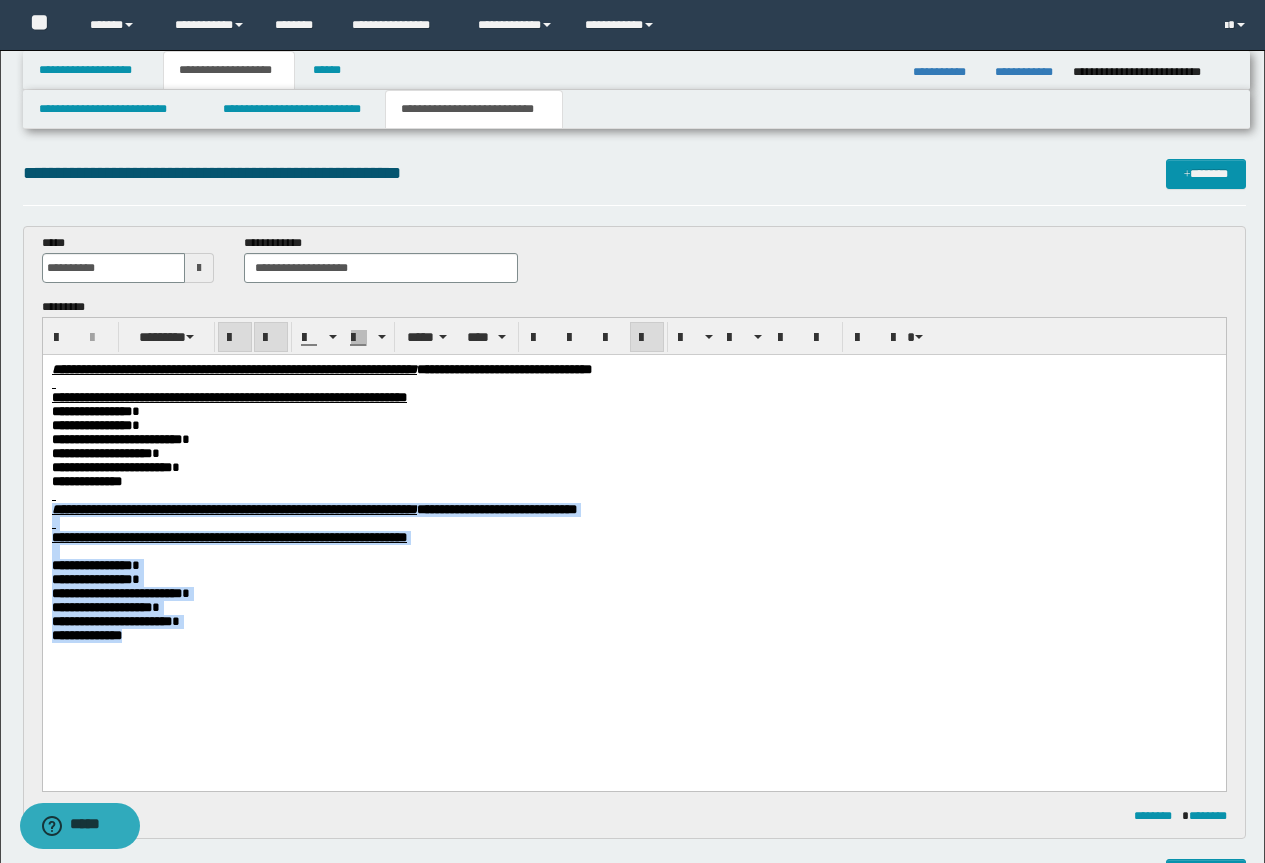 drag, startPoint x: 161, startPoint y: 681, endPoint x: 47, endPoint y: 523, distance: 194.83327 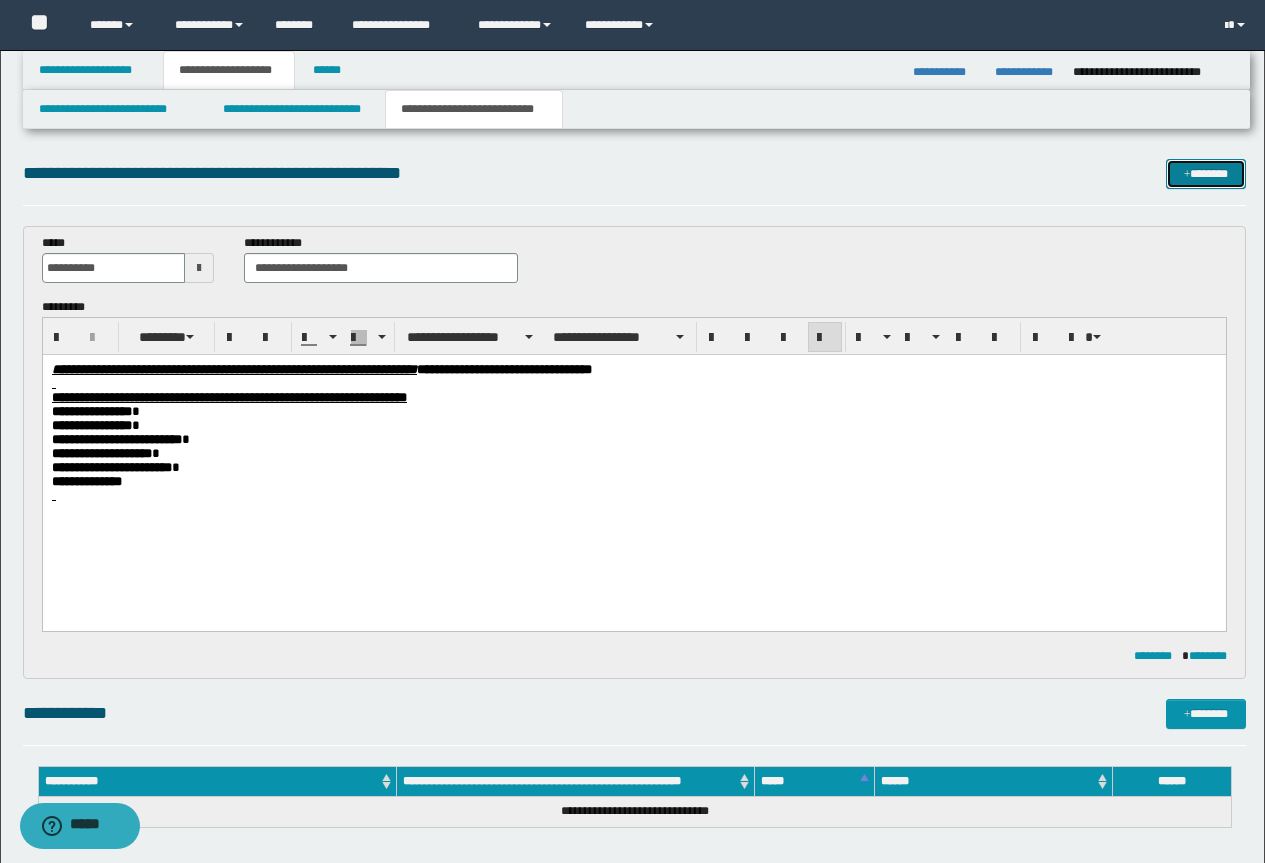 click on "*******" at bounding box center [1206, 174] 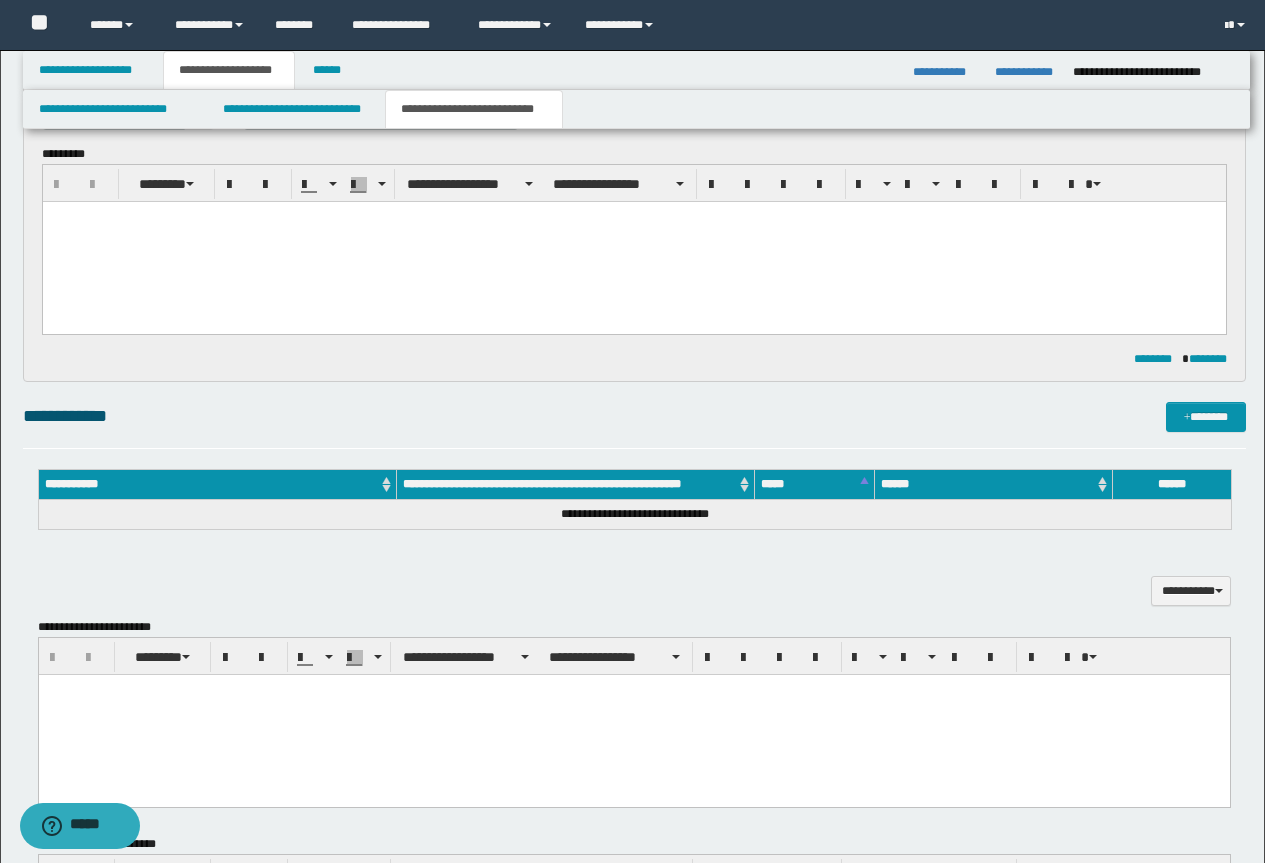 scroll, scrollTop: 0, scrollLeft: 0, axis: both 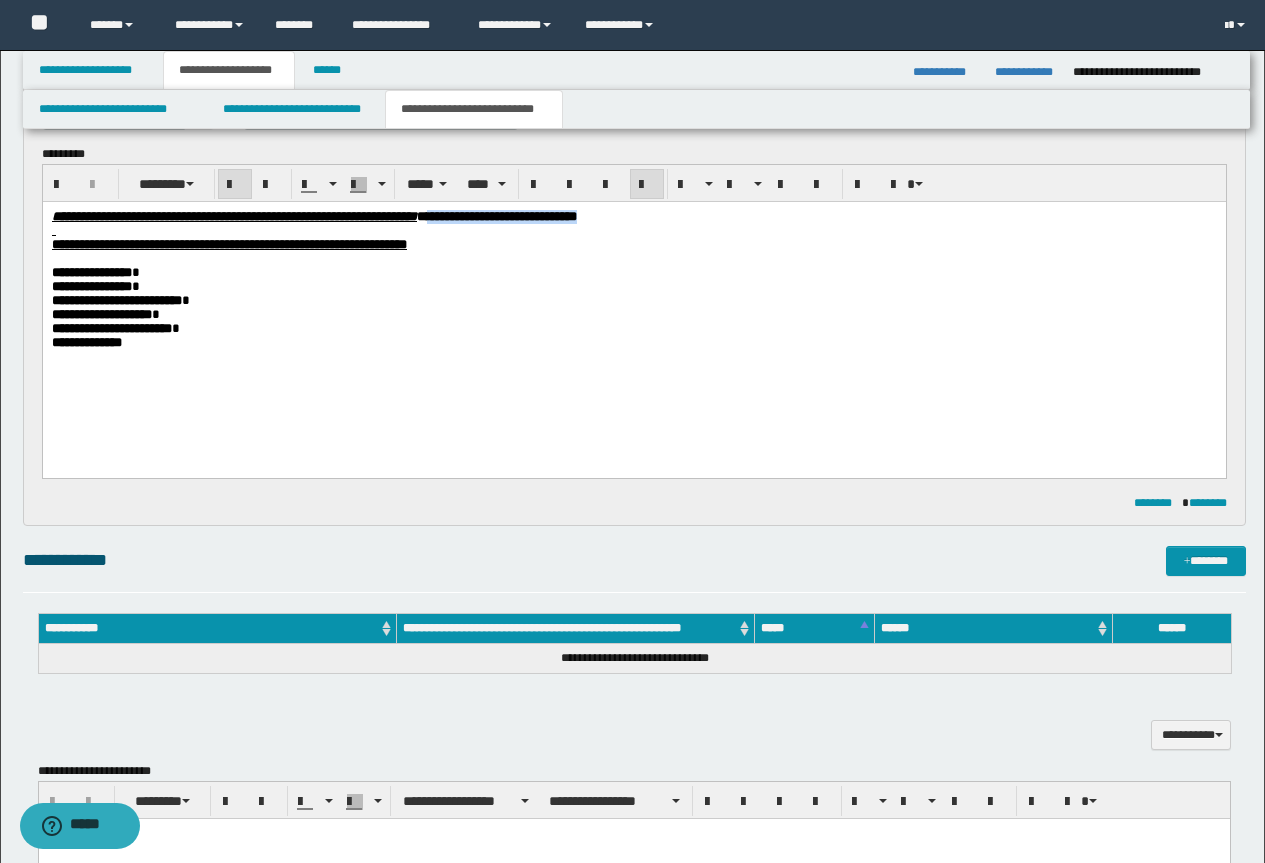 drag, startPoint x: 851, startPoint y: 223, endPoint x: 628, endPoint y: 216, distance: 223.10983 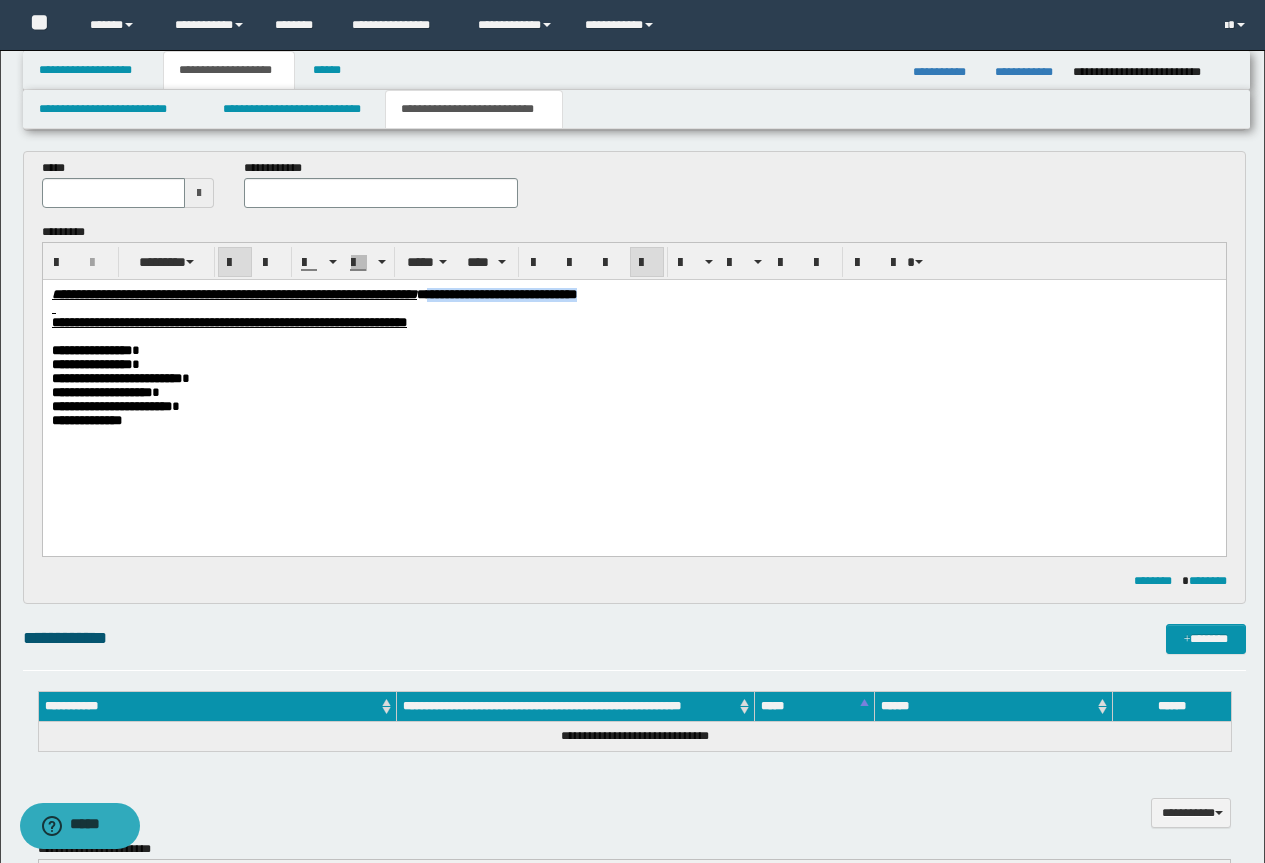 scroll, scrollTop: 526, scrollLeft: 0, axis: vertical 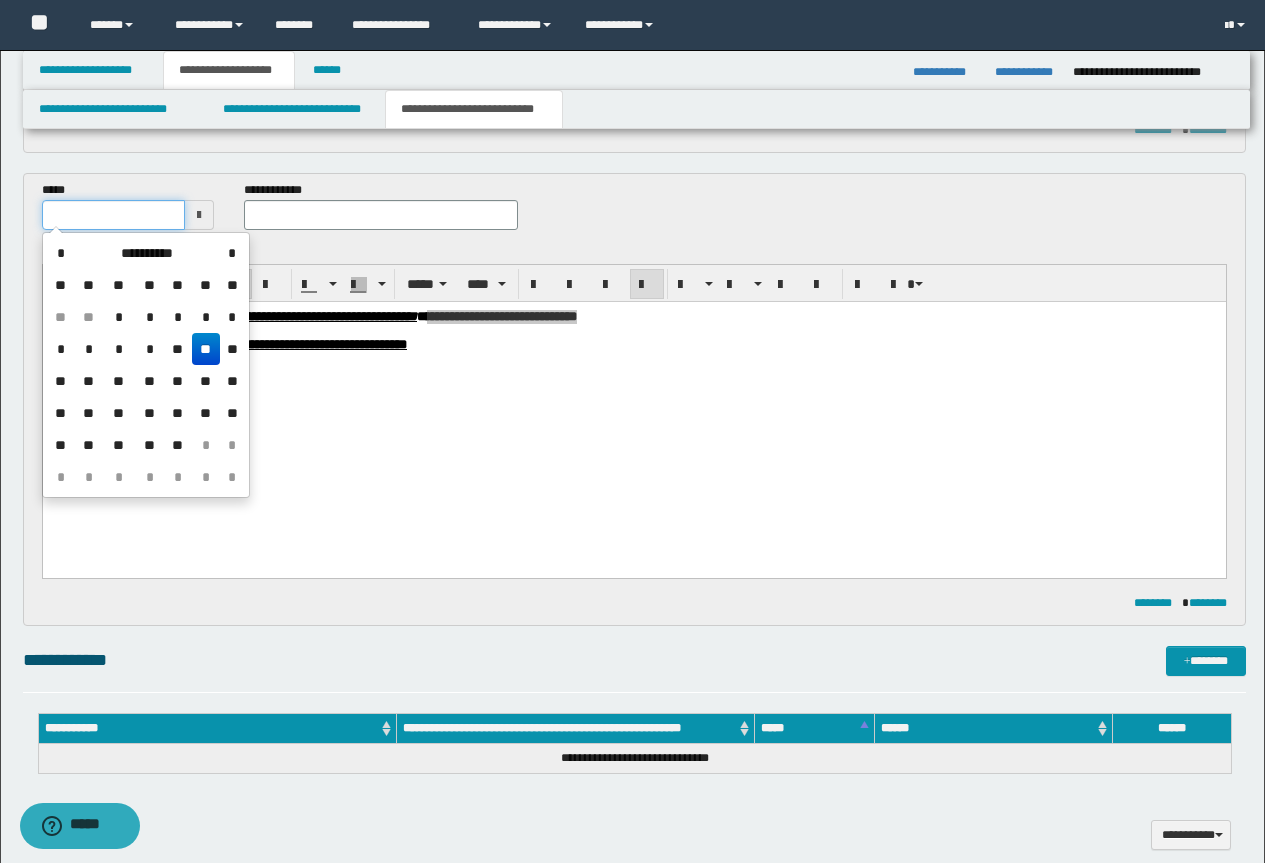 click at bounding box center [114, 215] 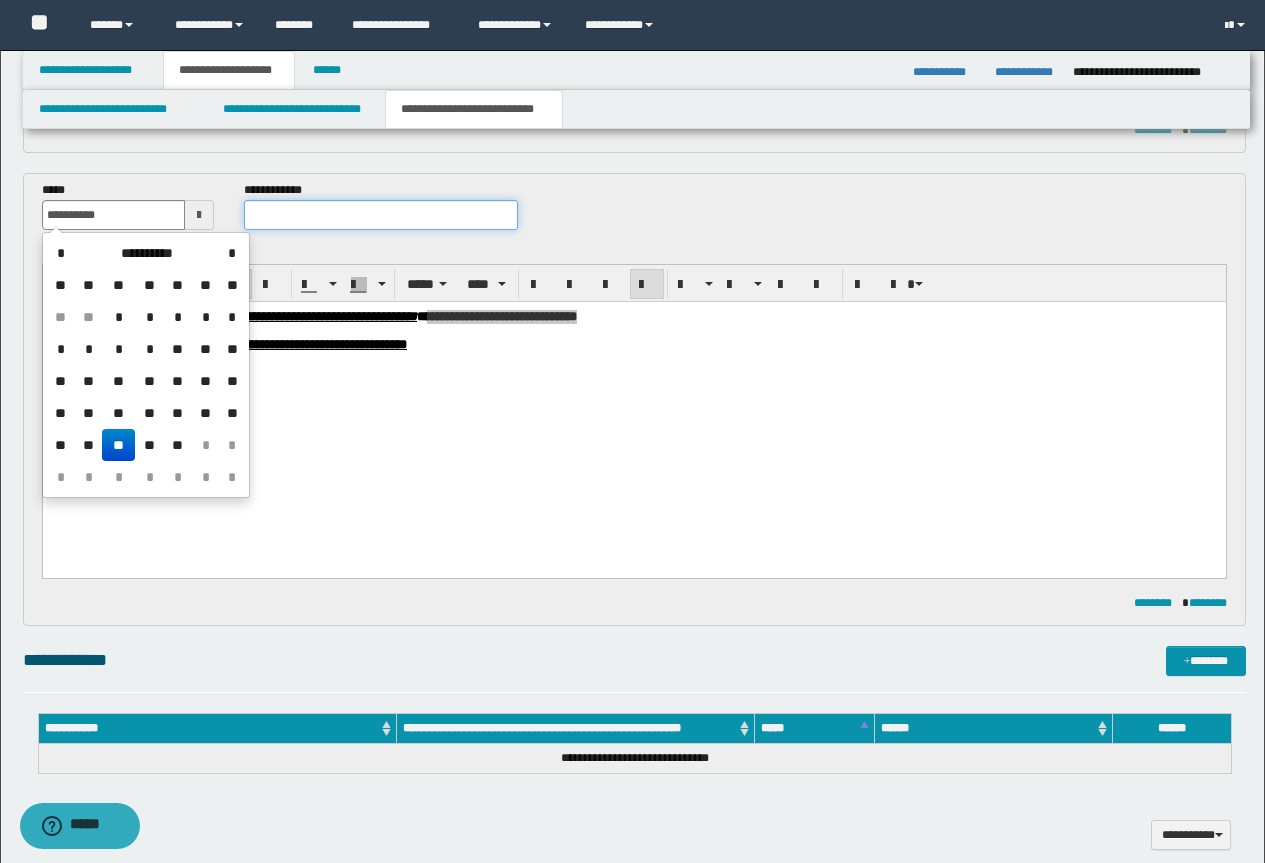type on "**********" 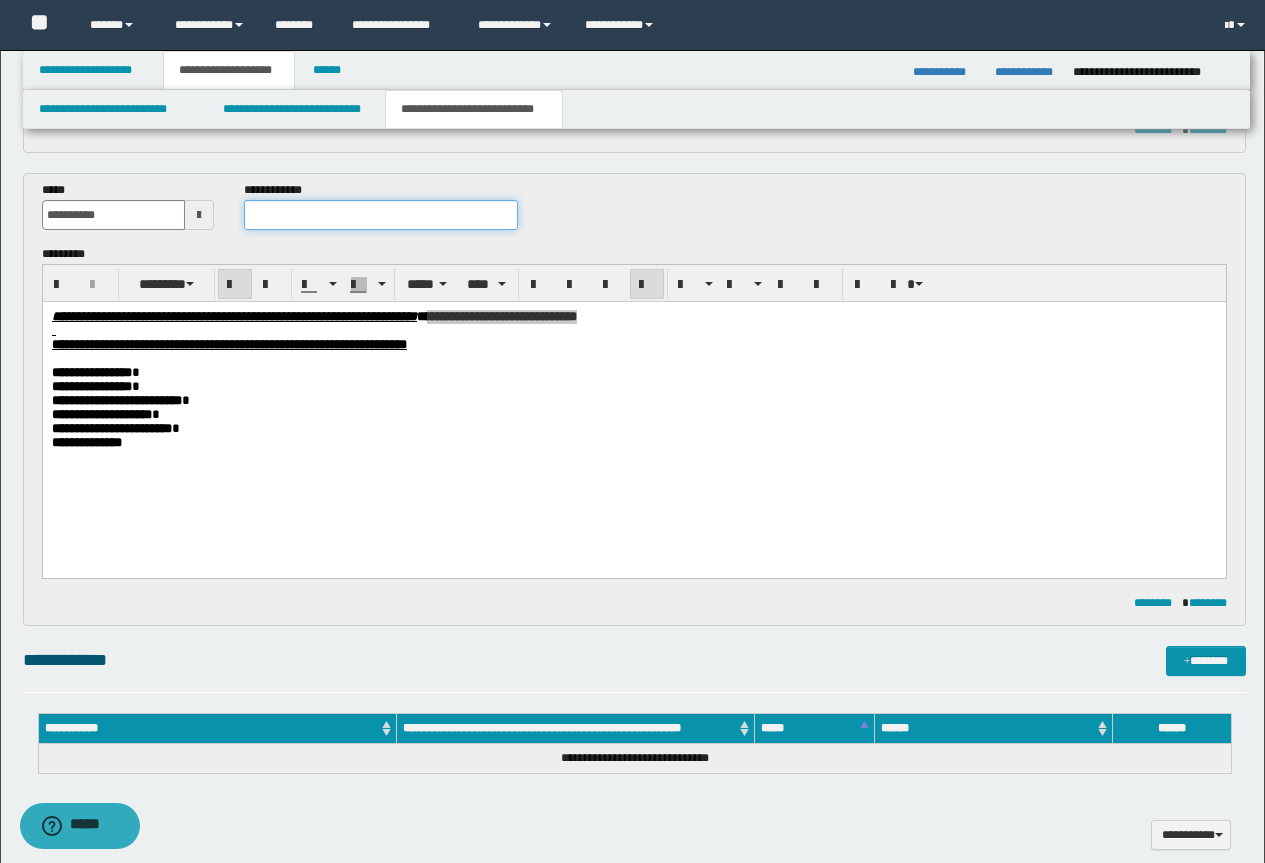 click at bounding box center (381, 215) 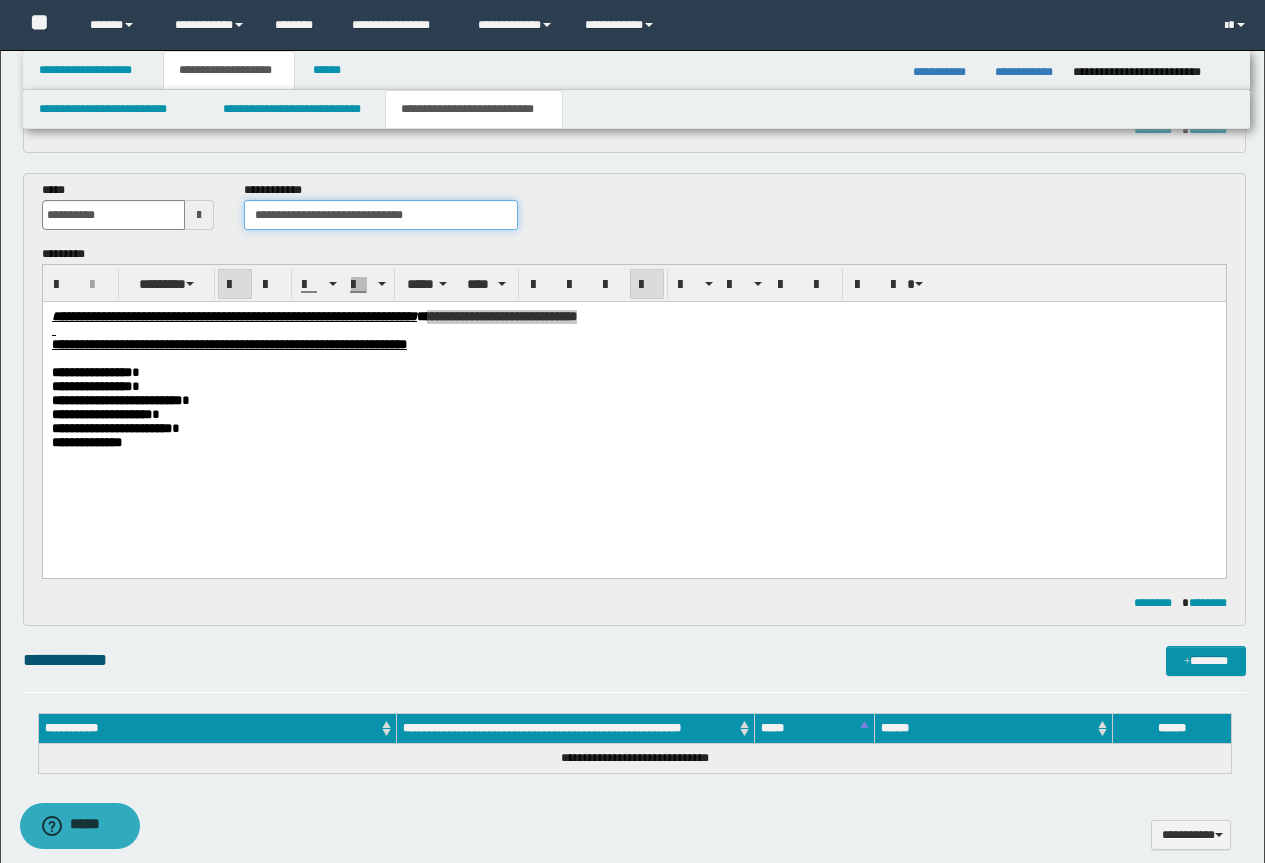 drag, startPoint x: 467, startPoint y: 207, endPoint x: 349, endPoint y: 225, distance: 119.36499 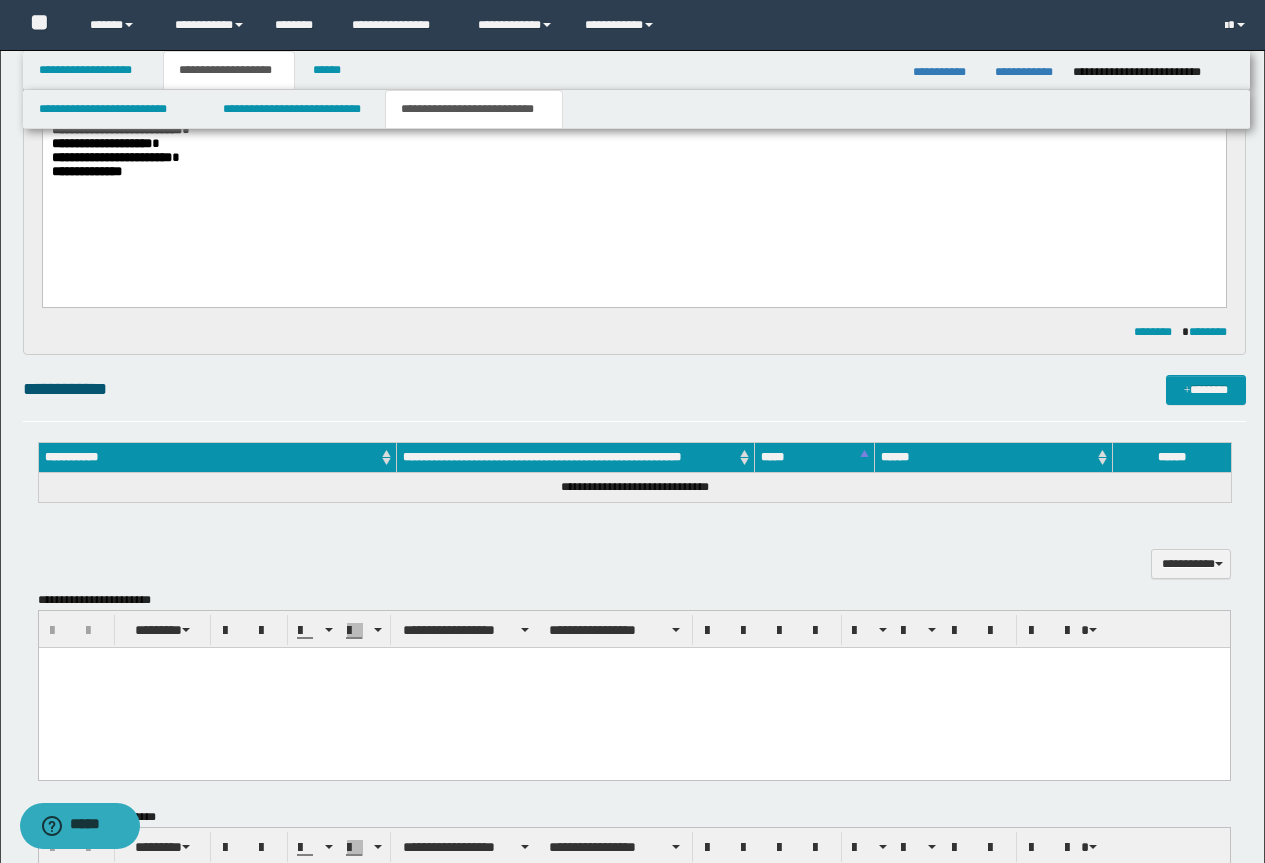 scroll, scrollTop: 826, scrollLeft: 0, axis: vertical 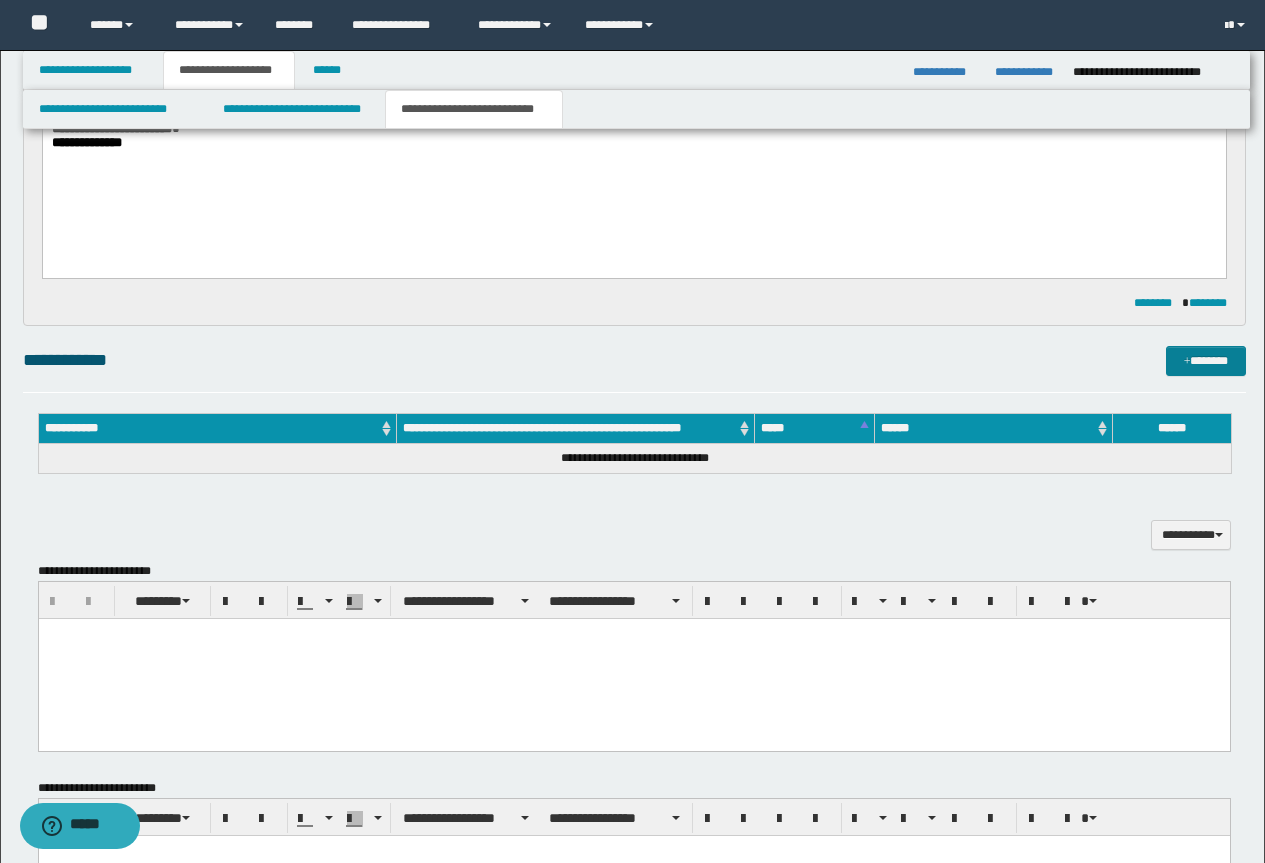type on "**********" 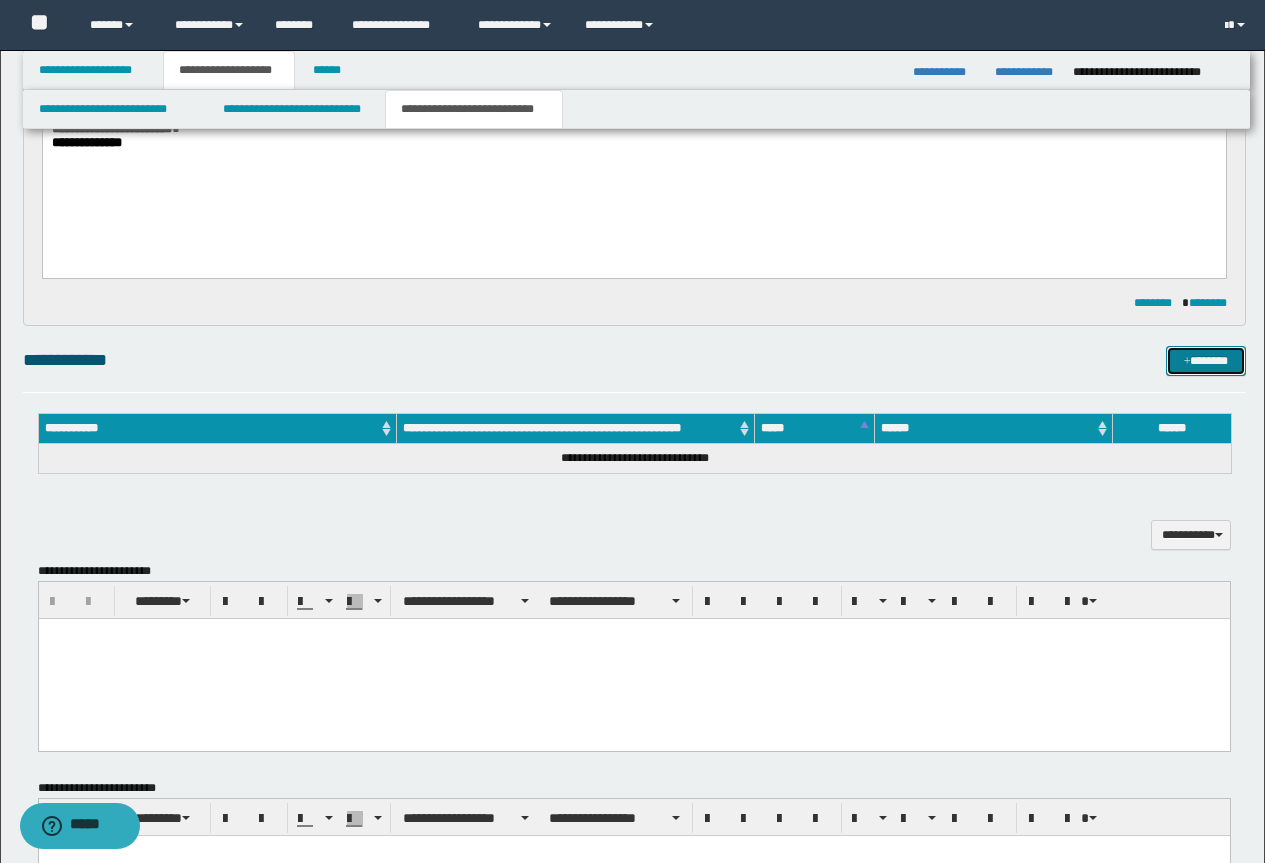 click on "*******" at bounding box center (1206, 361) 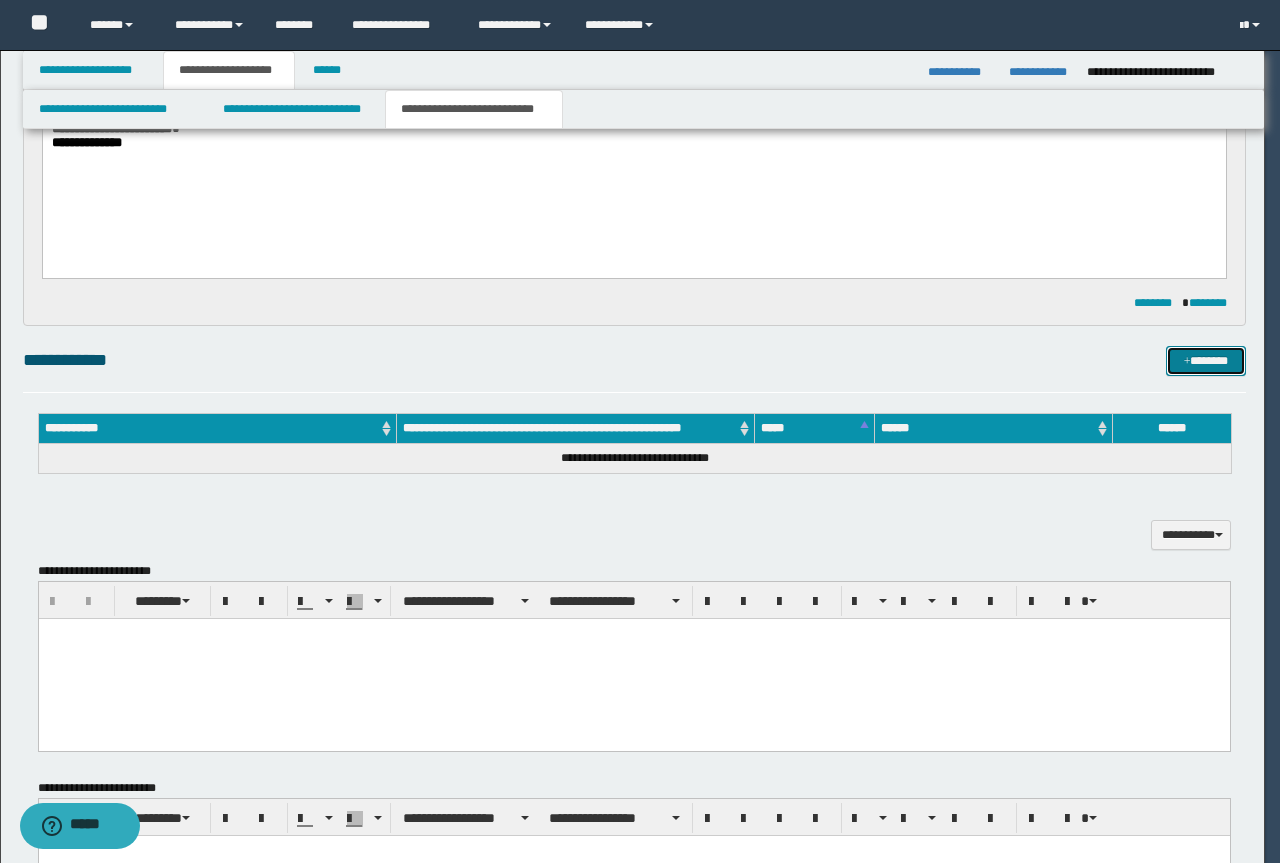 type 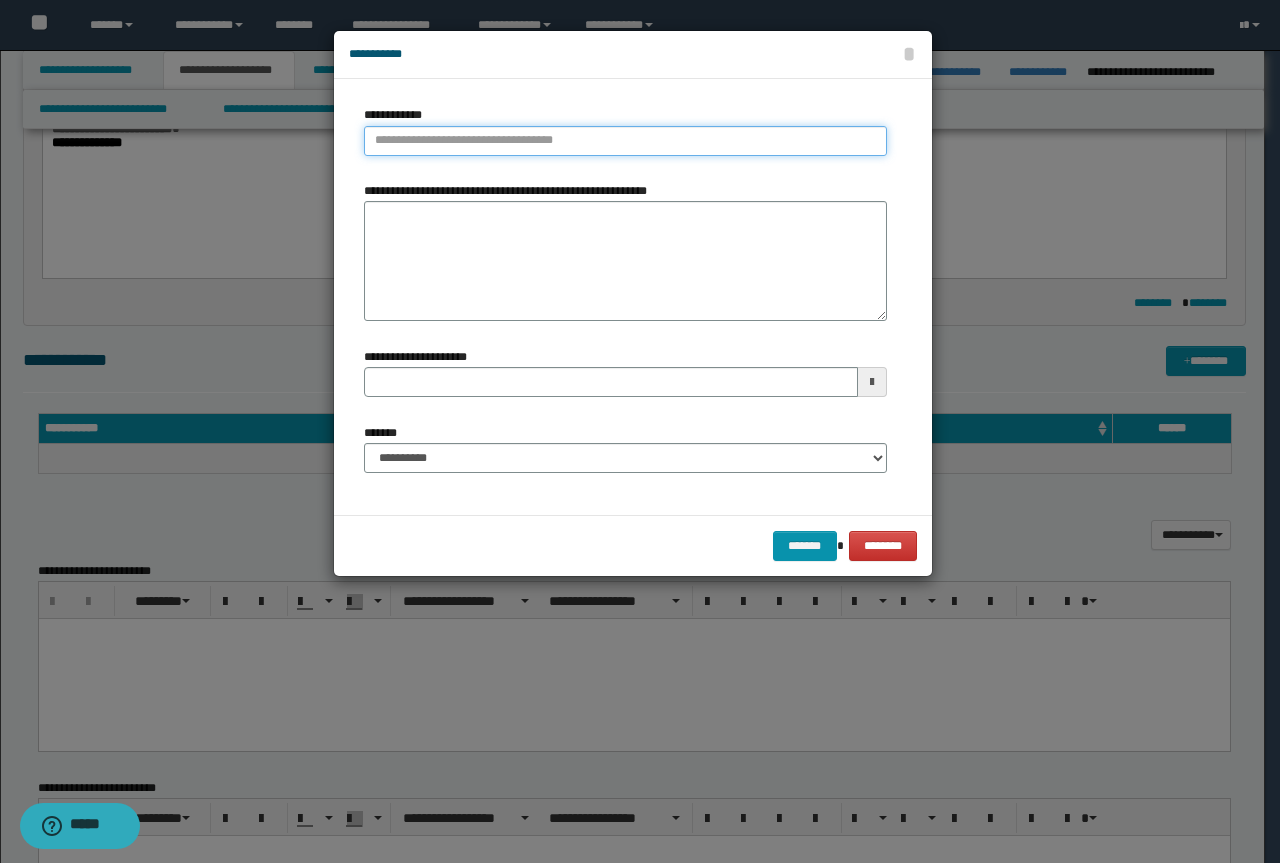 click on "**********" at bounding box center (625, 141) 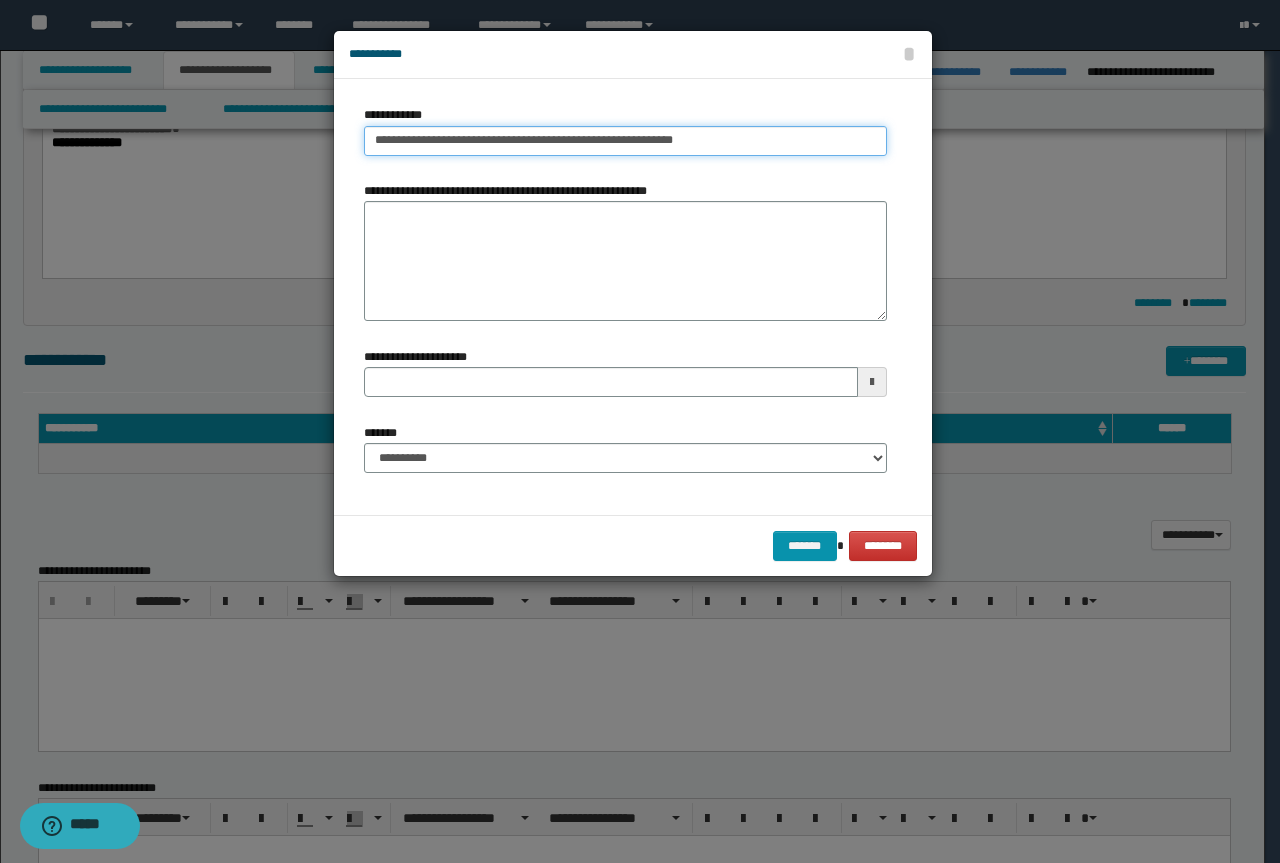 type on "**********" 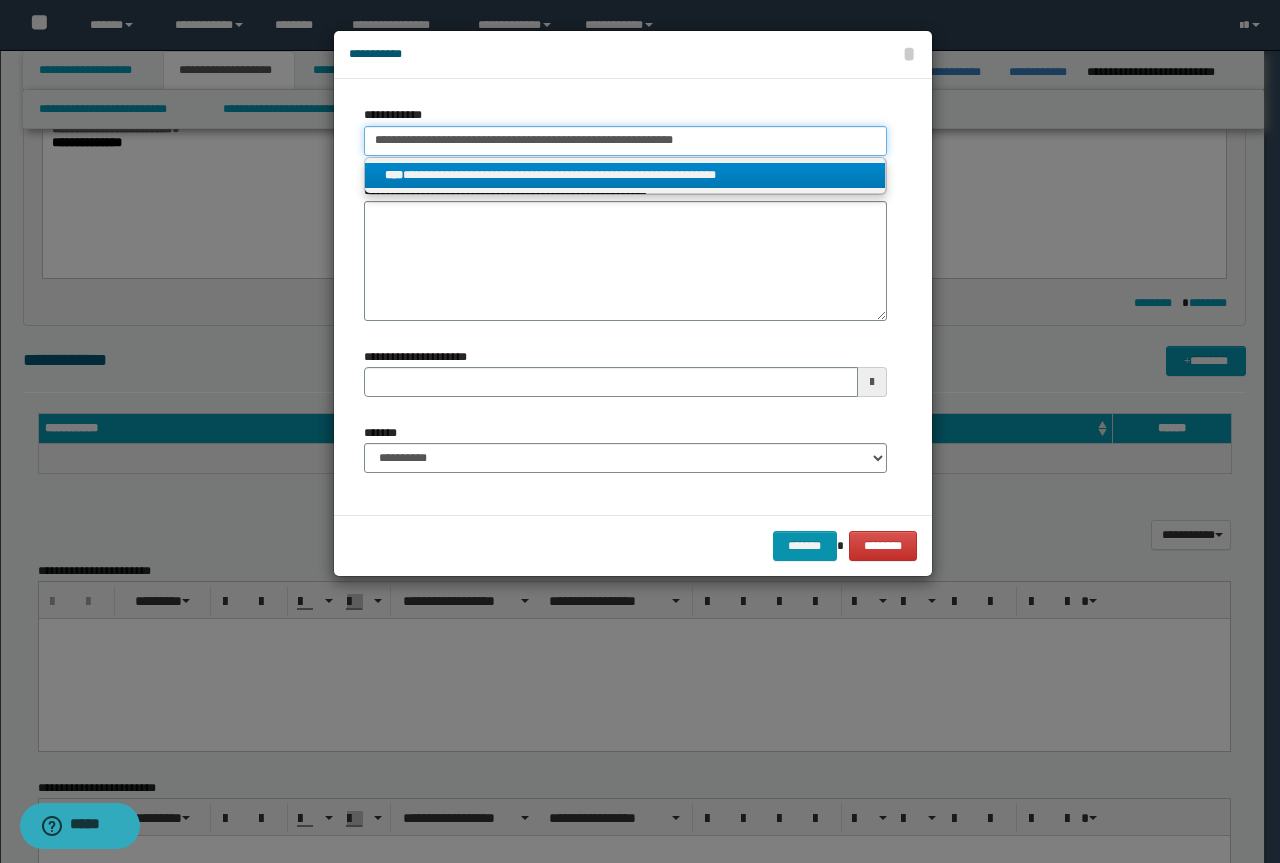 type on "**********" 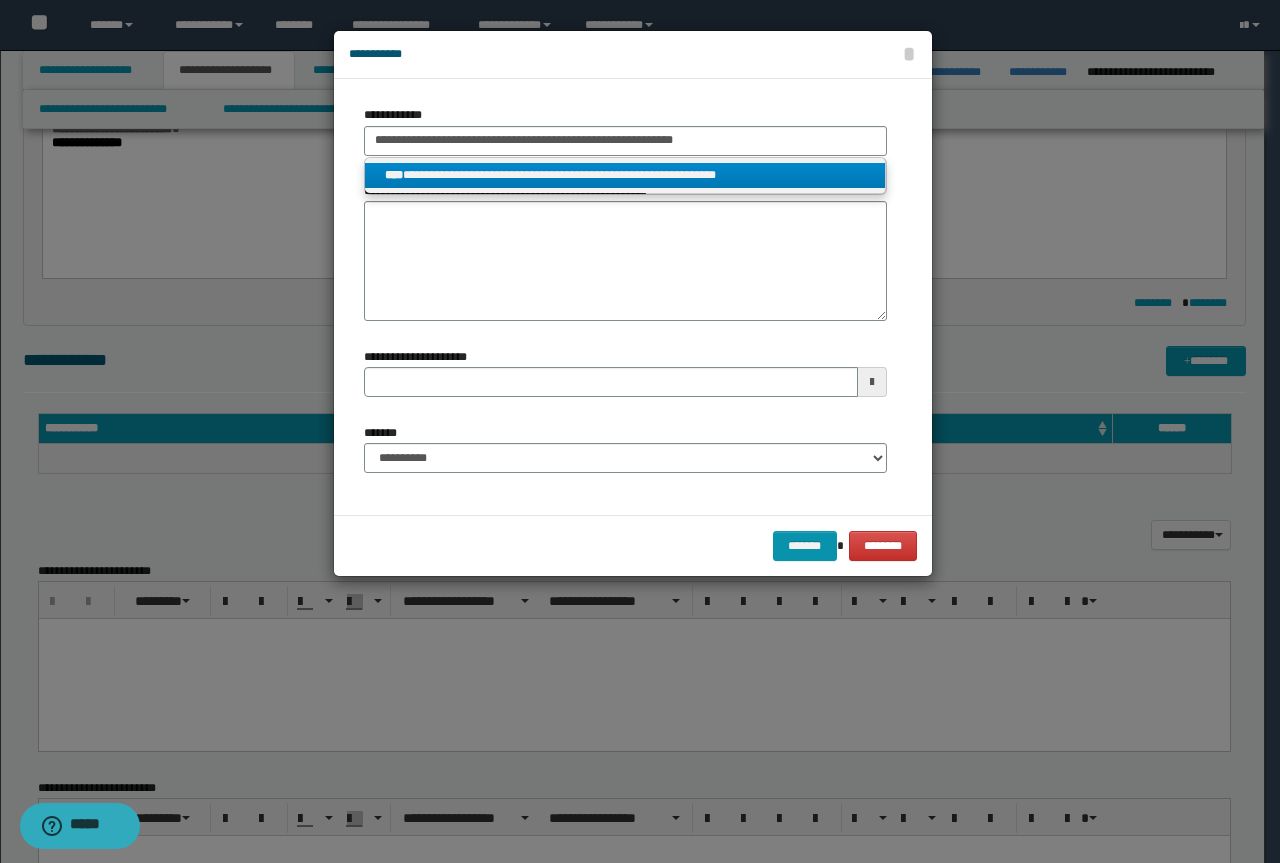 click on "**********" at bounding box center [625, 175] 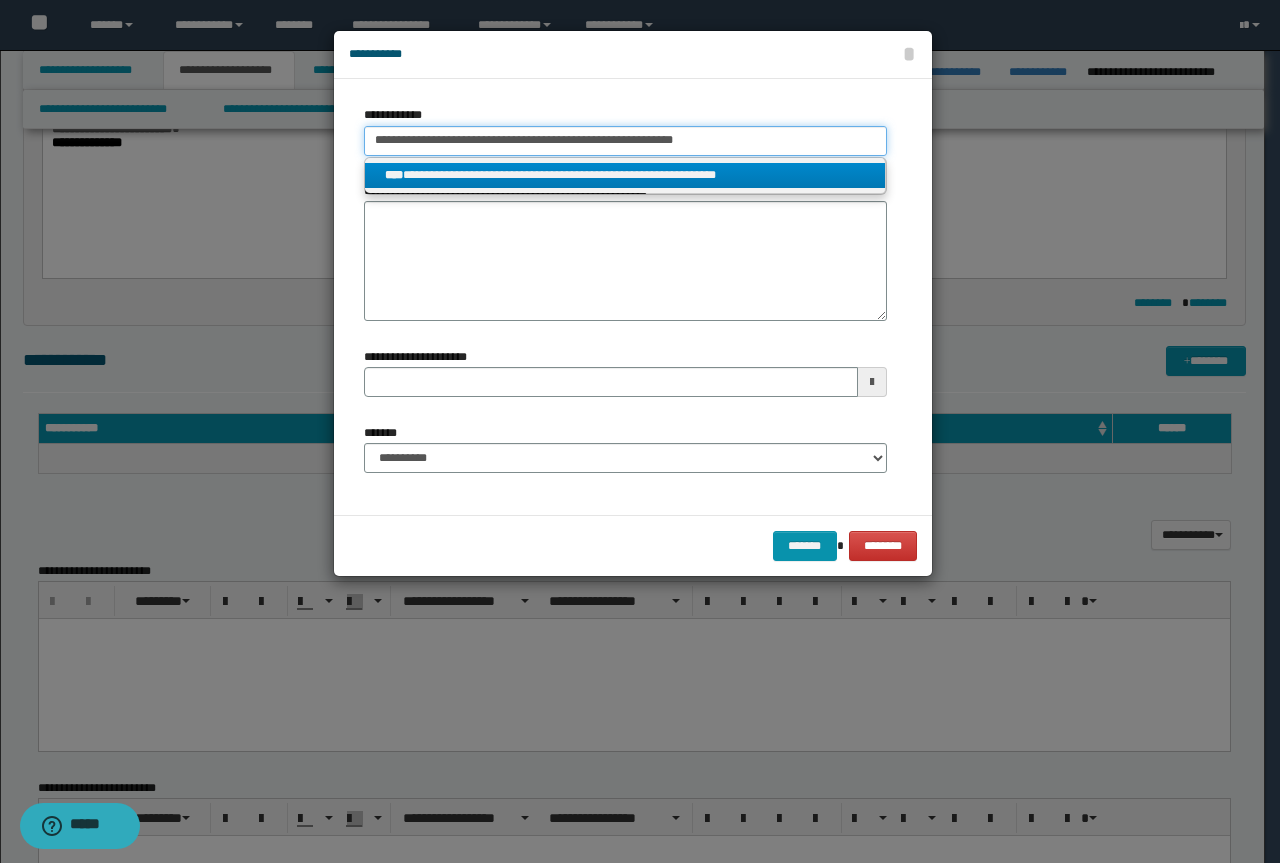 type 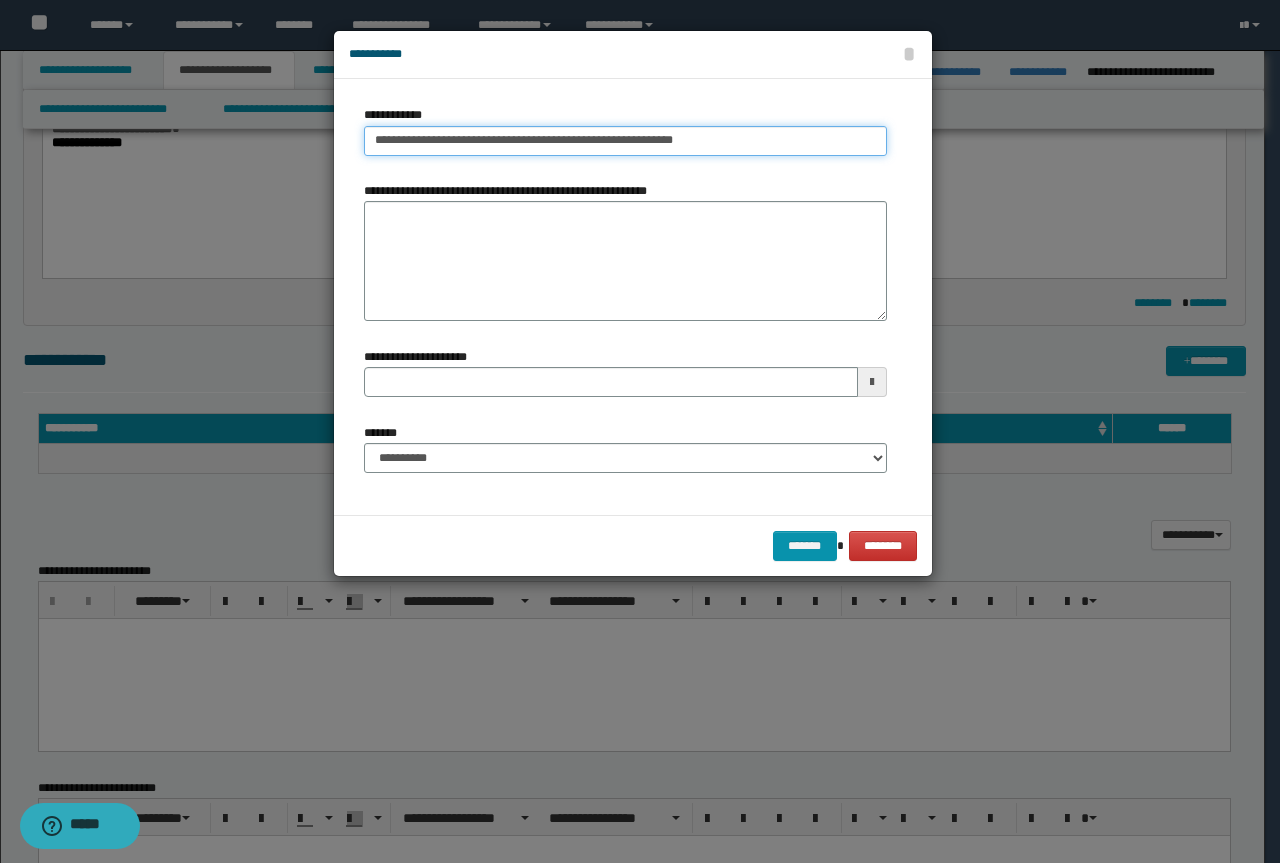 type 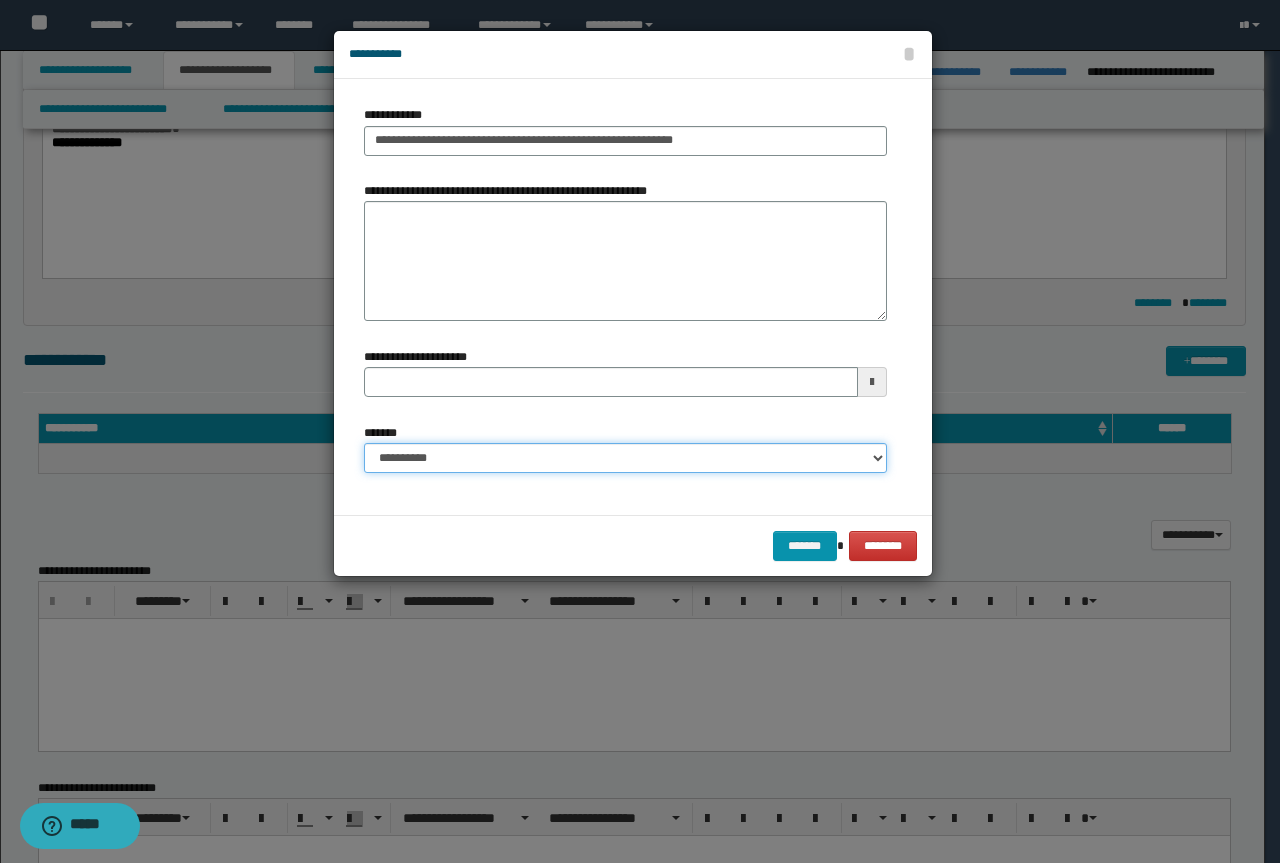 click on "**********" at bounding box center (625, 458) 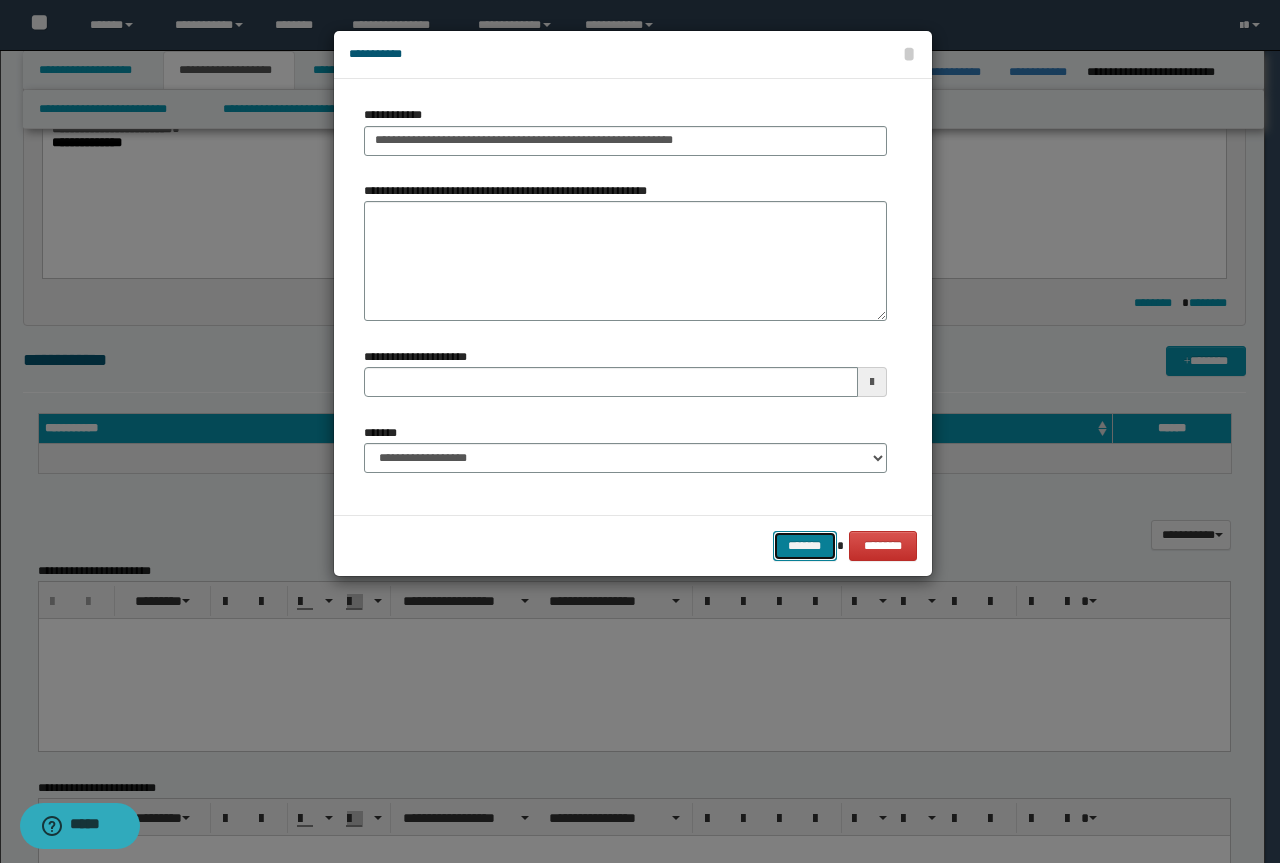 click on "*******" at bounding box center (805, 546) 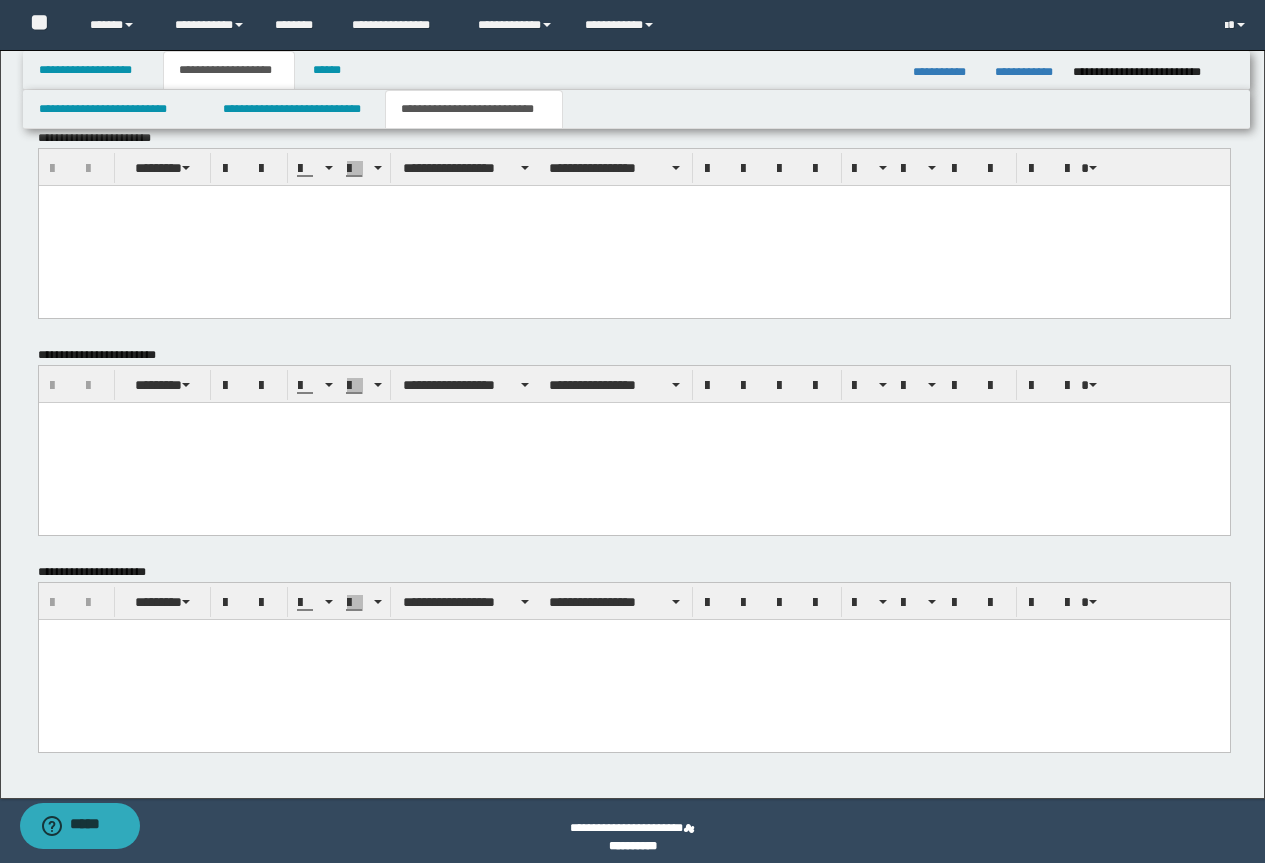 scroll, scrollTop: 1289, scrollLeft: 0, axis: vertical 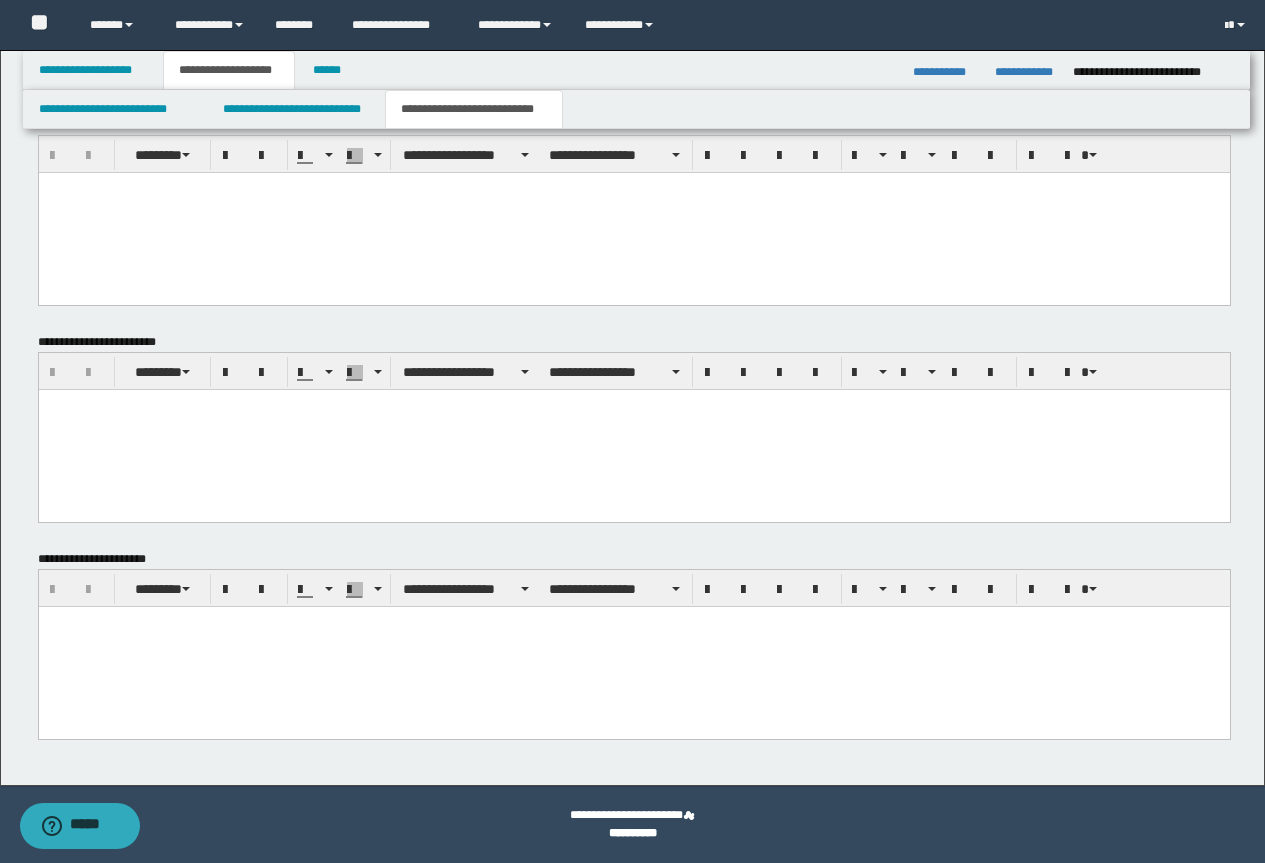 click at bounding box center (633, 646) 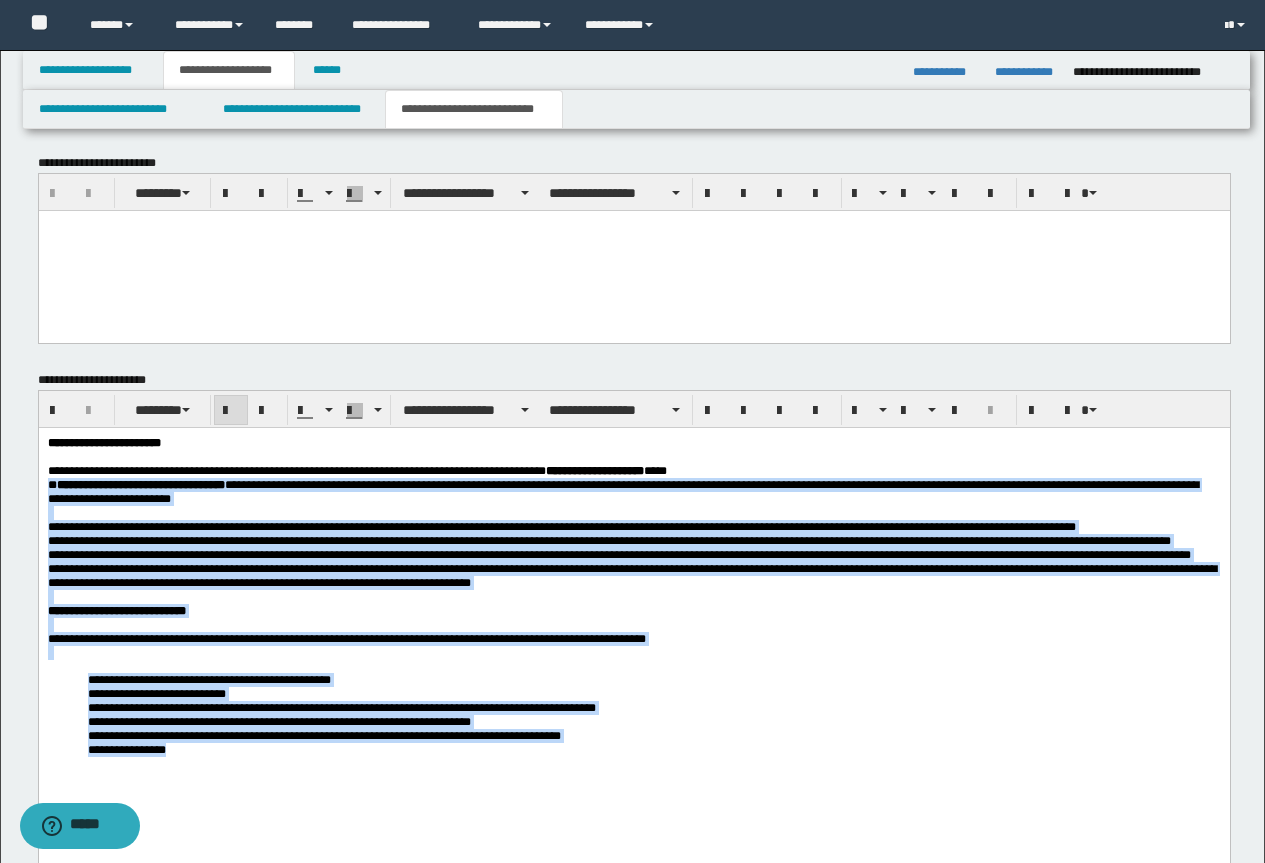 scroll, scrollTop: 1452, scrollLeft: 0, axis: vertical 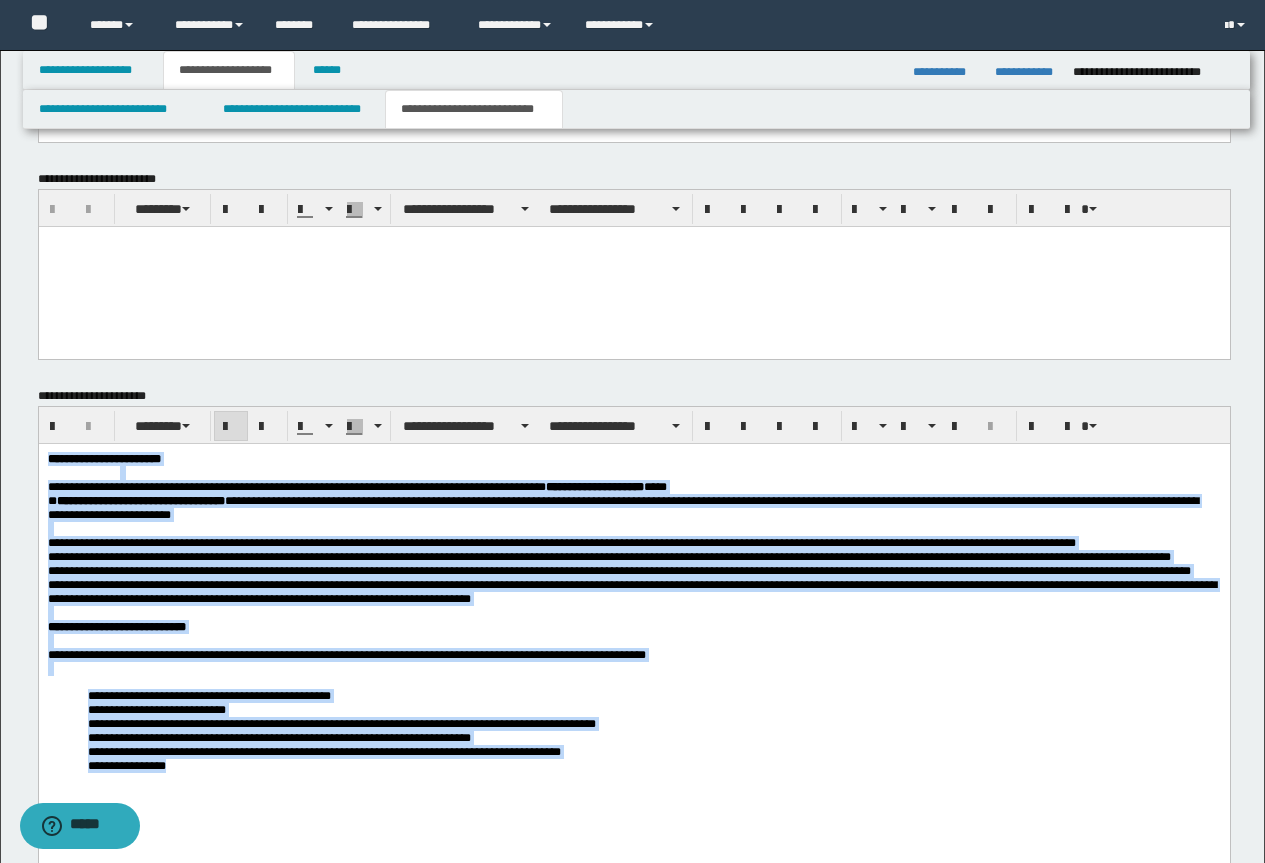 drag, startPoint x: 268, startPoint y: 804, endPoint x: 105, endPoint y: 853, distance: 170.20576 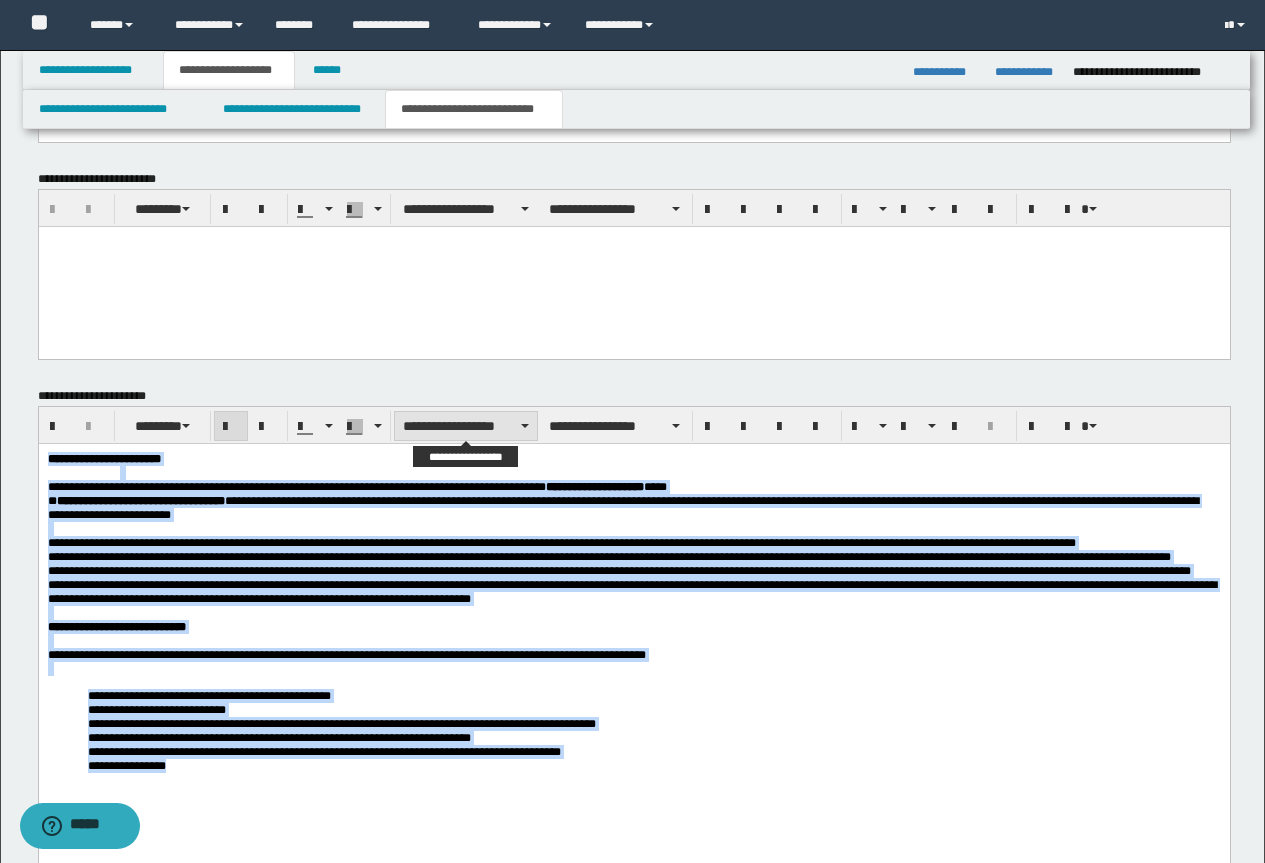 click on "**********" at bounding box center [466, 426] 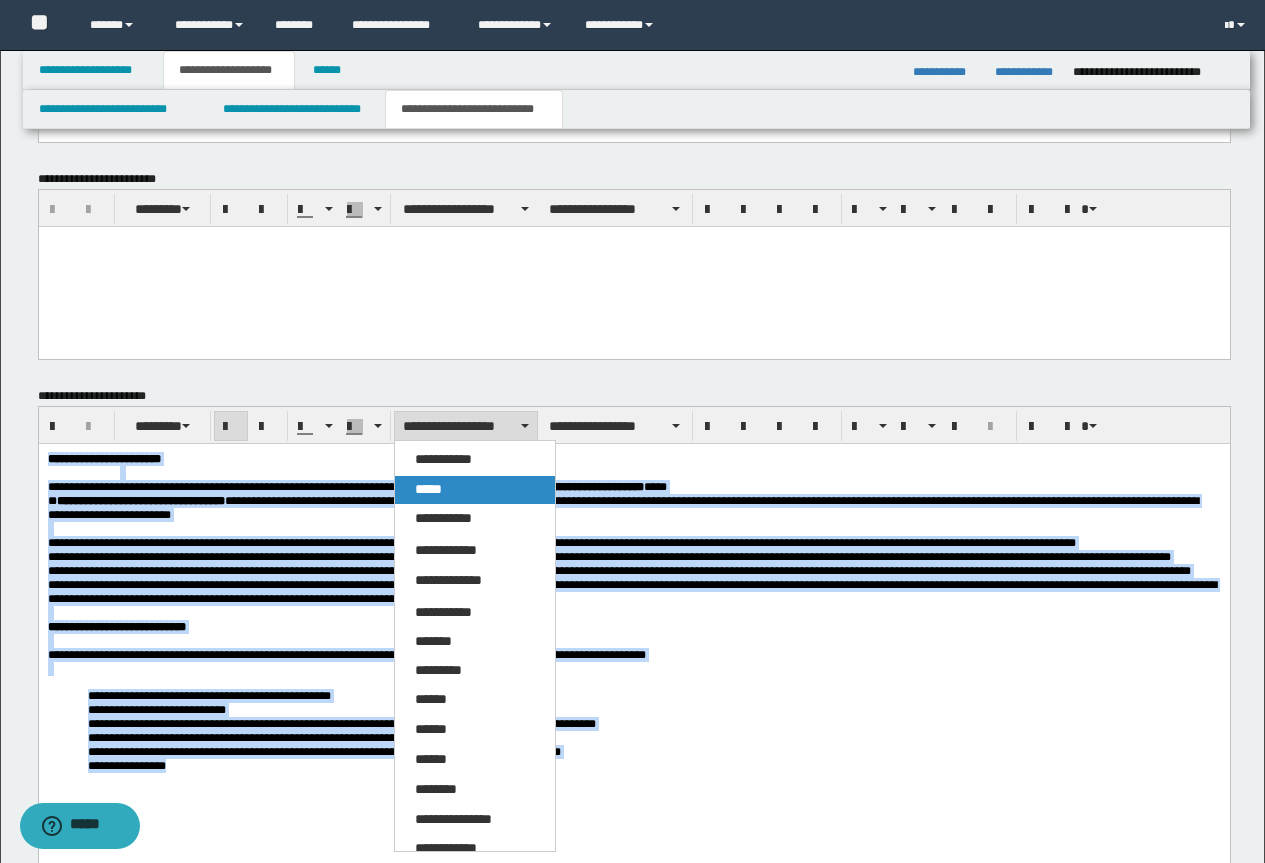 click on "*****" at bounding box center (428, 489) 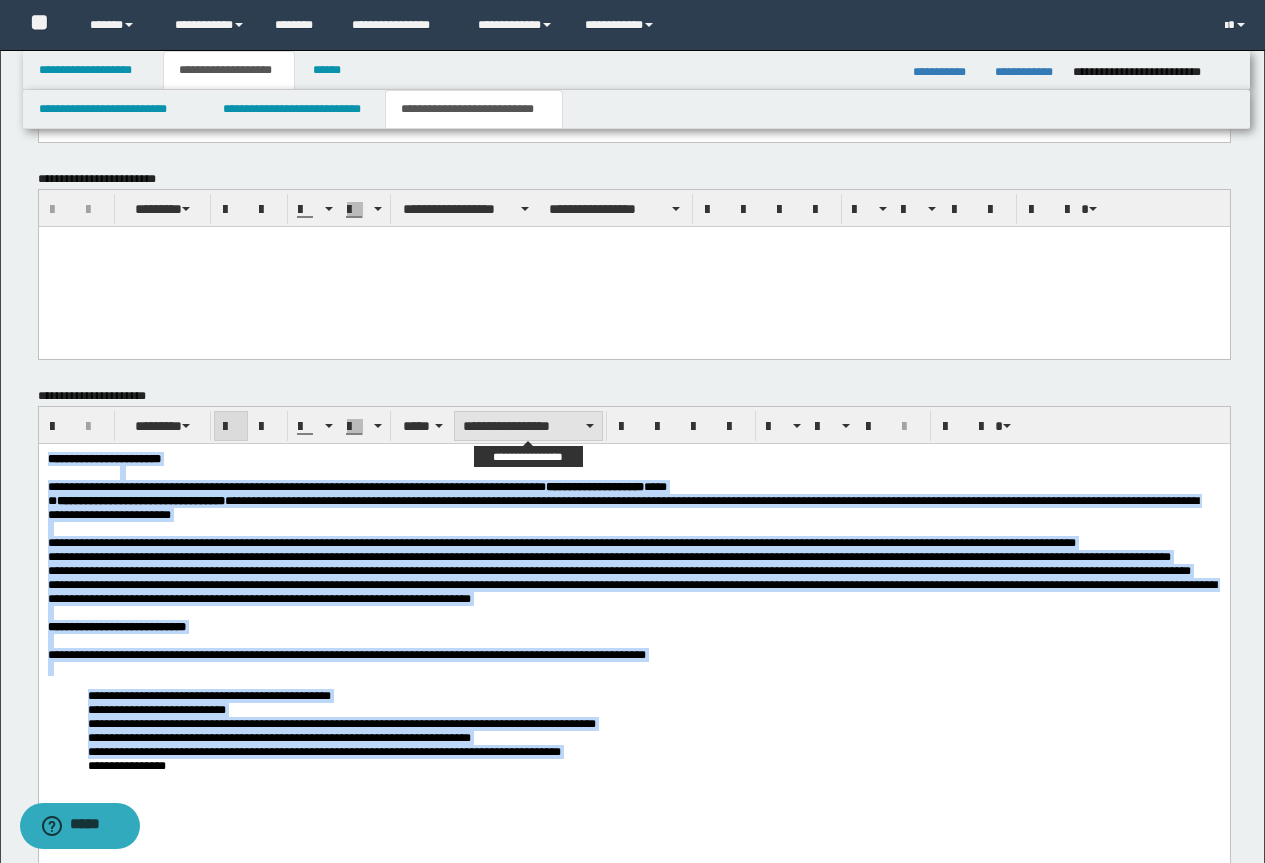 click on "**********" at bounding box center (528, 426) 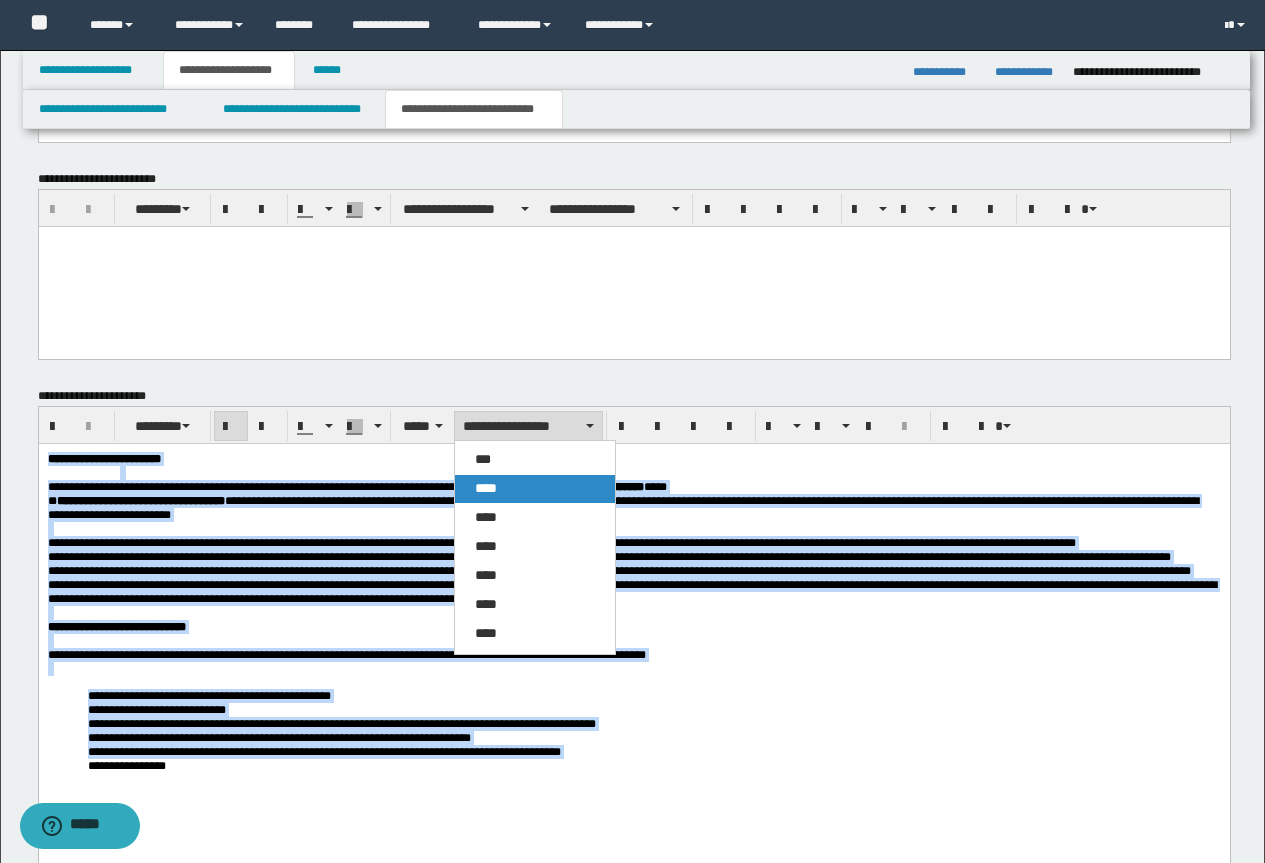 drag, startPoint x: 492, startPoint y: 485, endPoint x: 526, endPoint y: 21, distance: 465.24402 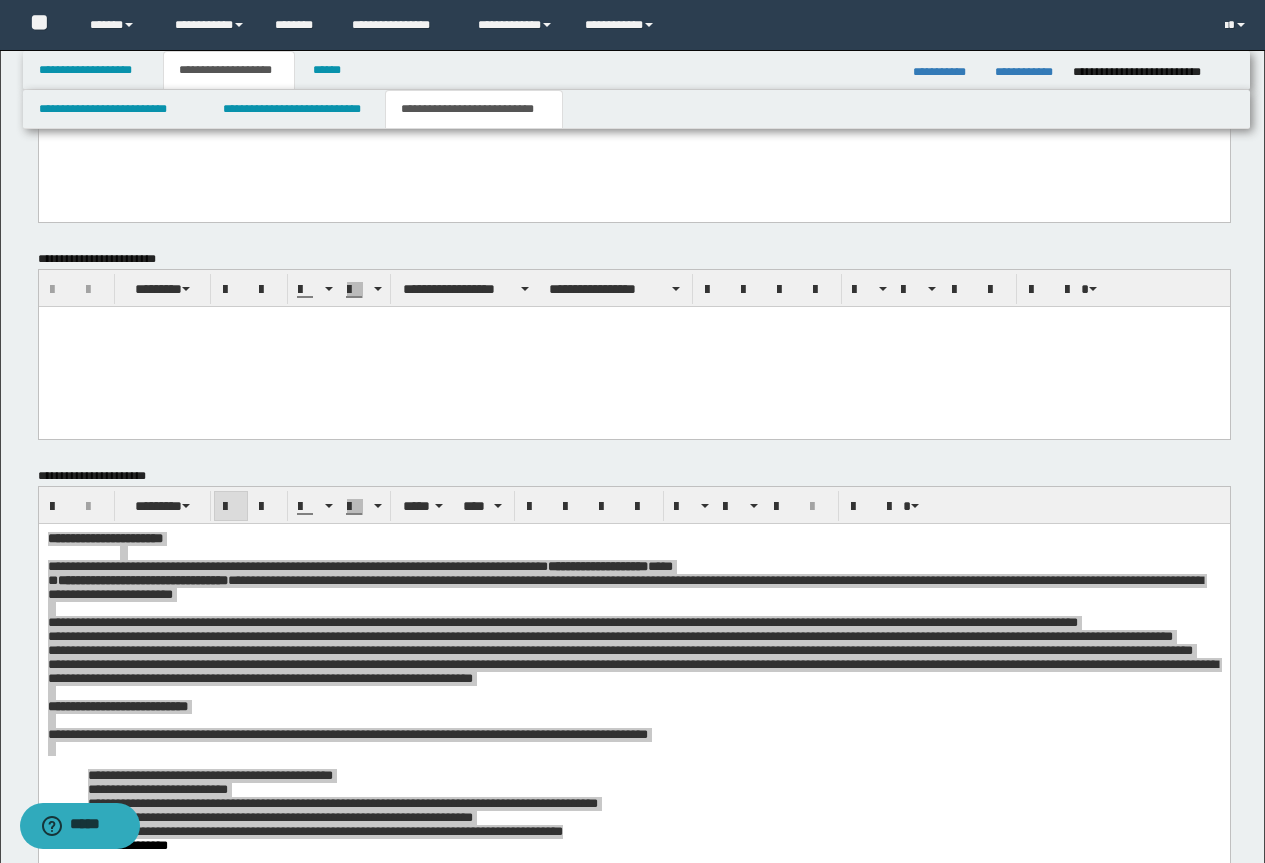 scroll, scrollTop: 1352, scrollLeft: 0, axis: vertical 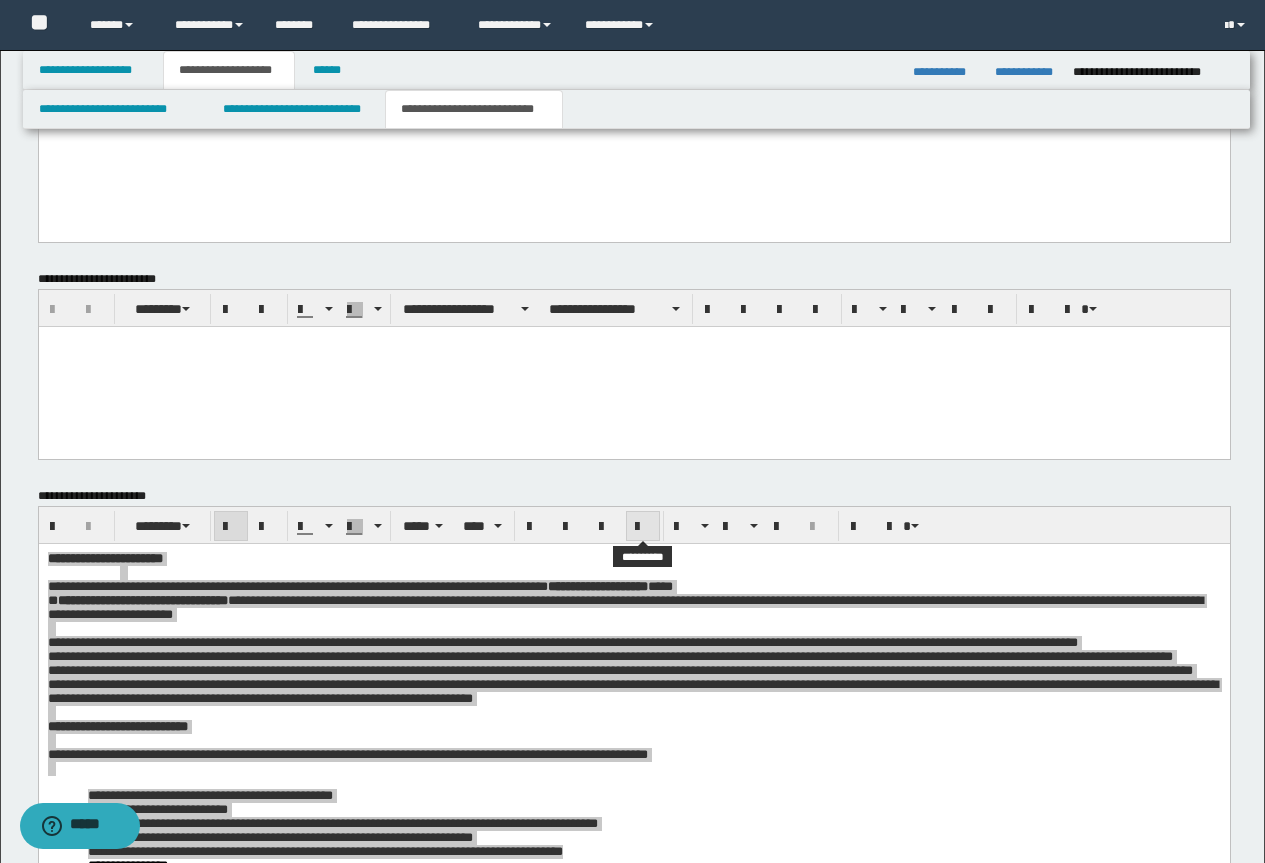 click at bounding box center [643, 527] 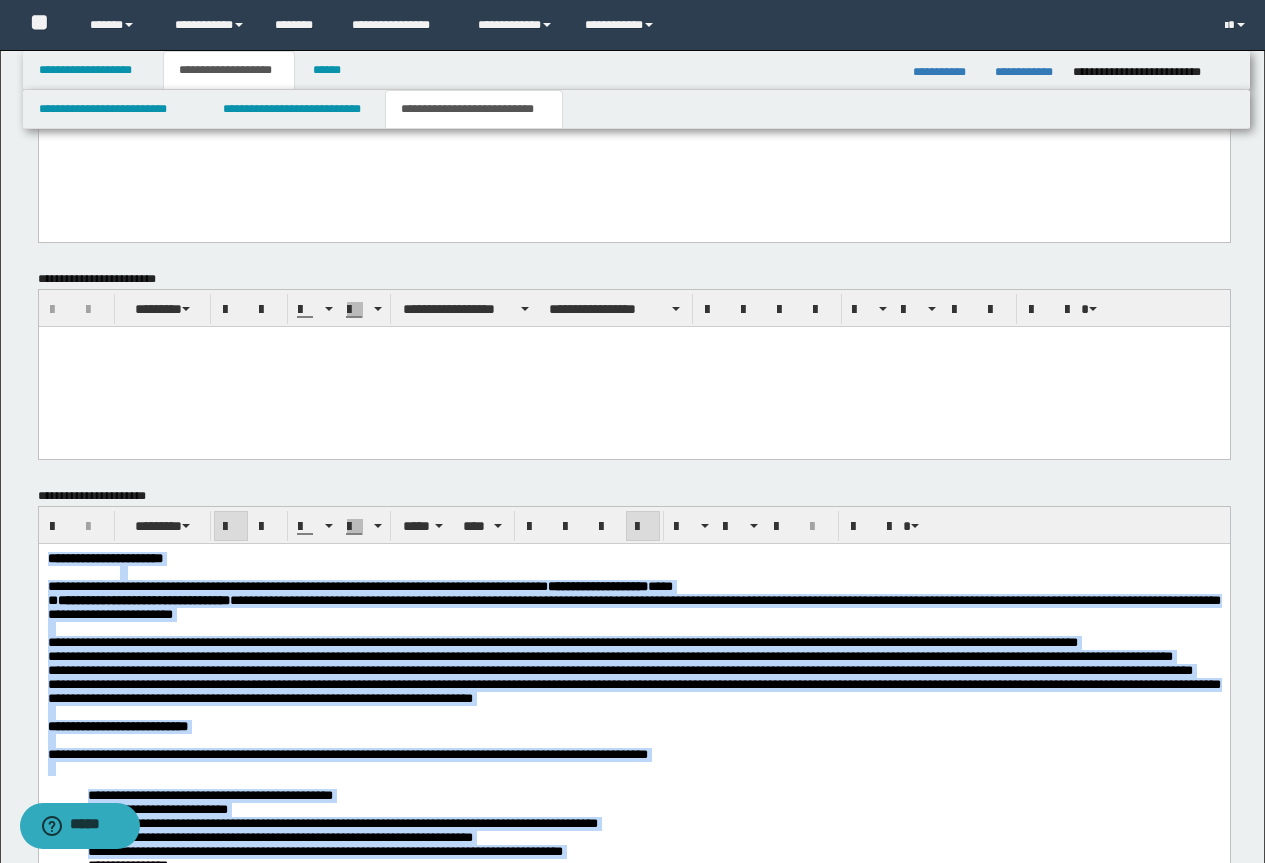 click at bounding box center (643, 527) 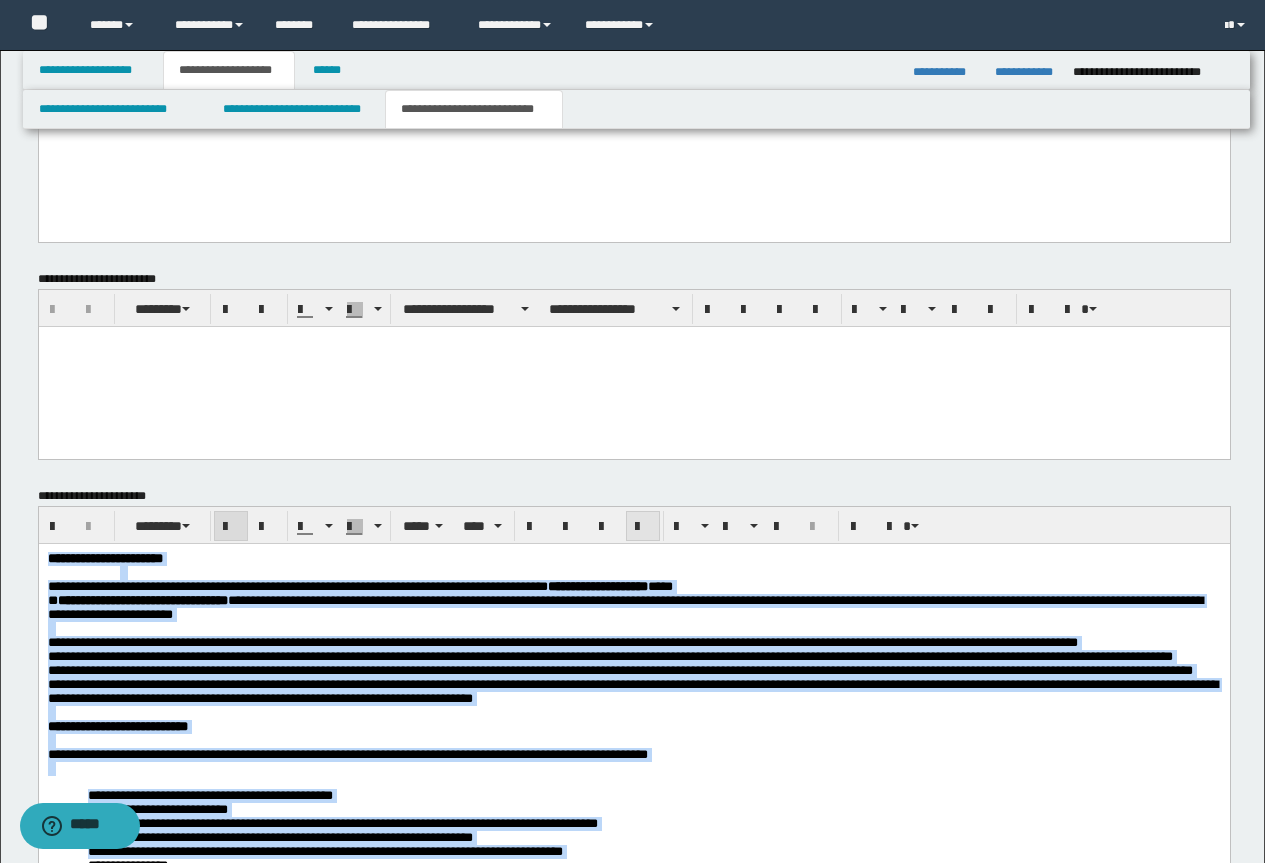 click at bounding box center (643, 527) 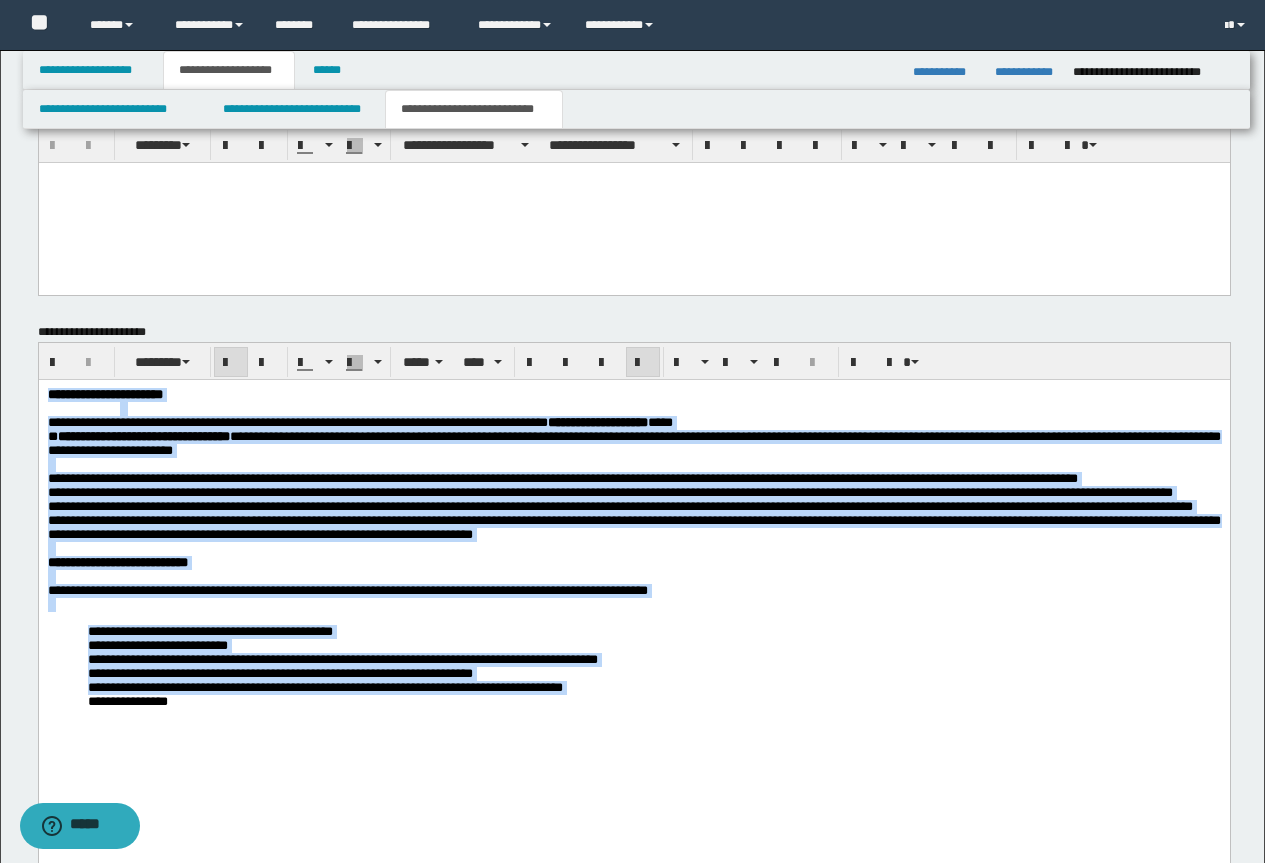 scroll, scrollTop: 1700, scrollLeft: 0, axis: vertical 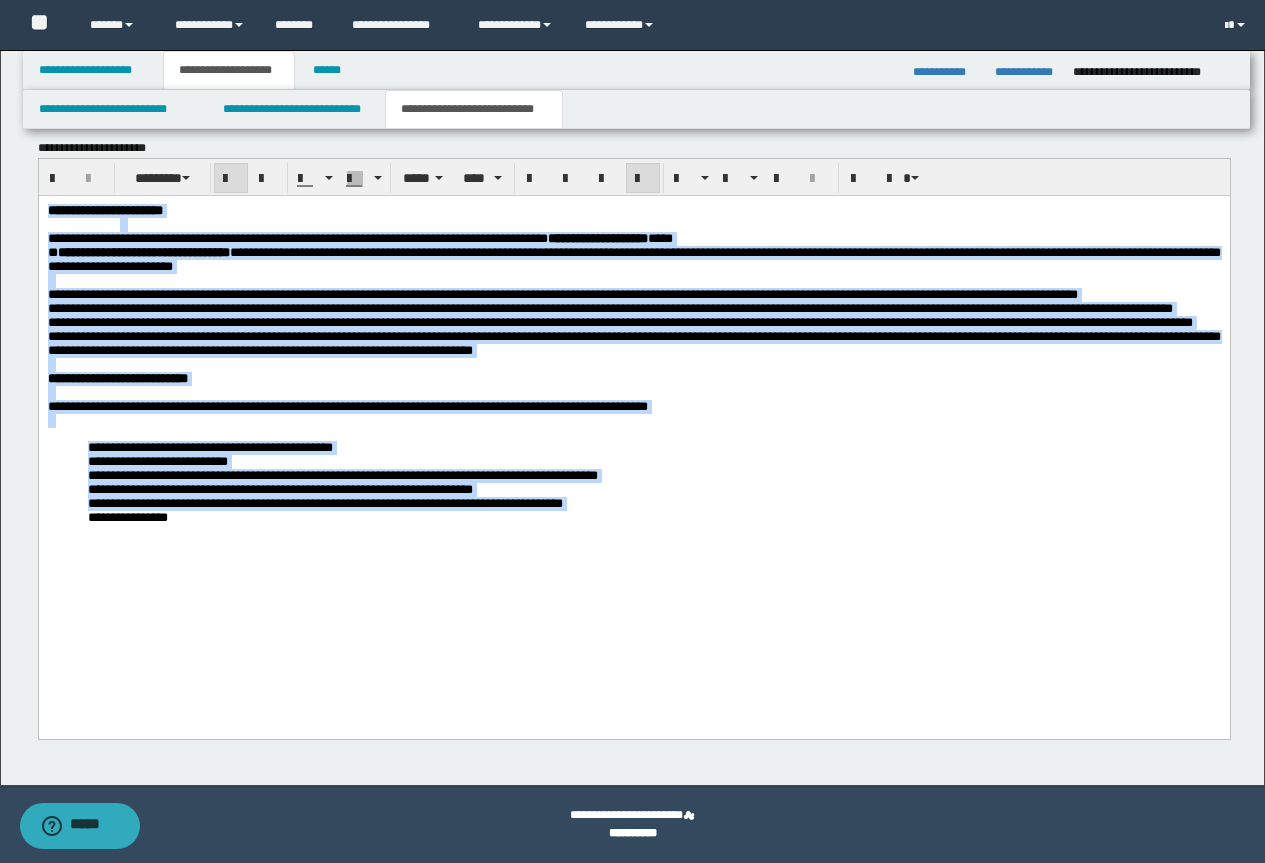 click on "**********" at bounding box center [324, 502] 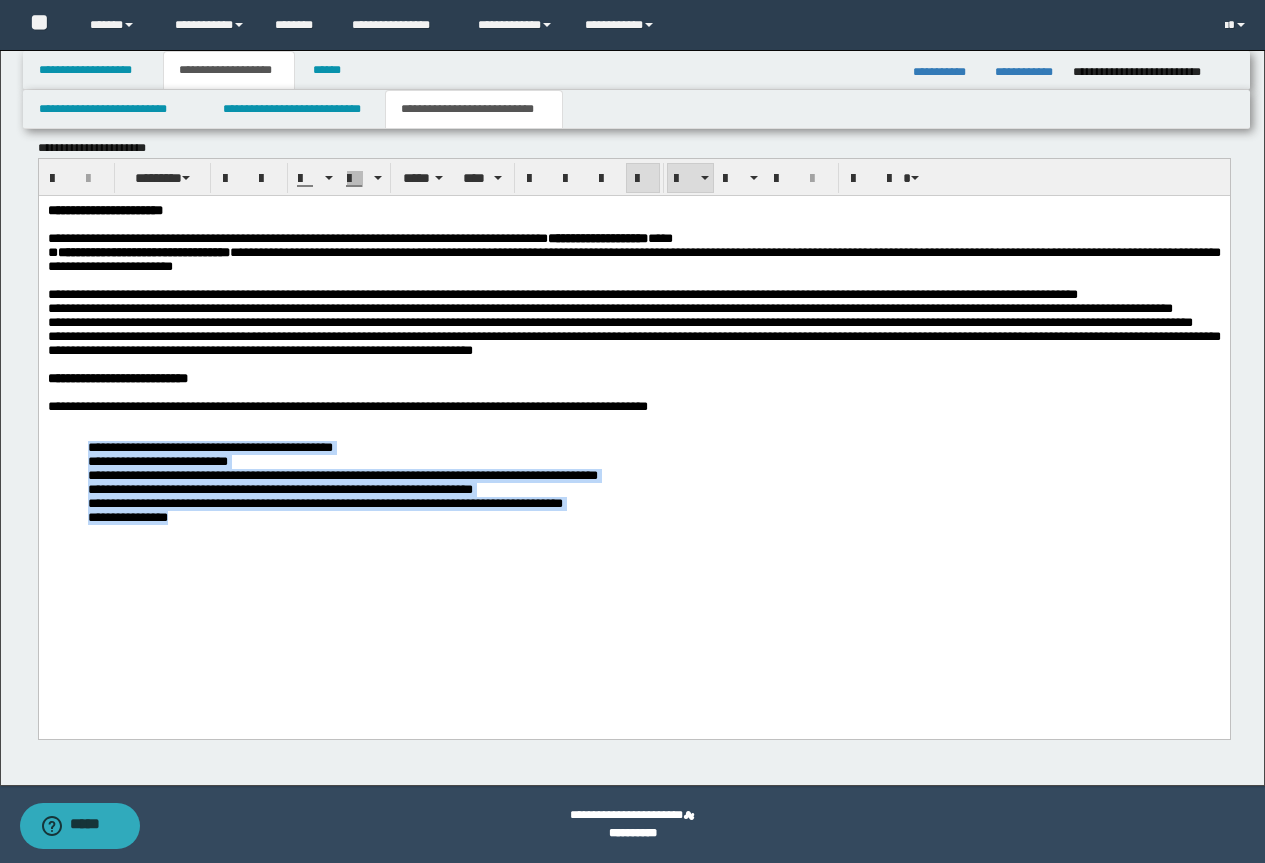 drag, startPoint x: 217, startPoint y: 611, endPoint x: 81, endPoint y: 522, distance: 162.53308 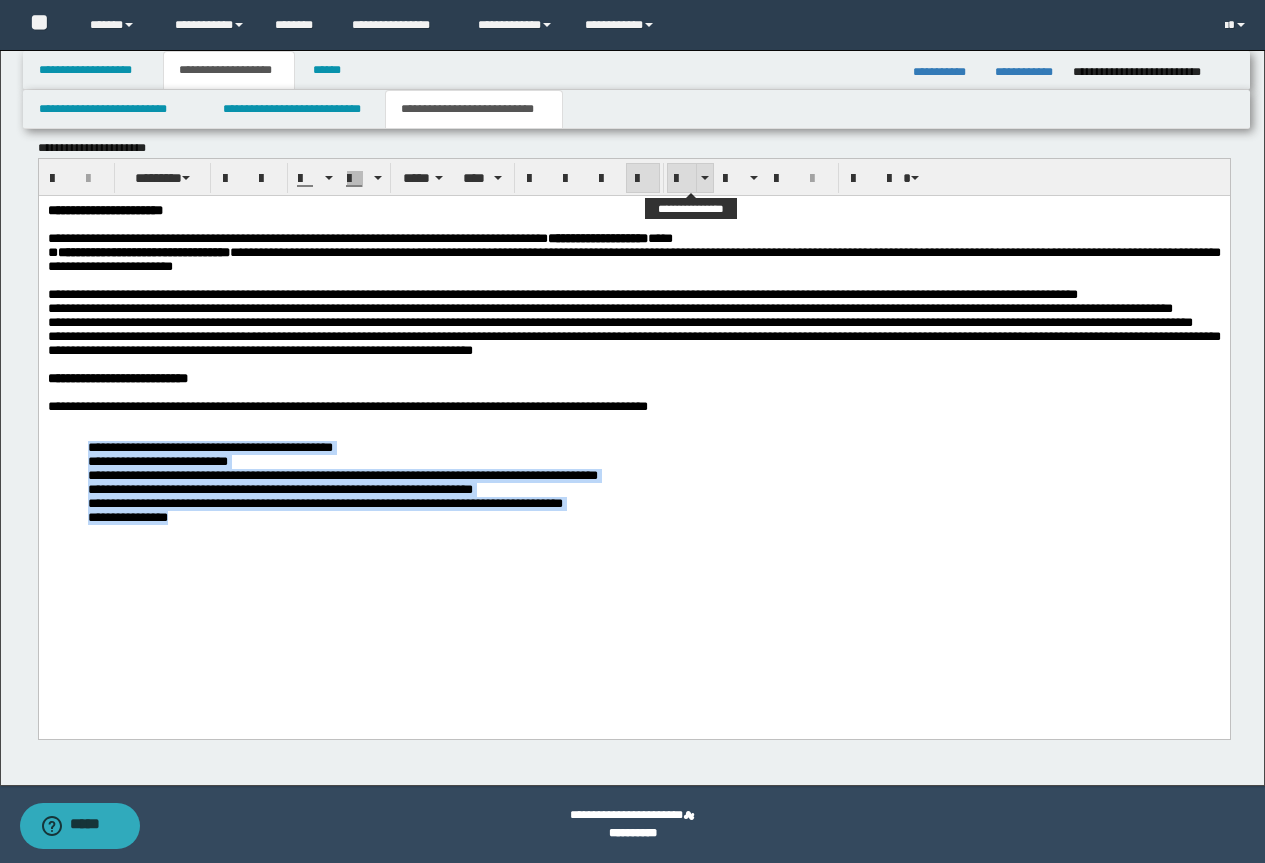 click at bounding box center (682, 179) 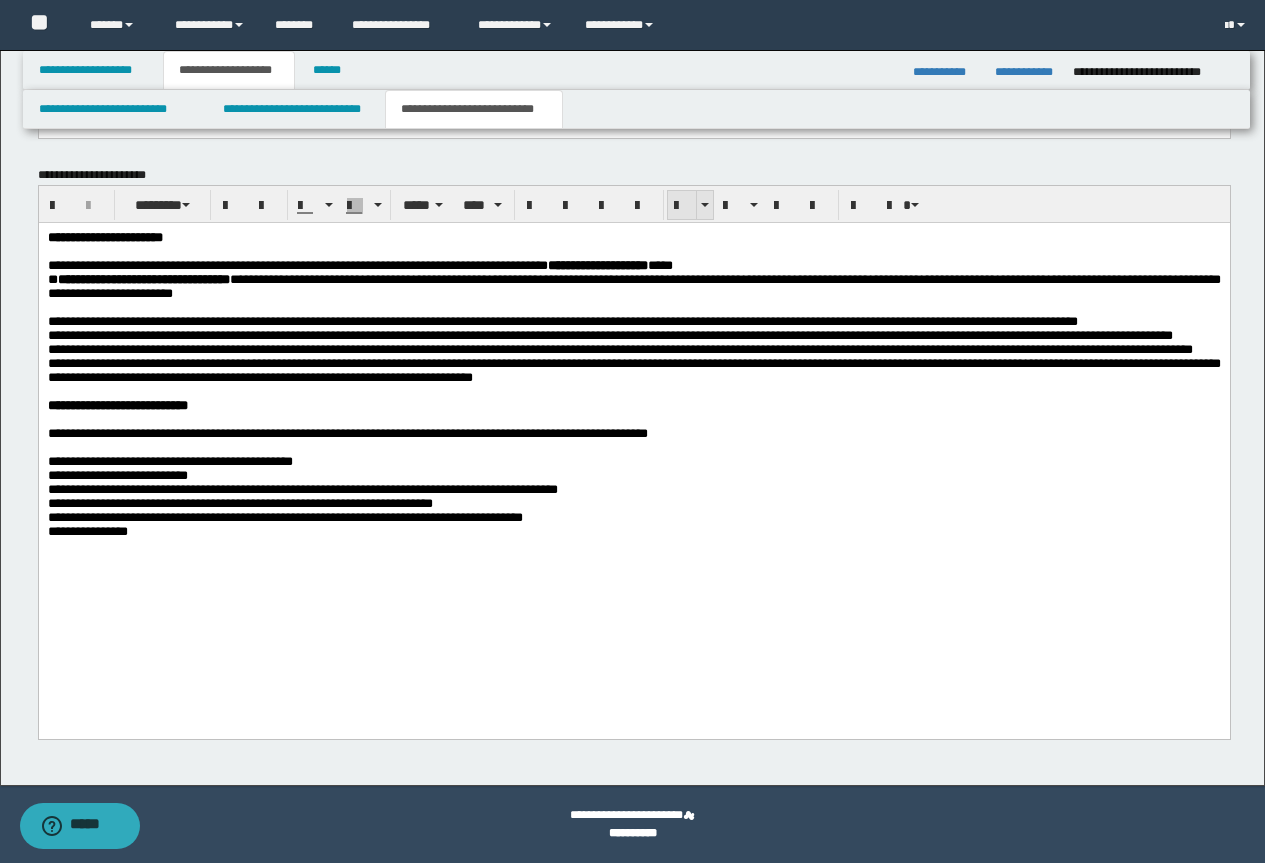 scroll, scrollTop: 1673, scrollLeft: 0, axis: vertical 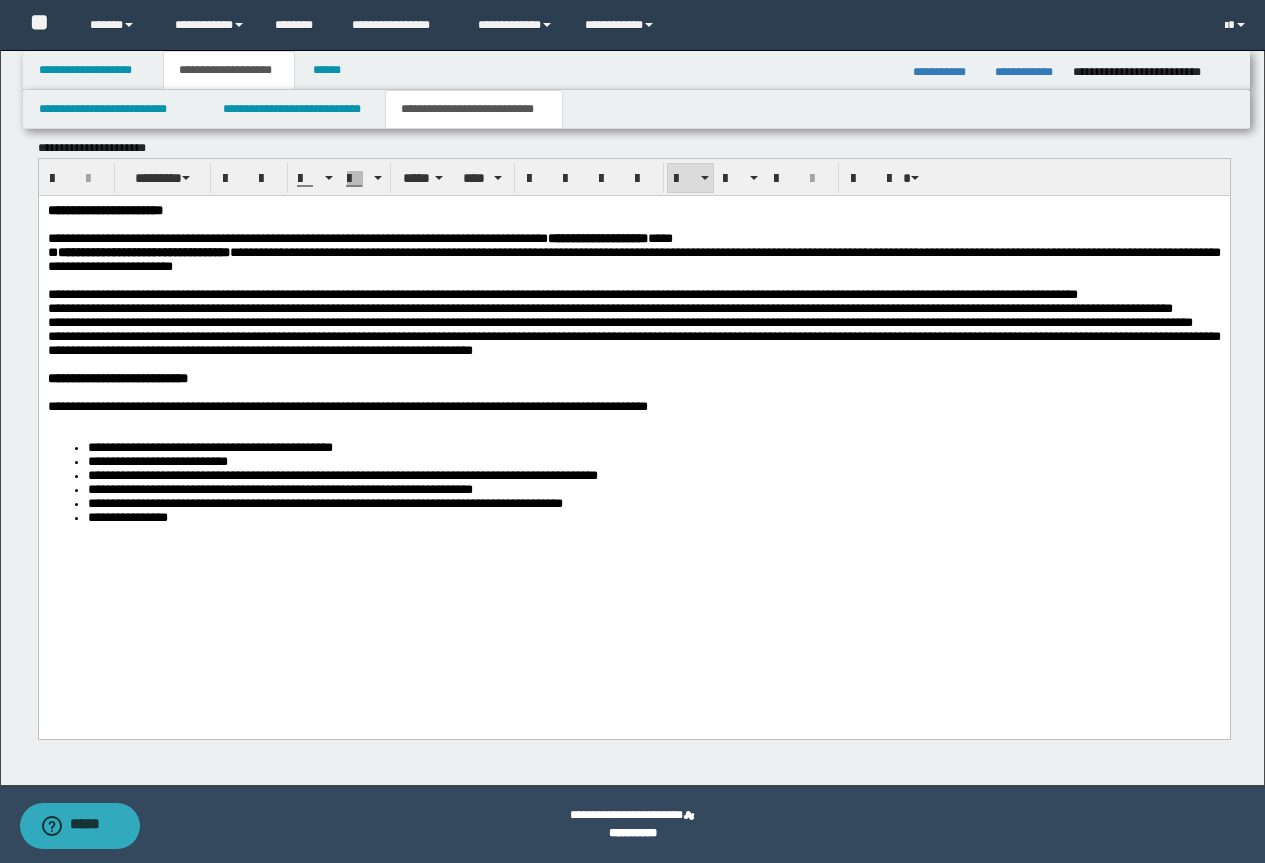 click on "**********" at bounding box center (633, 322) 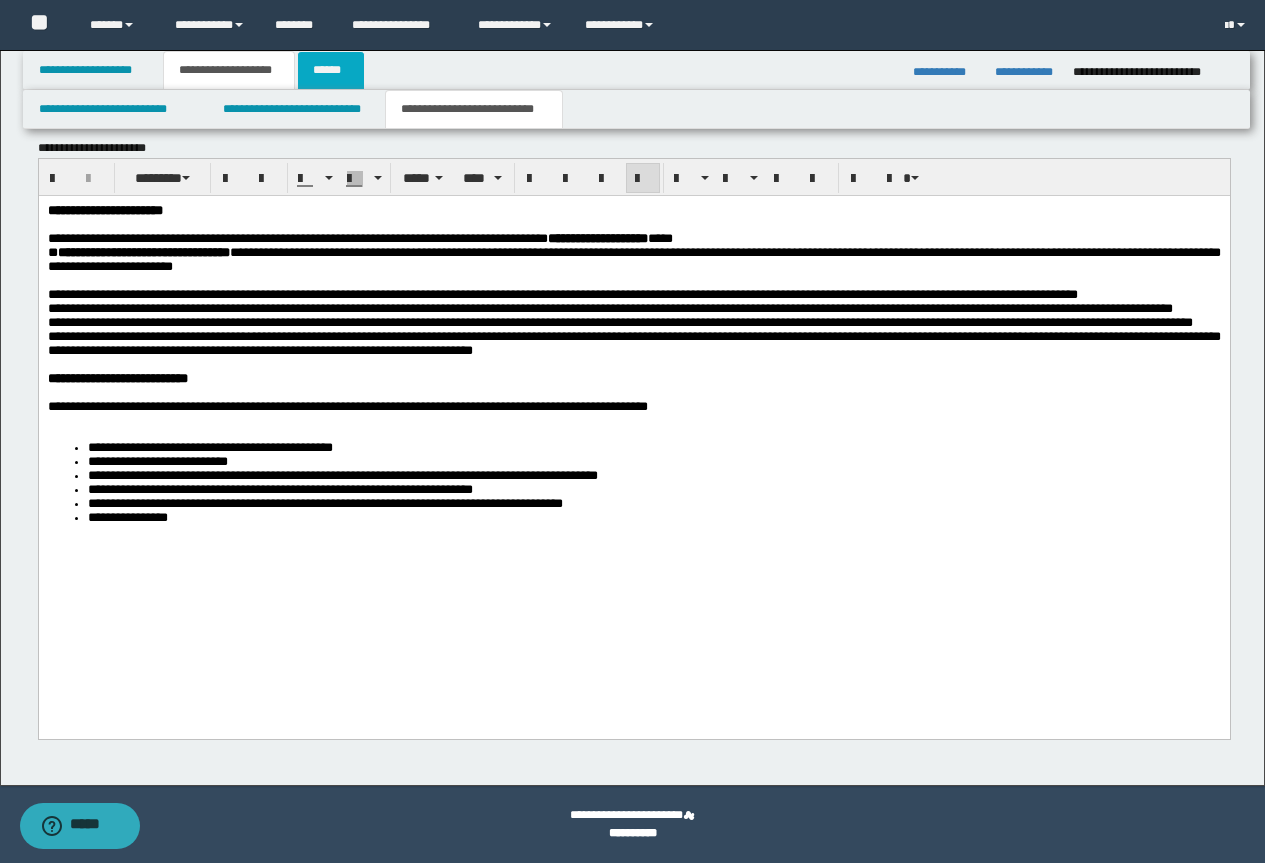 click on "******" at bounding box center (331, 70) 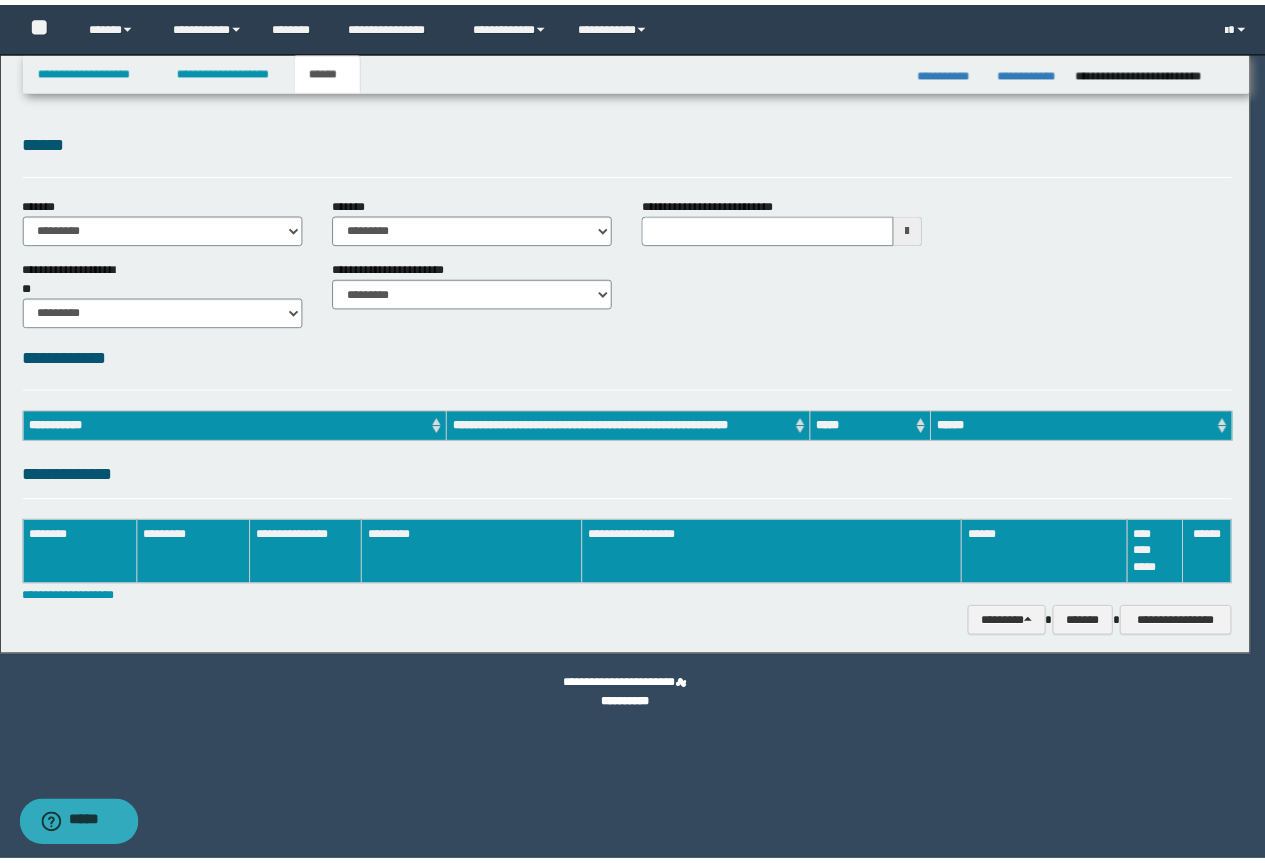 scroll, scrollTop: 0, scrollLeft: 0, axis: both 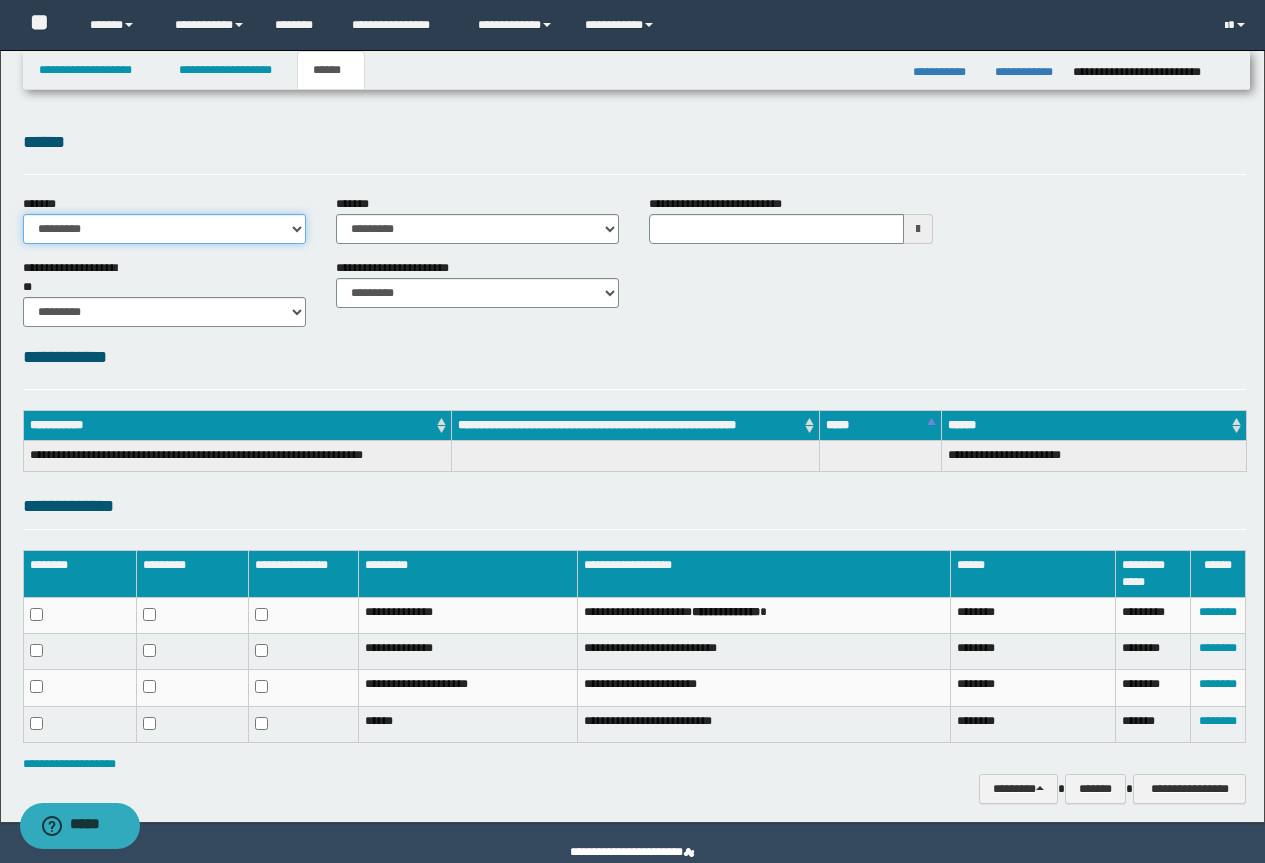 click on "**********" at bounding box center [164, 229] 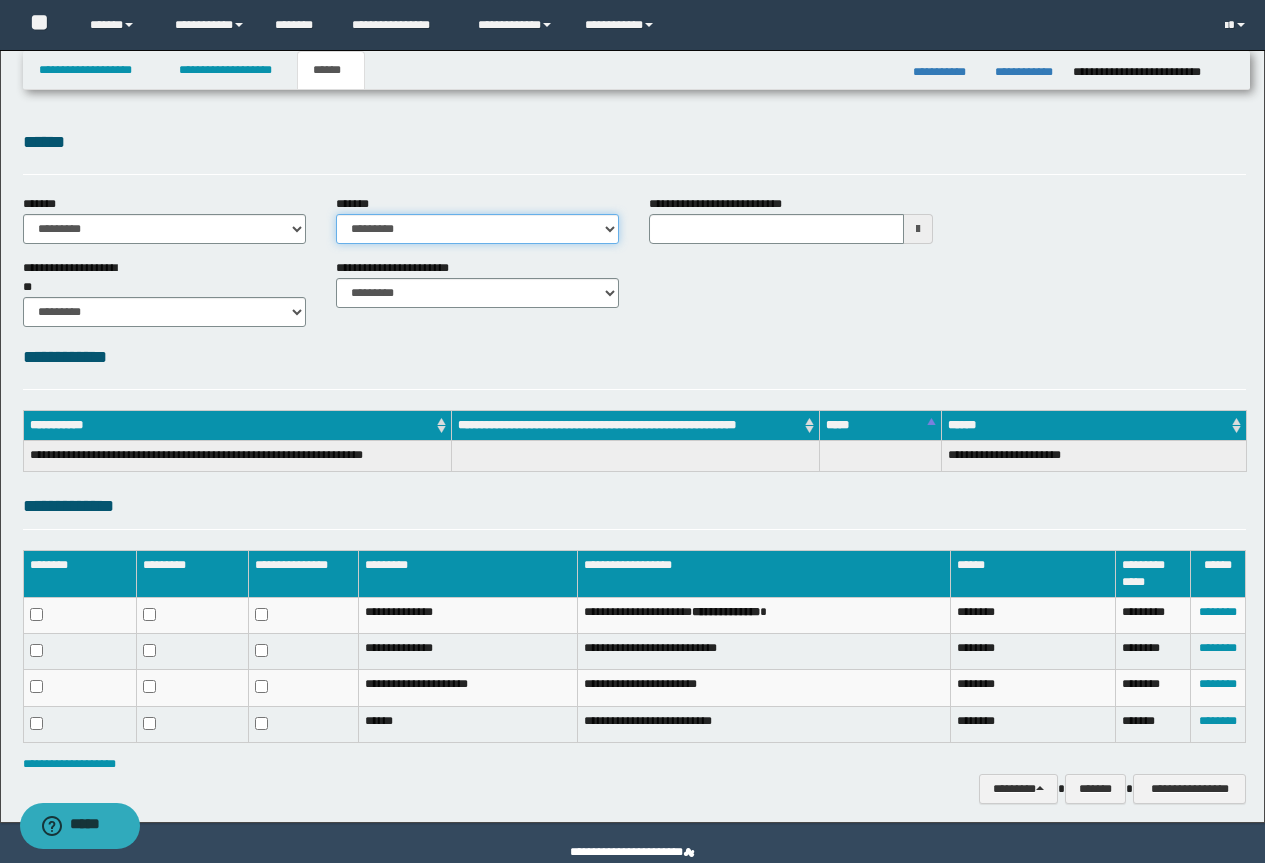 click on "**********" at bounding box center [477, 229] 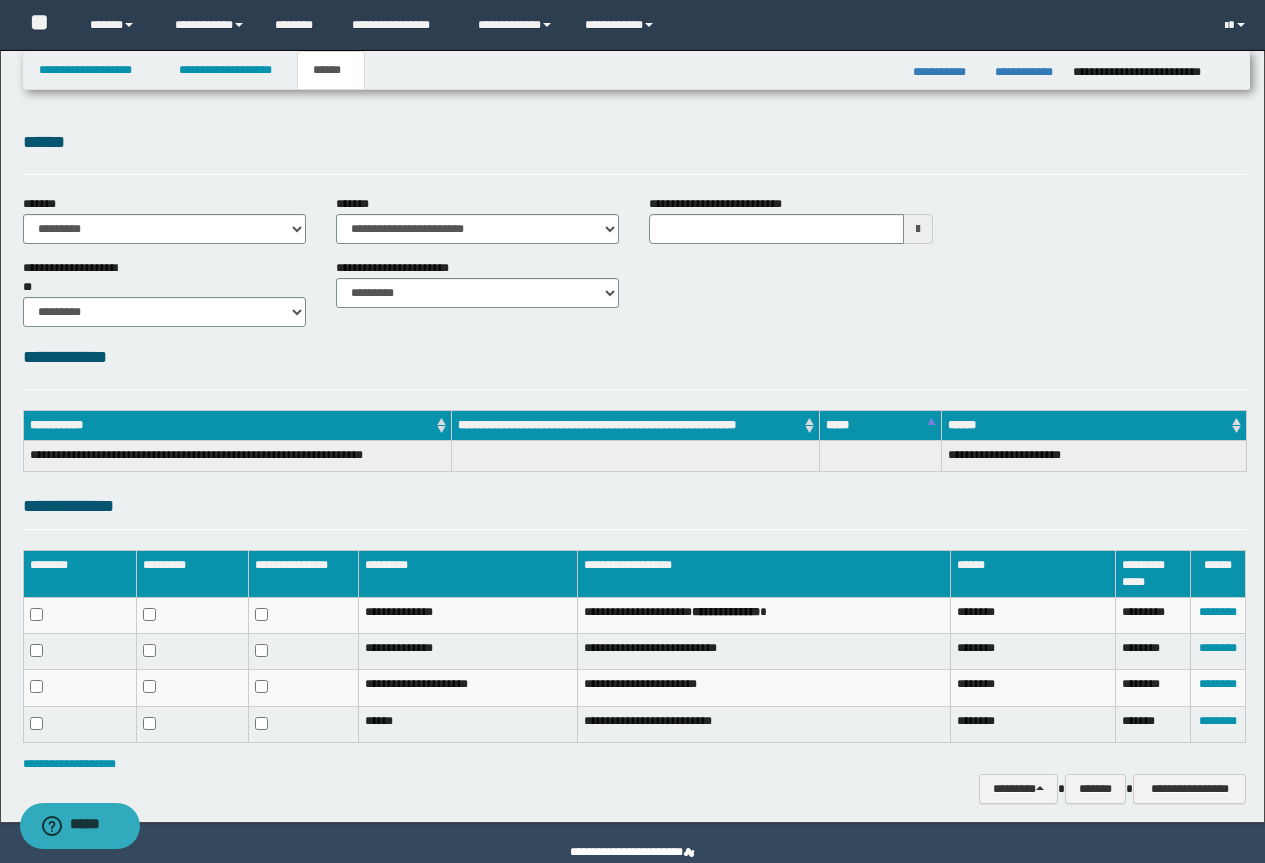click on "**********" at bounding box center [634, 466] 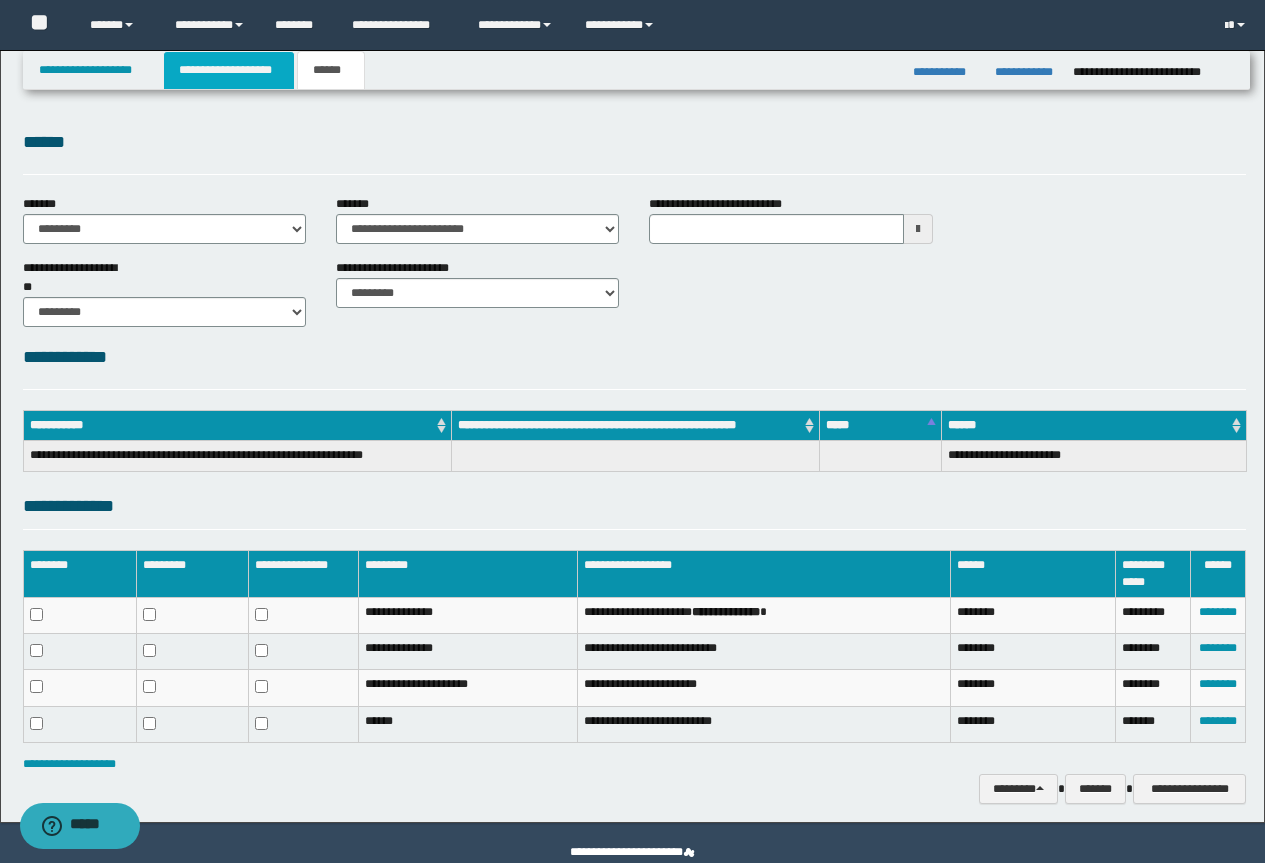 click on "**********" at bounding box center (229, 70) 